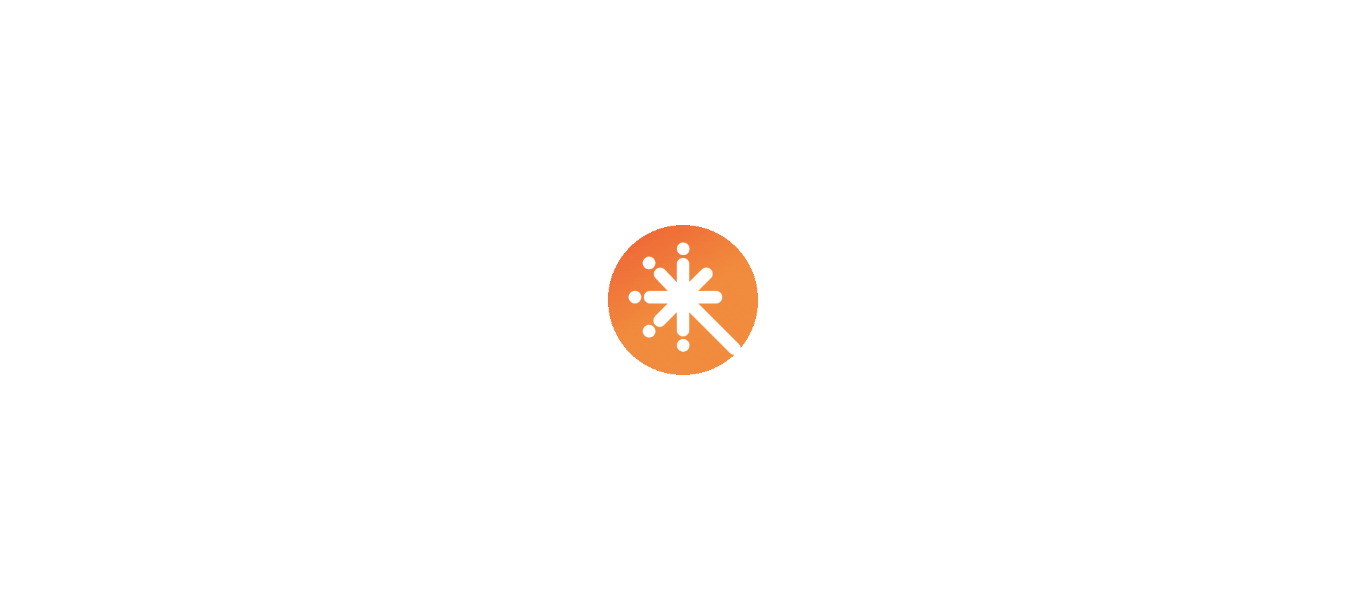 scroll, scrollTop: 0, scrollLeft: 0, axis: both 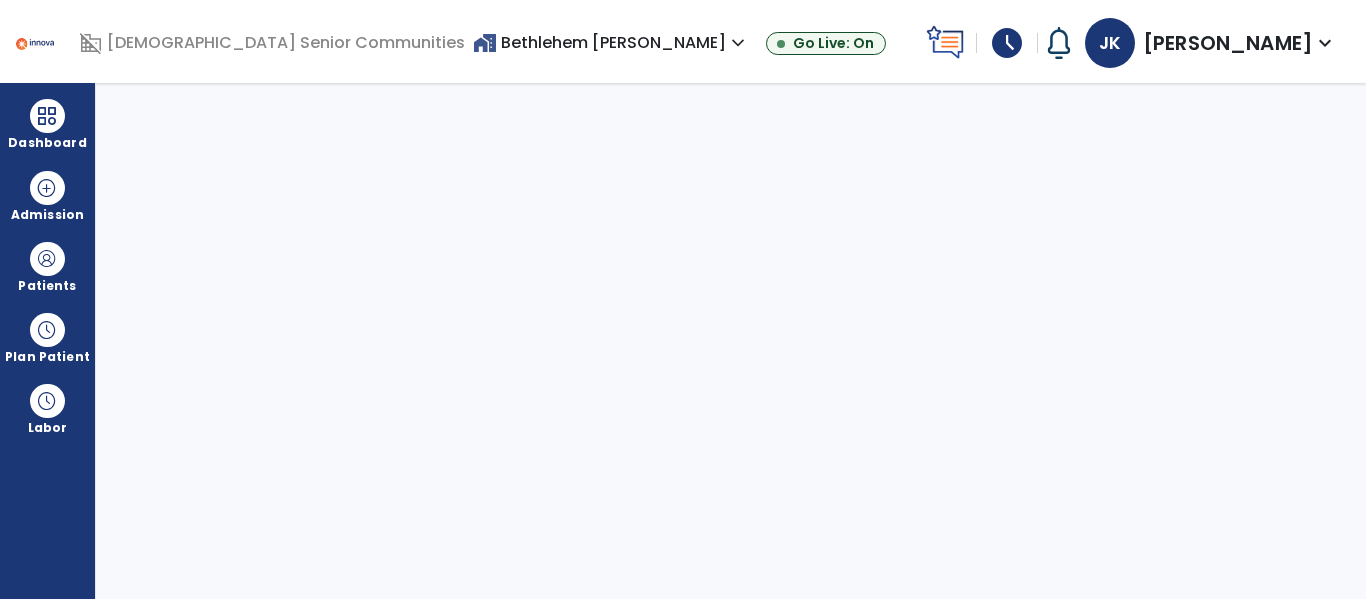 select on "****" 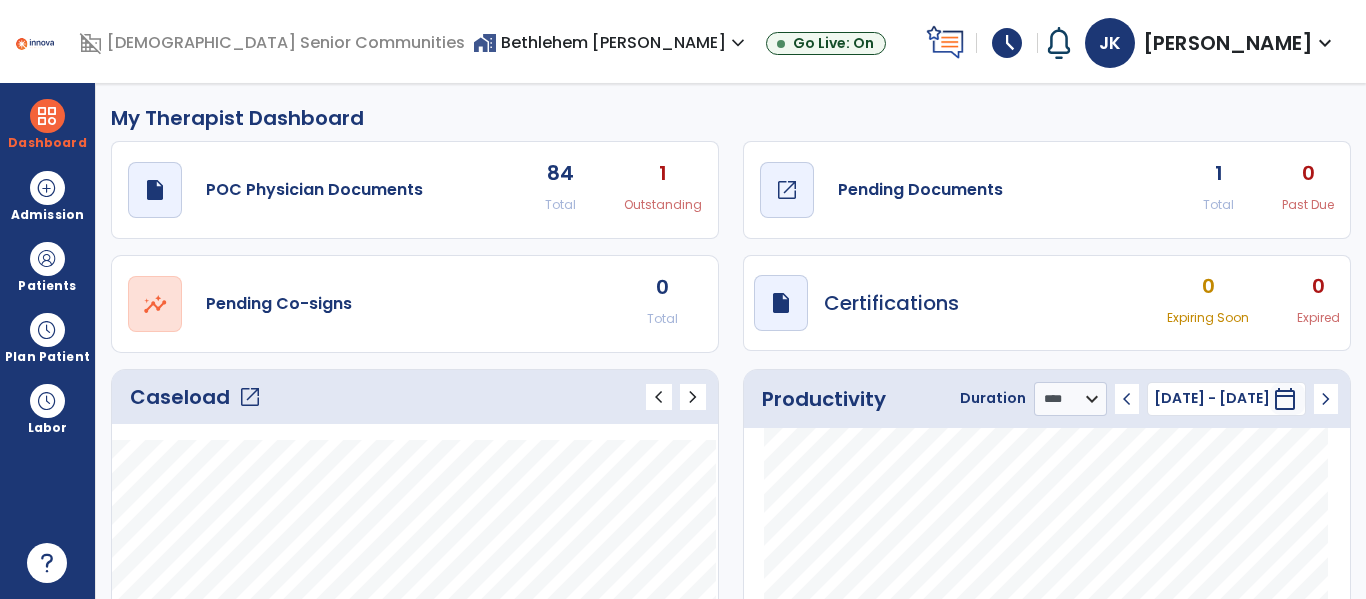 click on "Pending Documents" 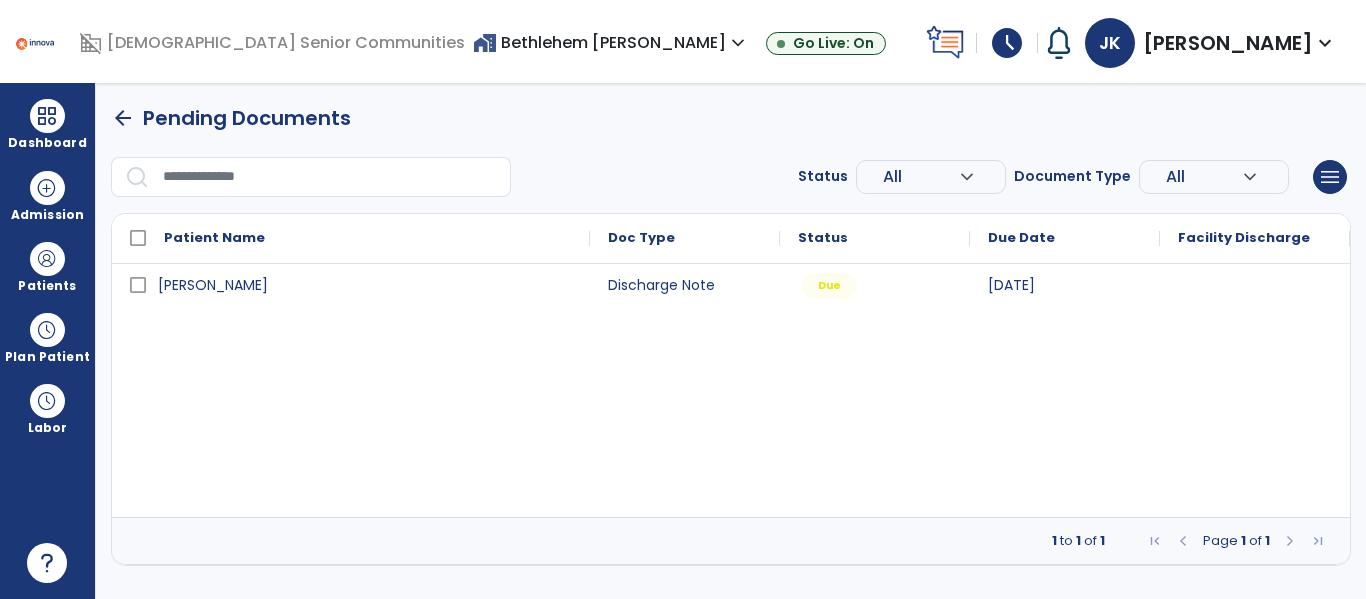 click on "home_work   Bethlehem [PERSON_NAME]   expand_more" at bounding box center [611, 42] 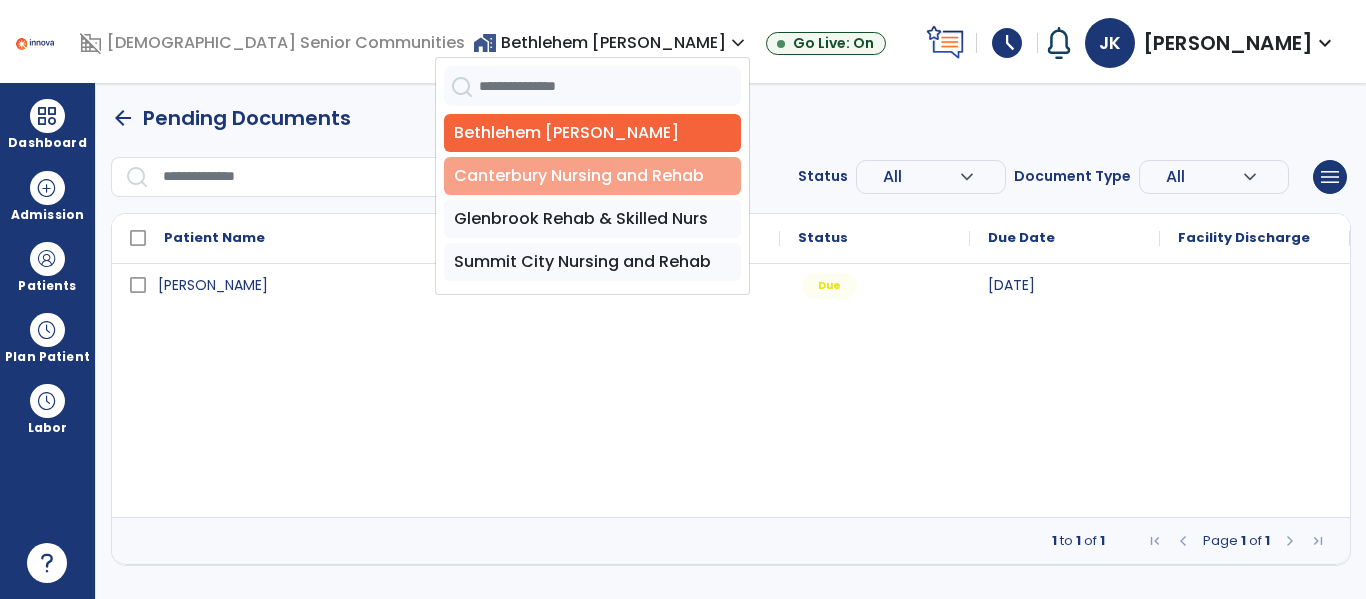 click on "Canterbury Nursing and Rehab" at bounding box center (592, 176) 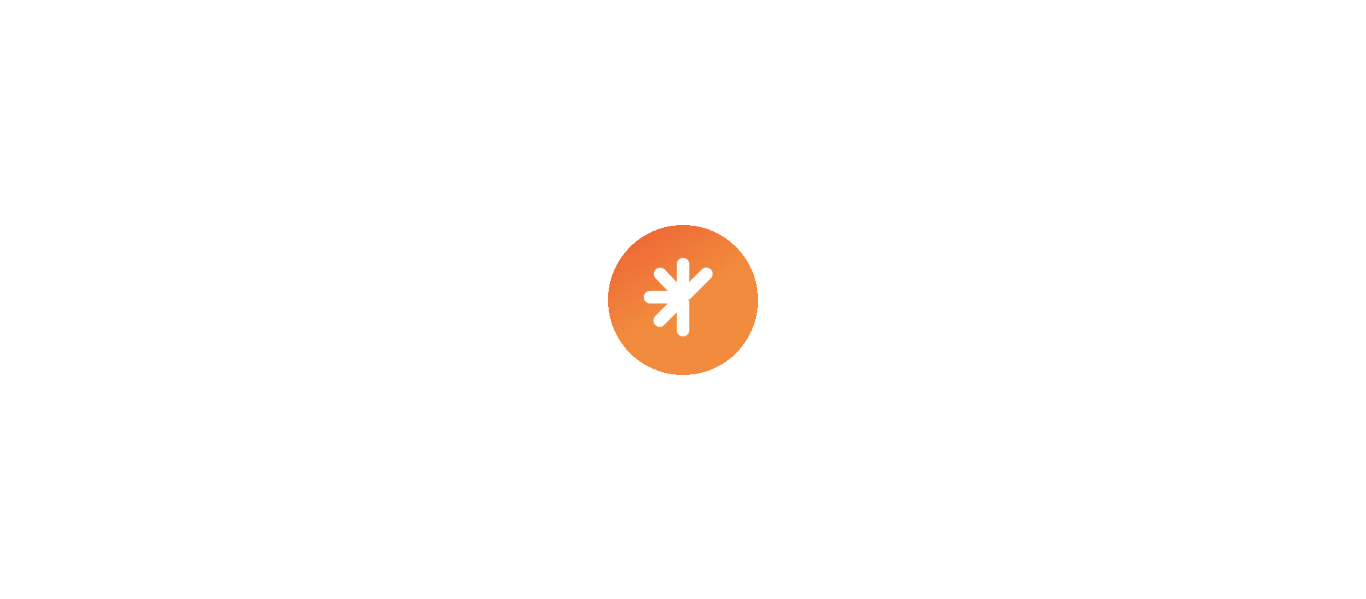 scroll, scrollTop: 0, scrollLeft: 0, axis: both 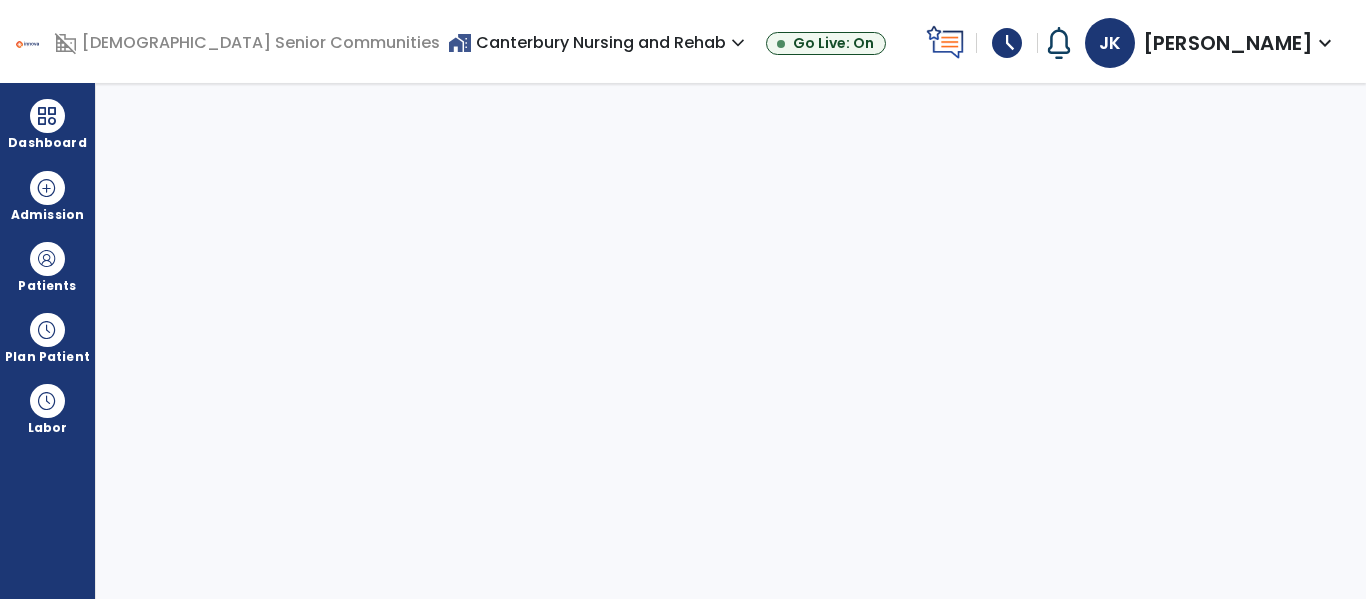 select on "****" 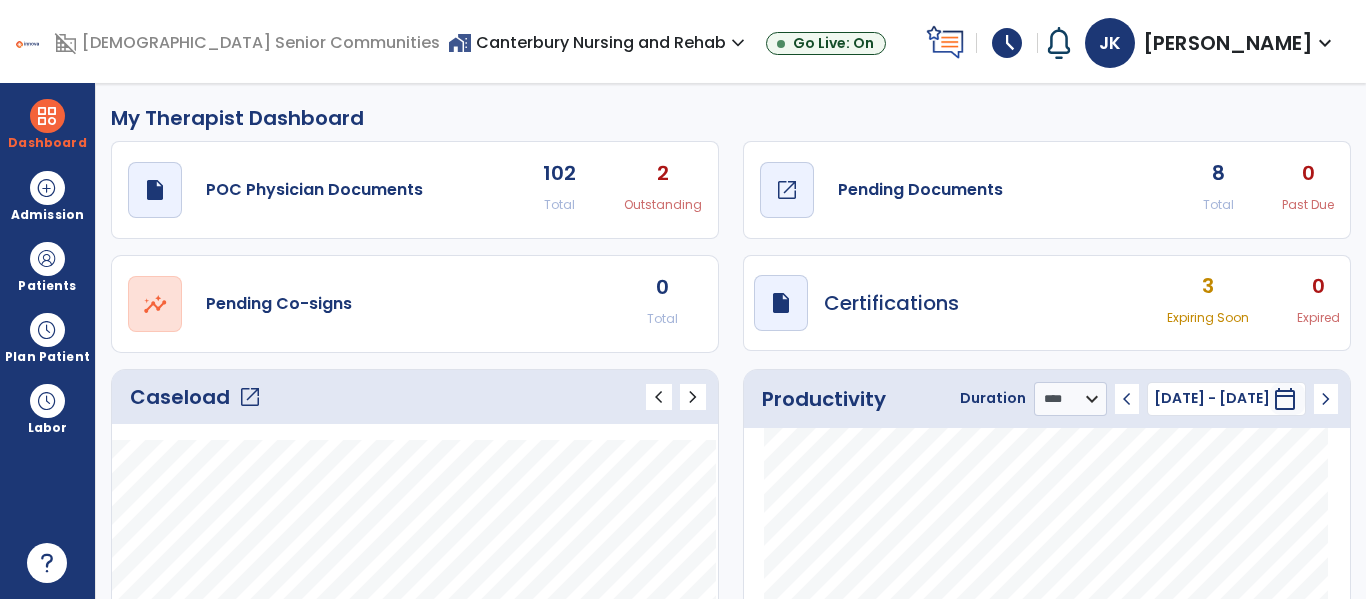 click on "Pending Documents" 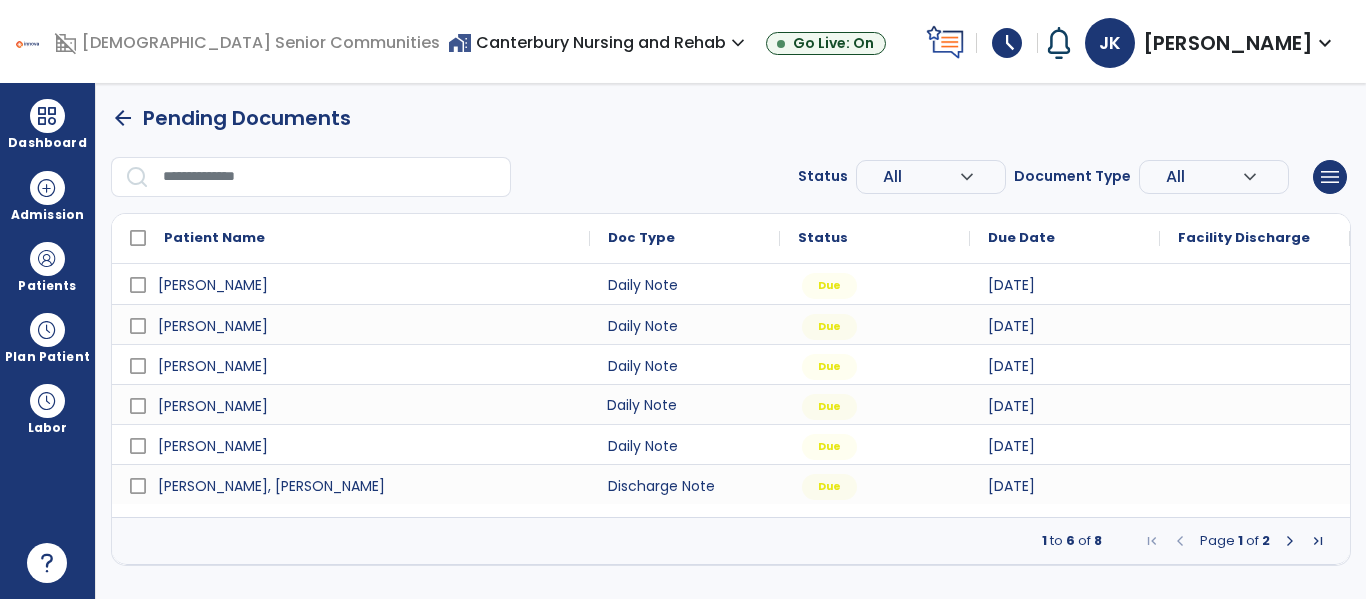 click on "Daily Note" at bounding box center [685, 404] 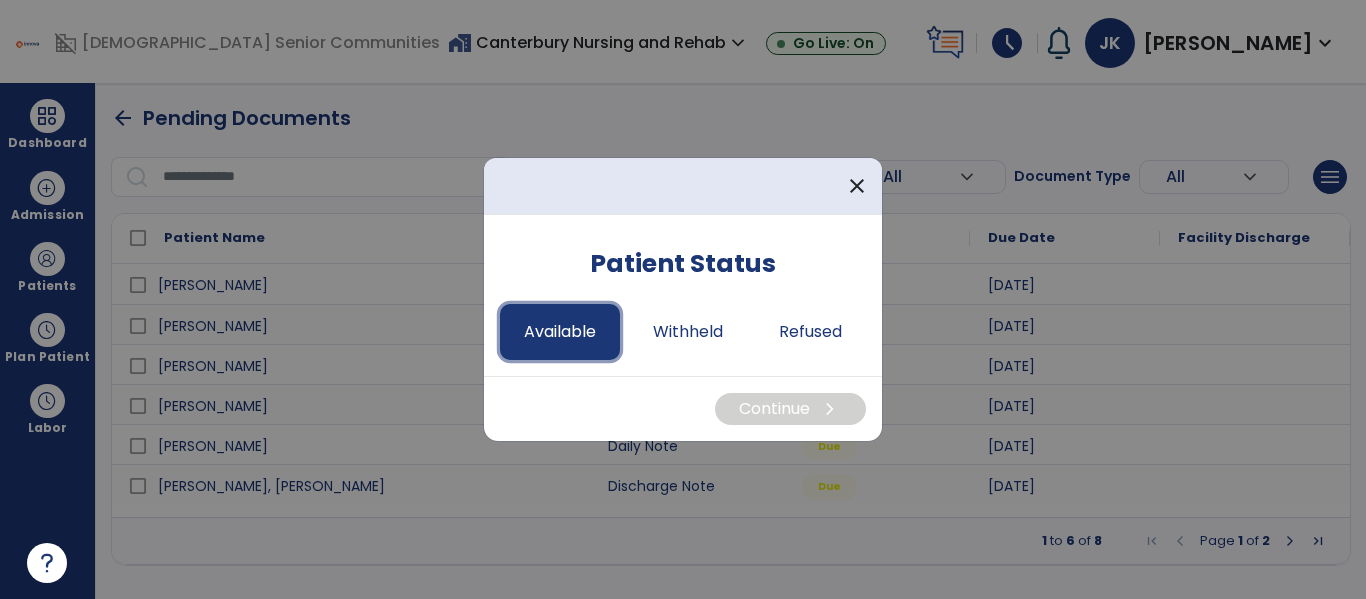 click on "Available" at bounding box center [560, 332] 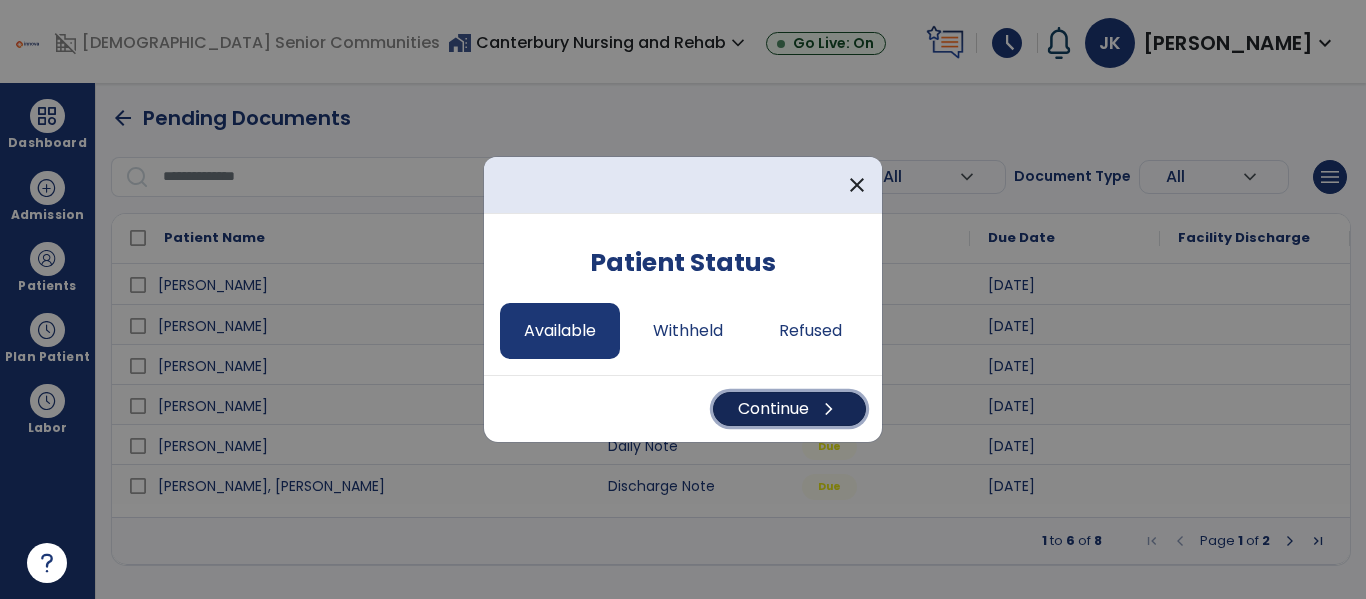 click on "Continue   chevron_right" at bounding box center (789, 409) 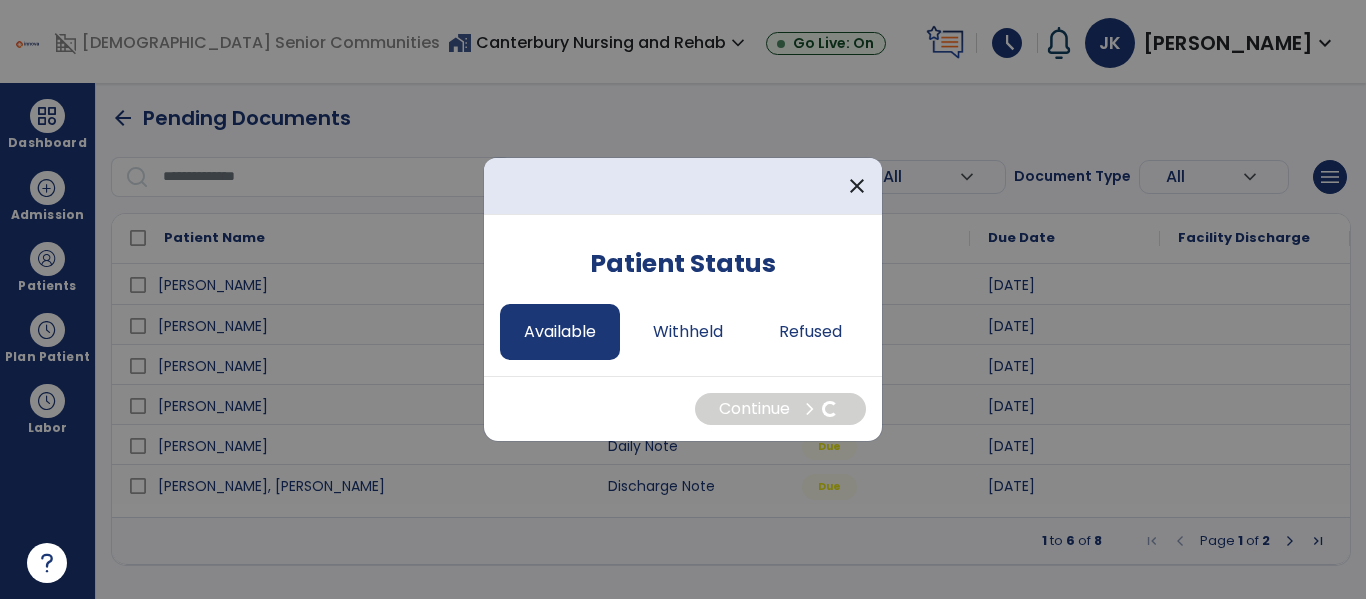 select on "*" 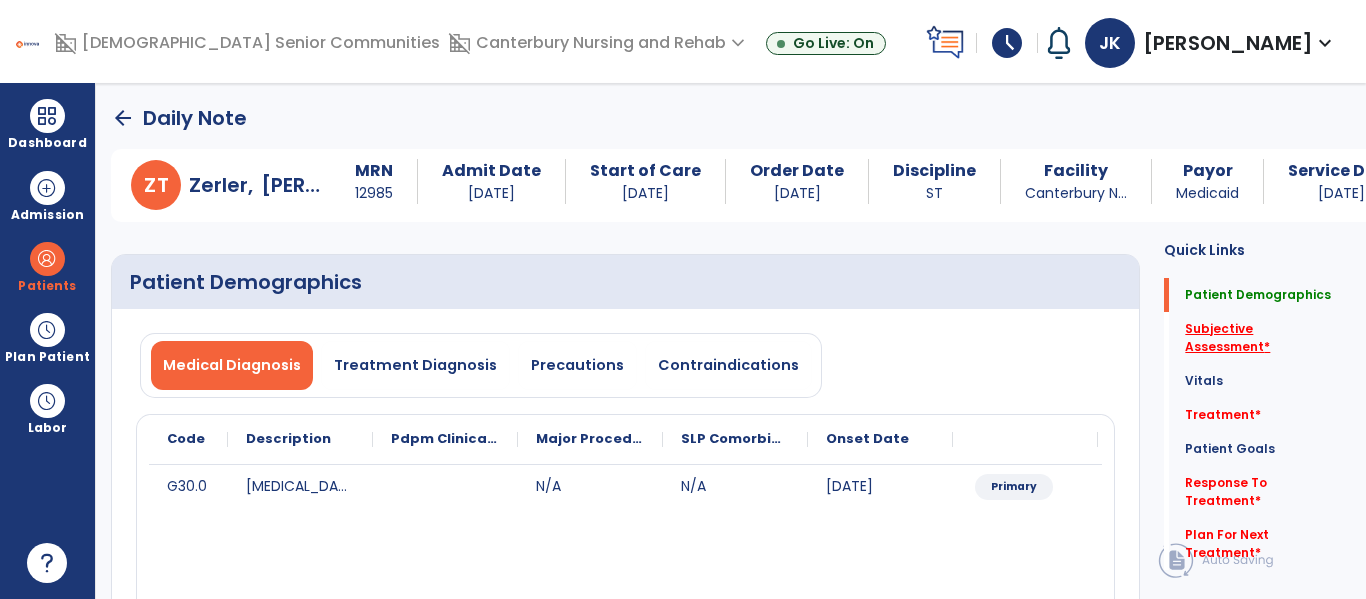 click on "Subjective Assessment   *" 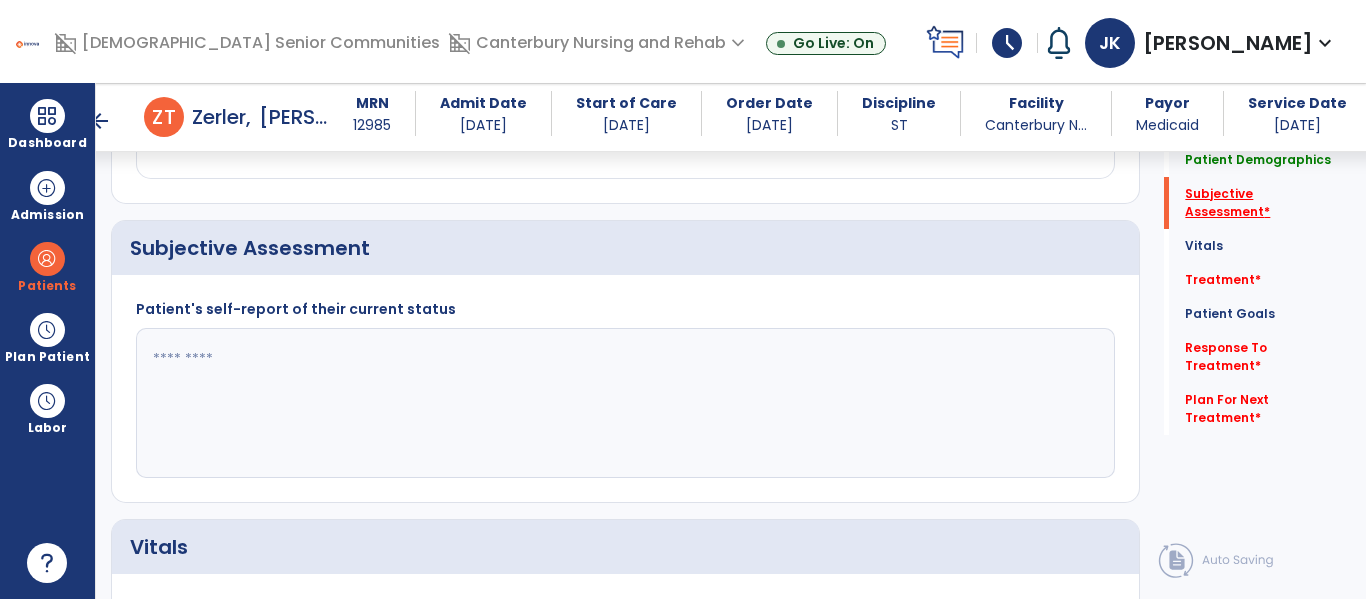 scroll, scrollTop: 457, scrollLeft: 0, axis: vertical 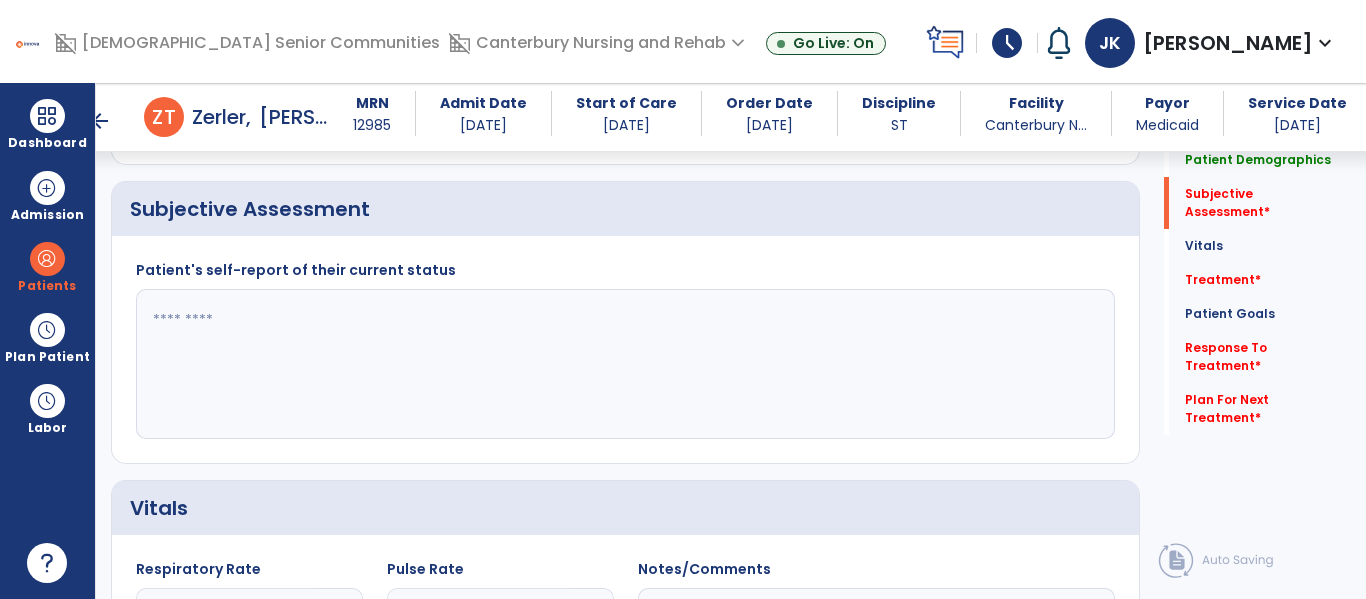 click 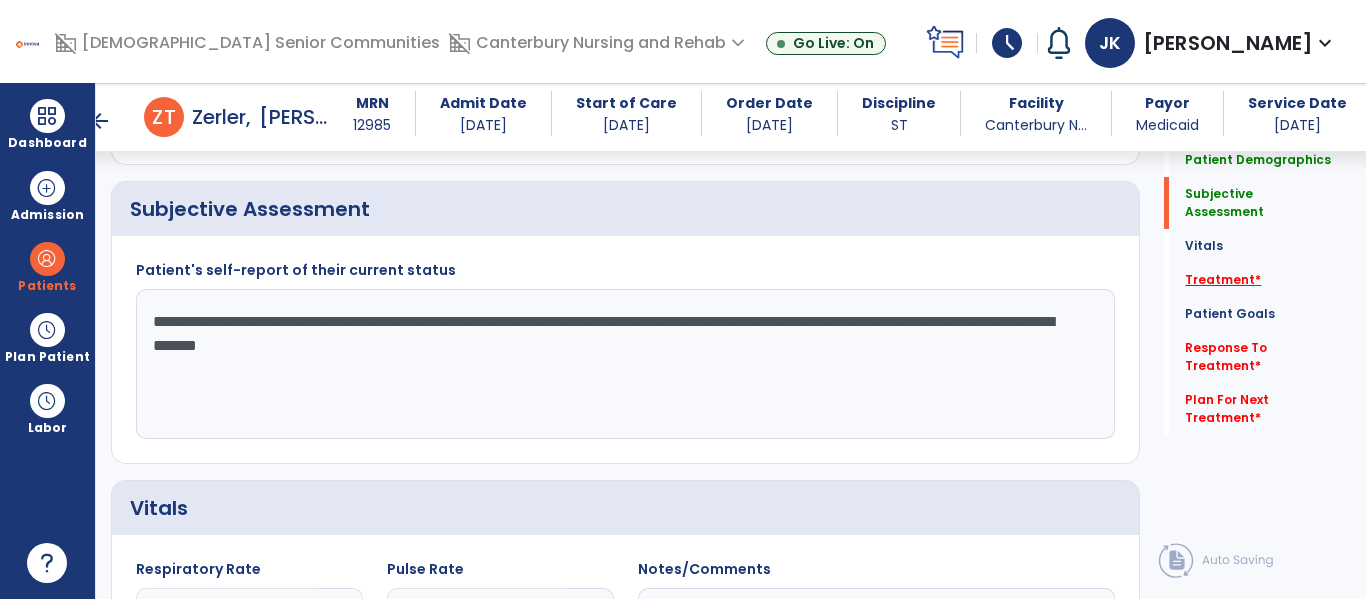 type on "**********" 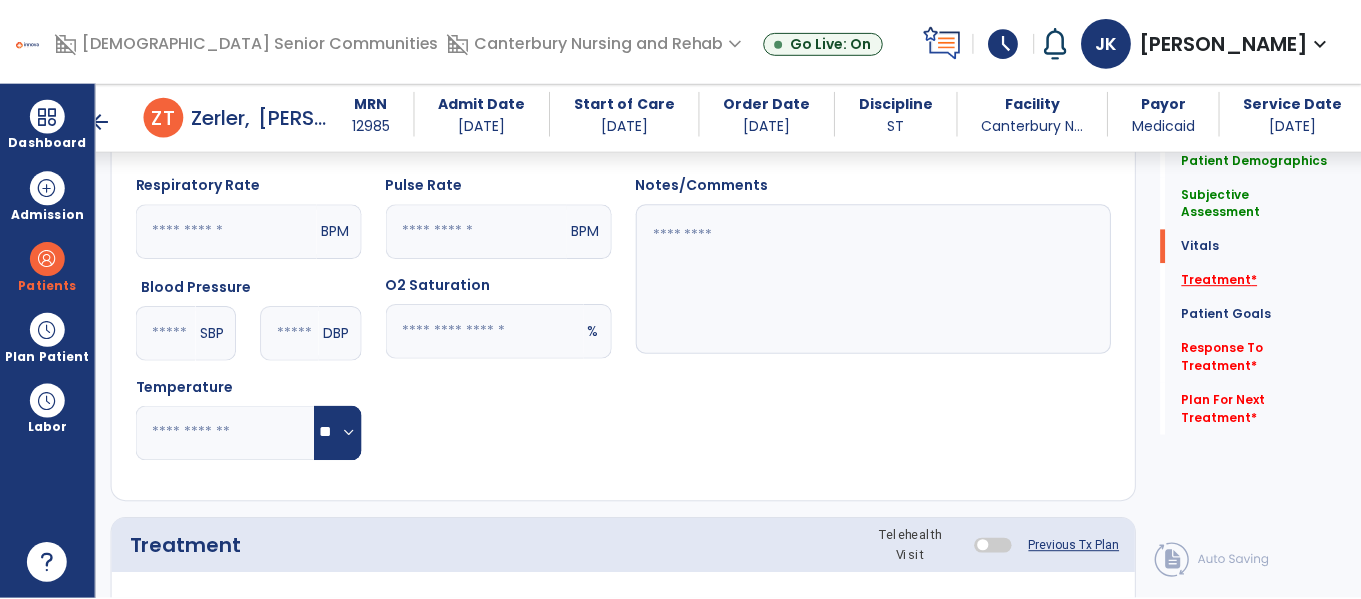 scroll, scrollTop: 1146, scrollLeft: 0, axis: vertical 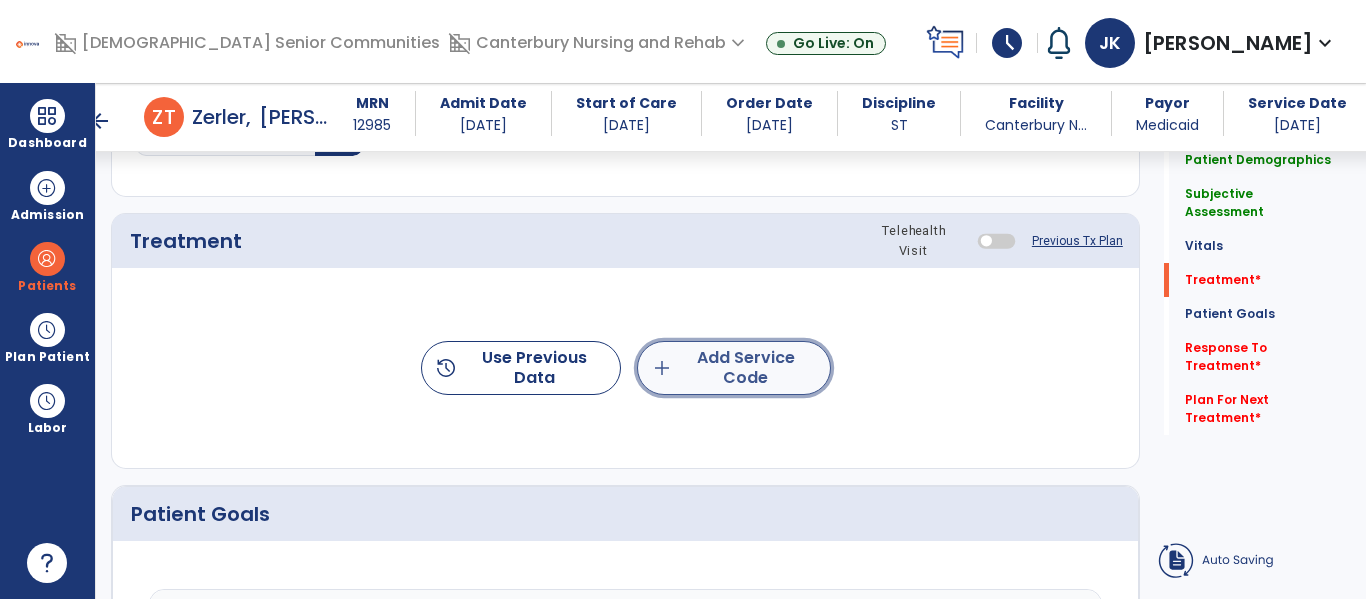 click on "add  Add Service Code" 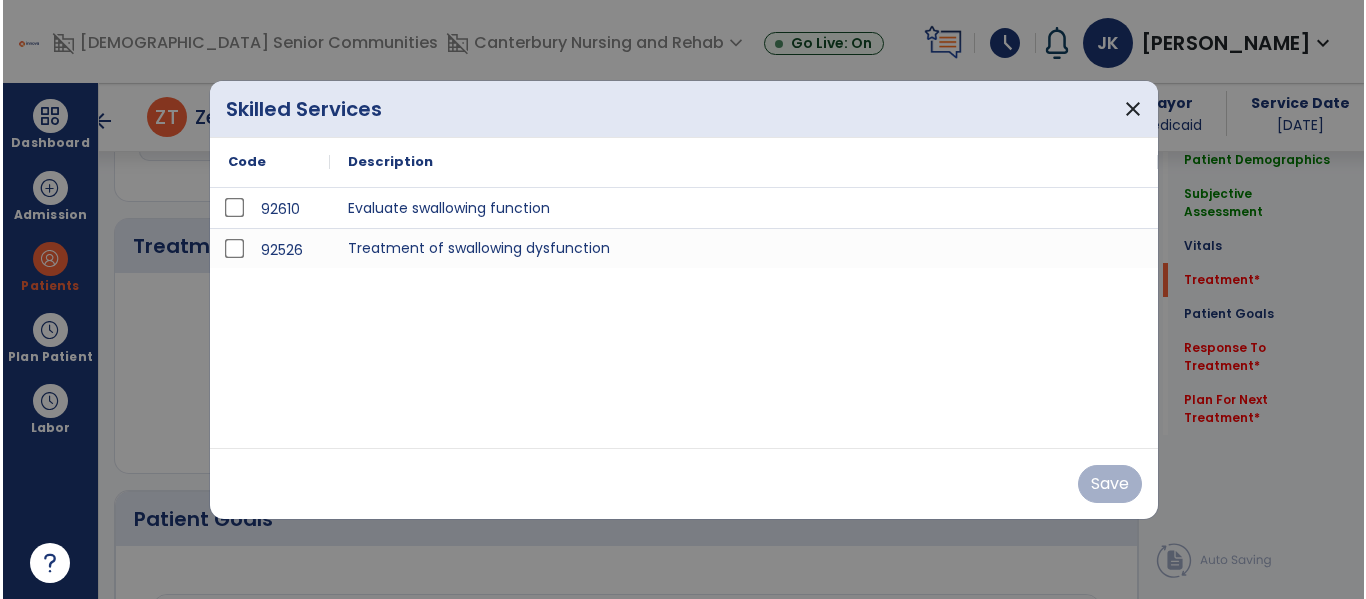 scroll, scrollTop: 1146, scrollLeft: 0, axis: vertical 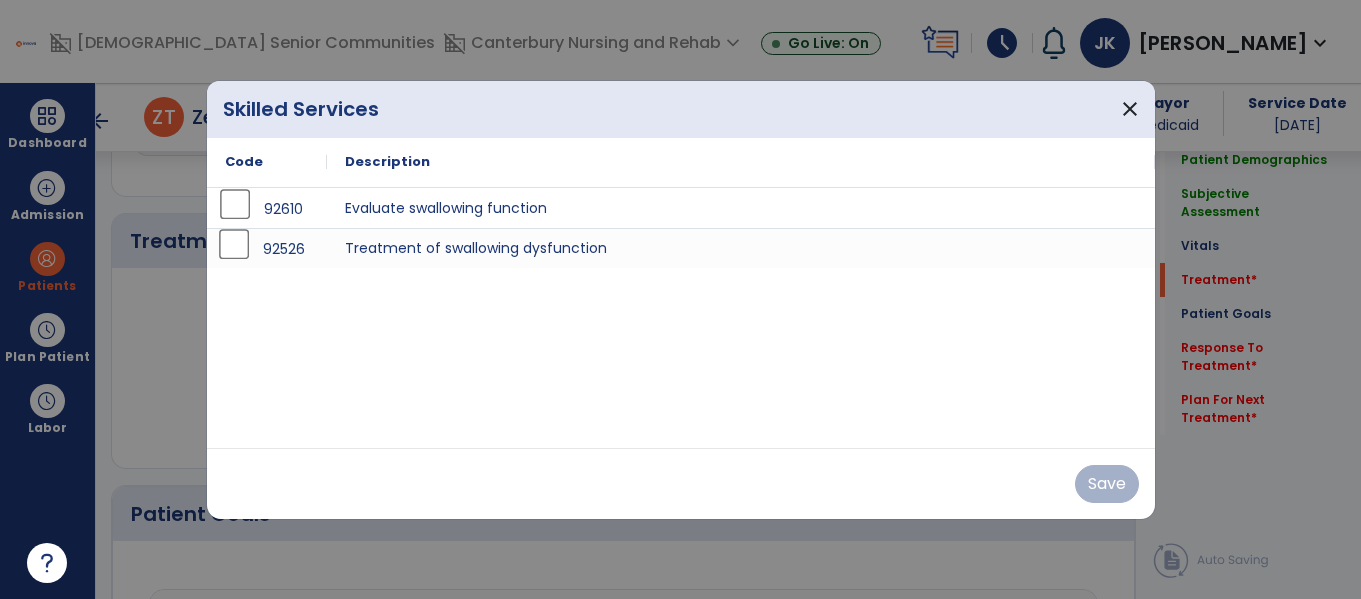 click on "92526" at bounding box center (284, 249) 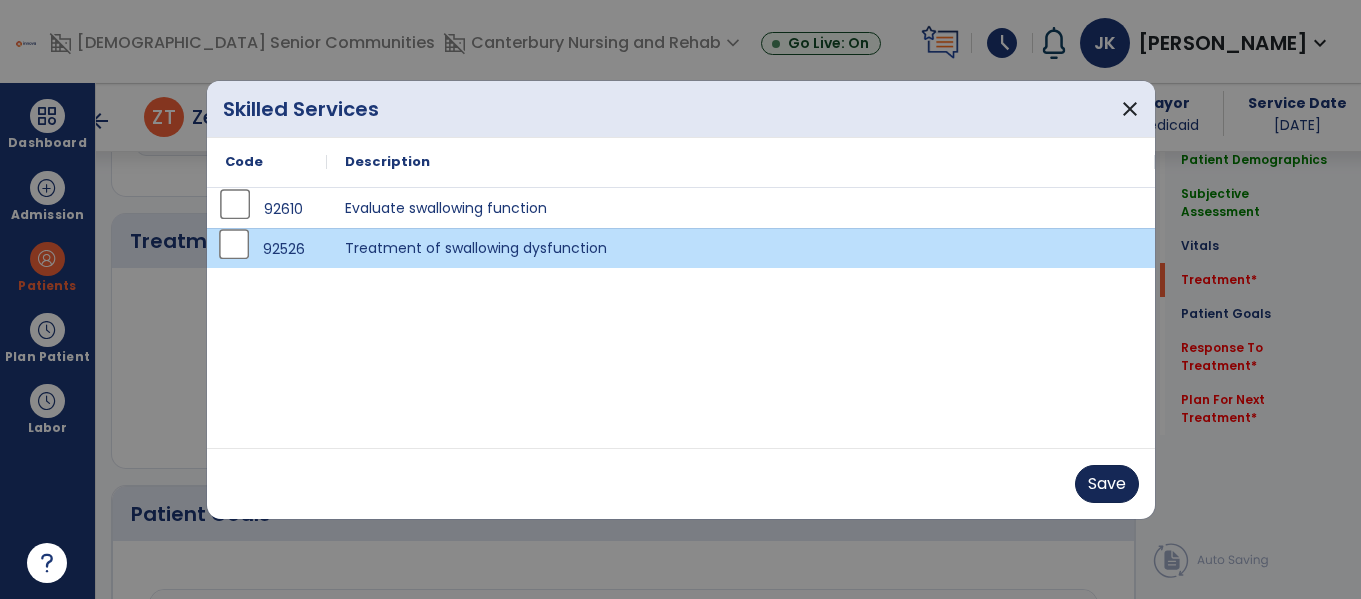 click on "Save" at bounding box center [1107, 484] 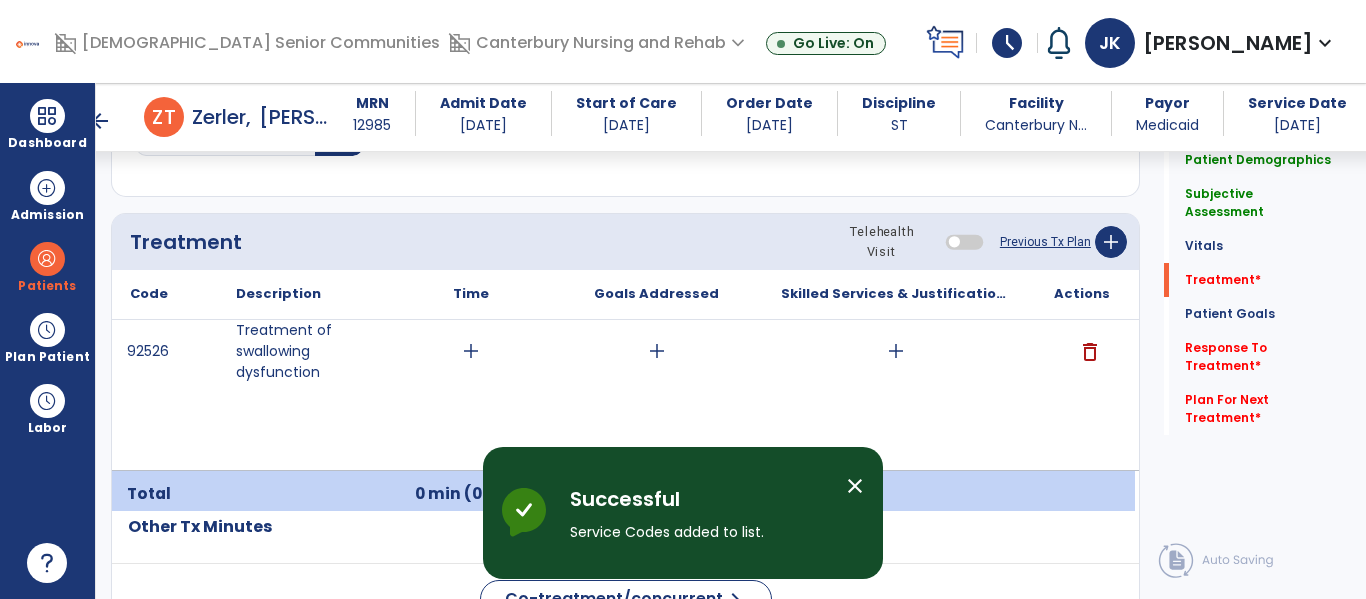 click on "add" at bounding box center (471, 351) 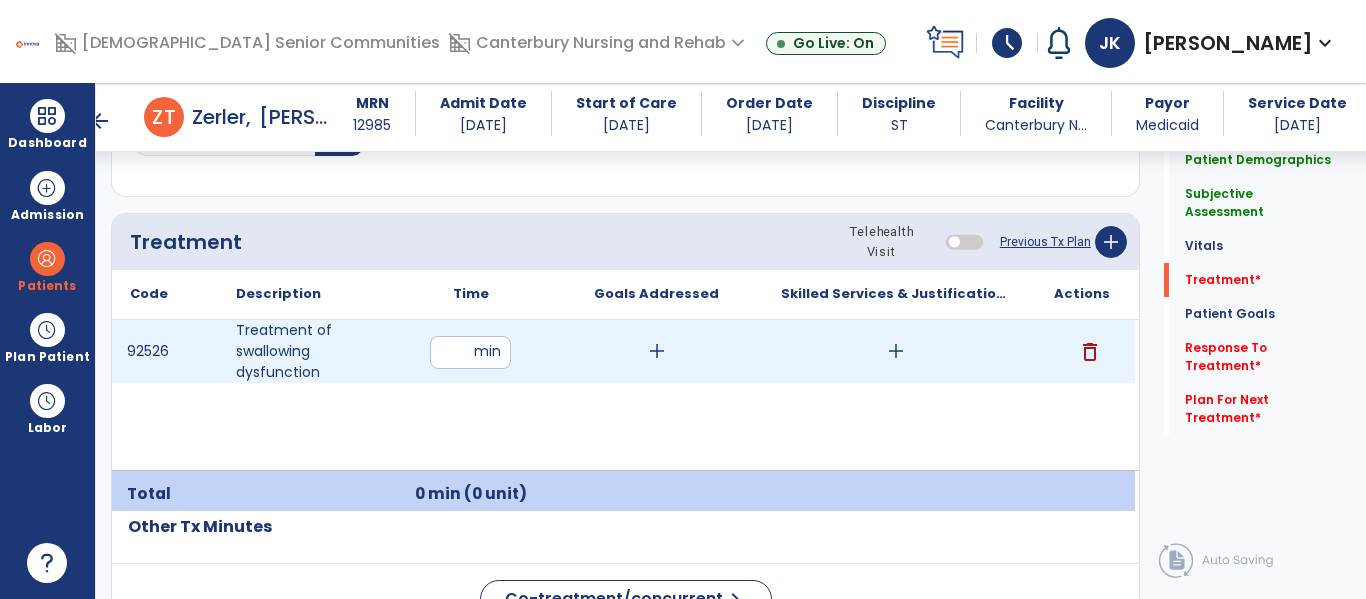 type on "**" 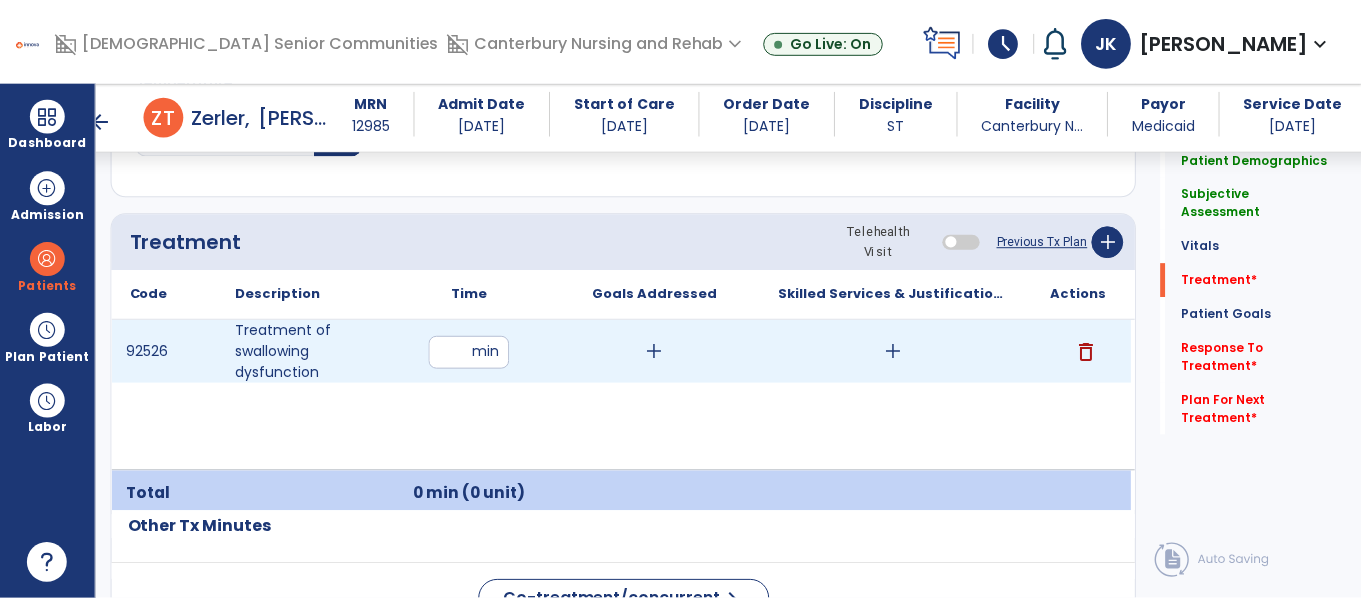 scroll, scrollTop: 1151, scrollLeft: 0, axis: vertical 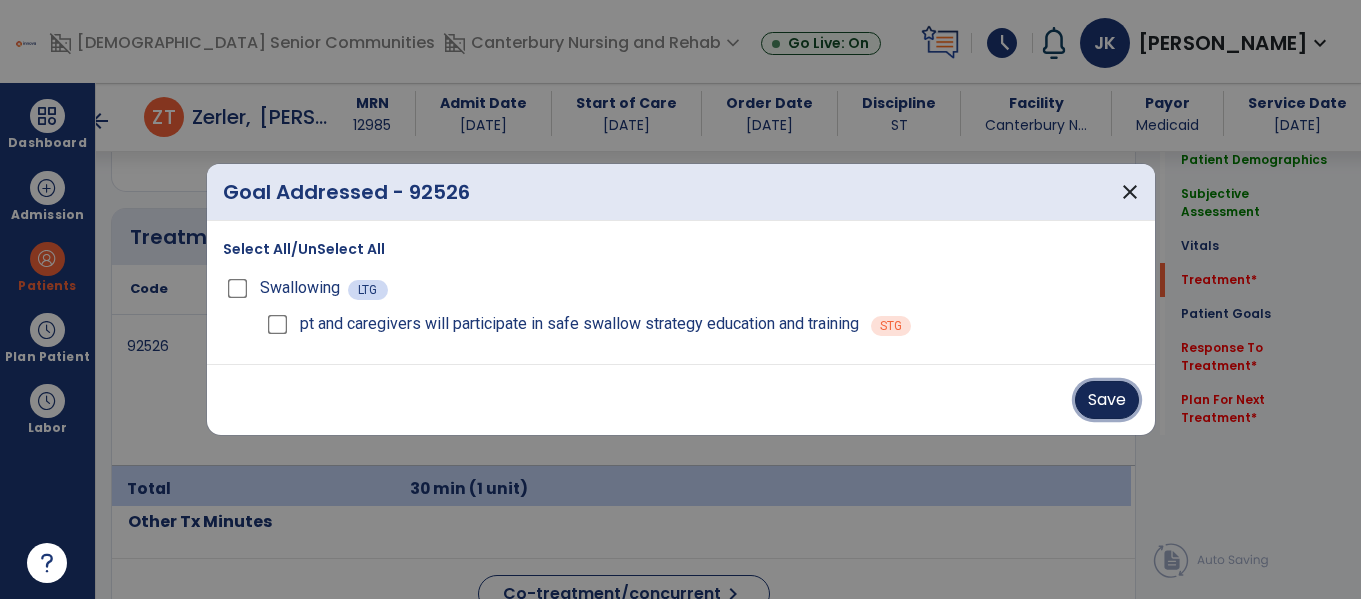 click on "Save" at bounding box center [1107, 400] 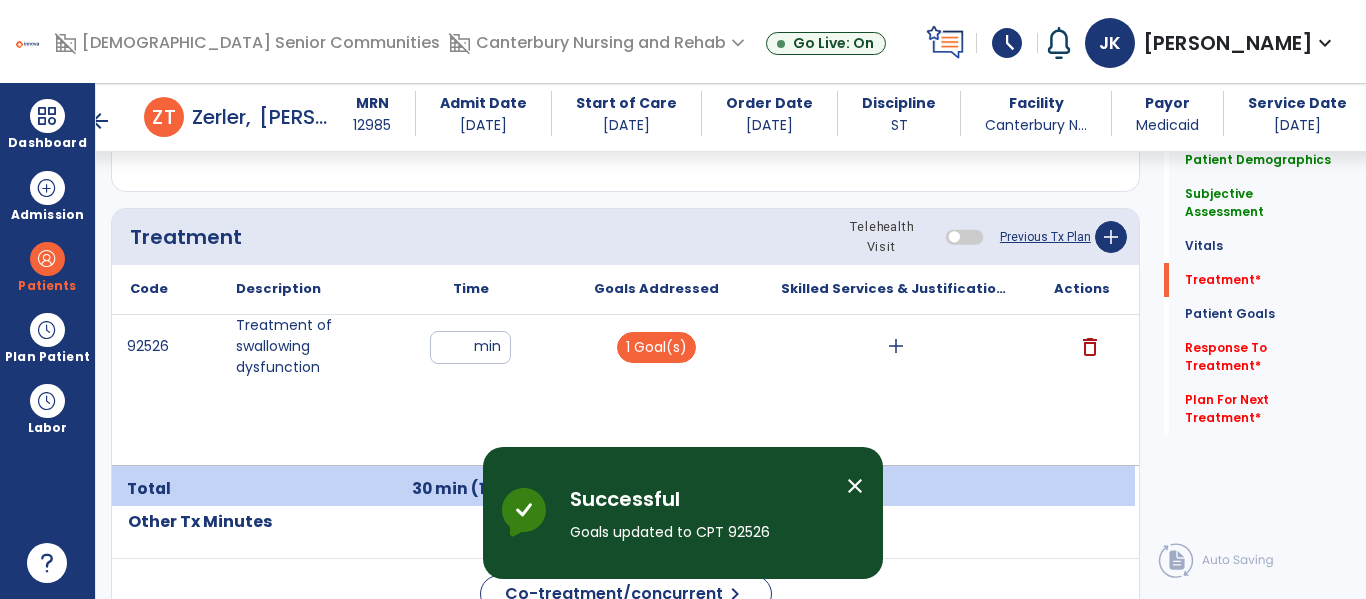 click on "add" at bounding box center (896, 346) 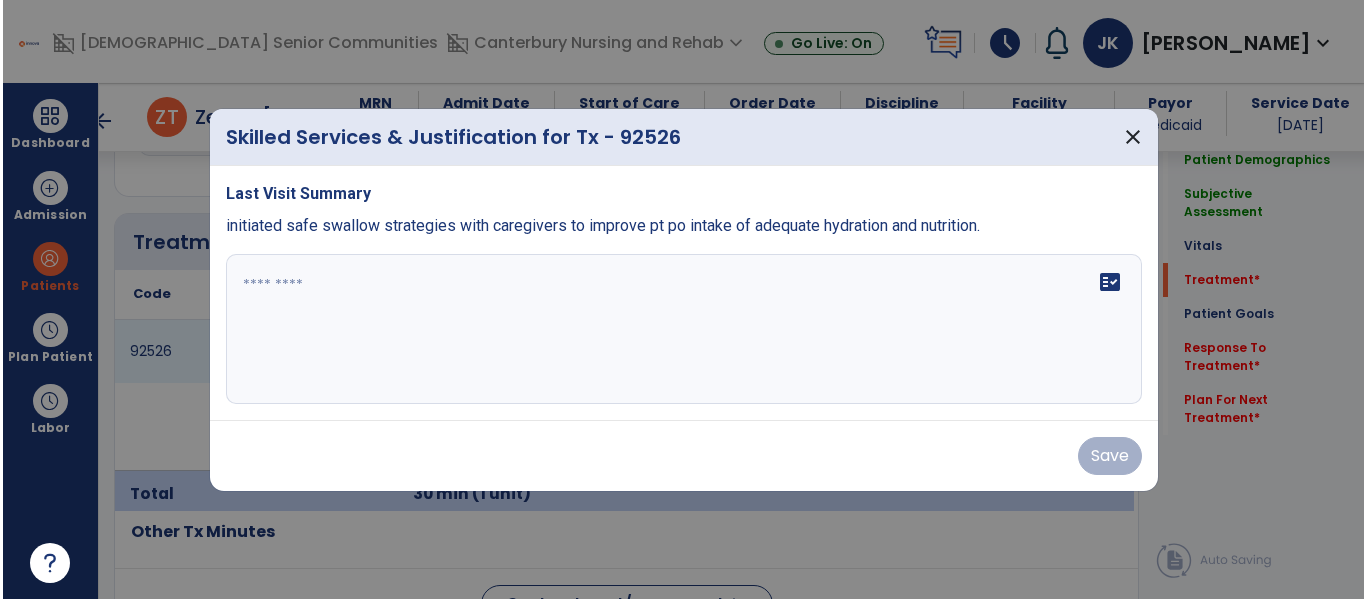 scroll, scrollTop: 1151, scrollLeft: 0, axis: vertical 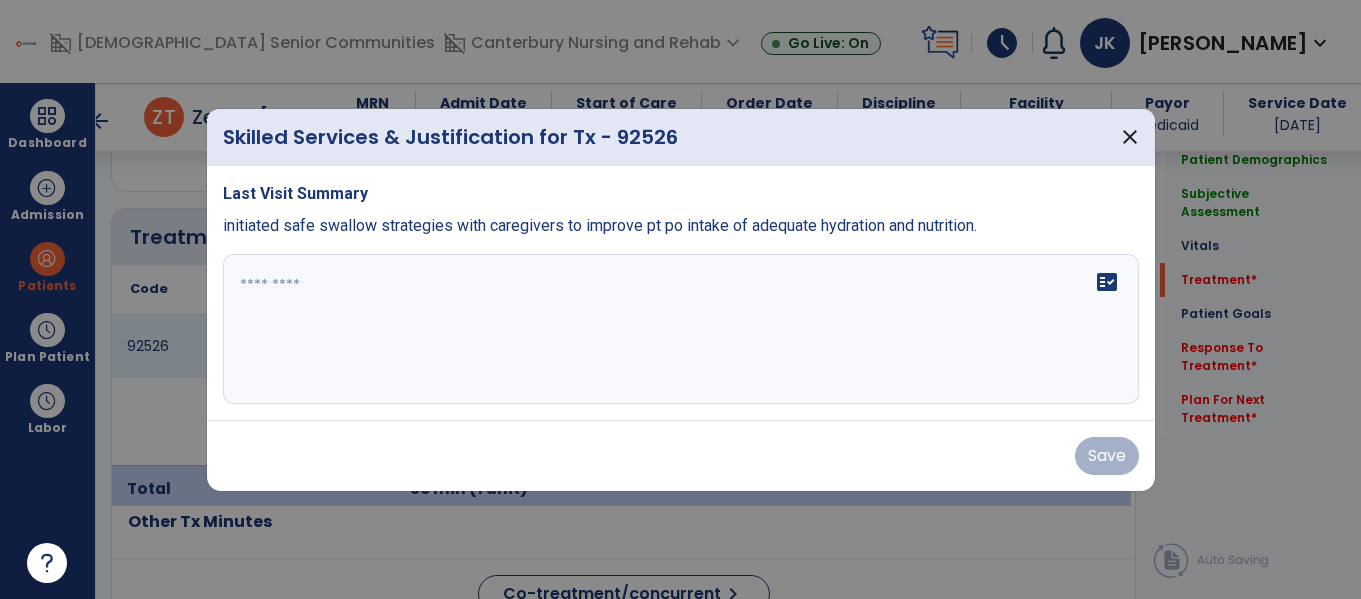 click at bounding box center (681, 329) 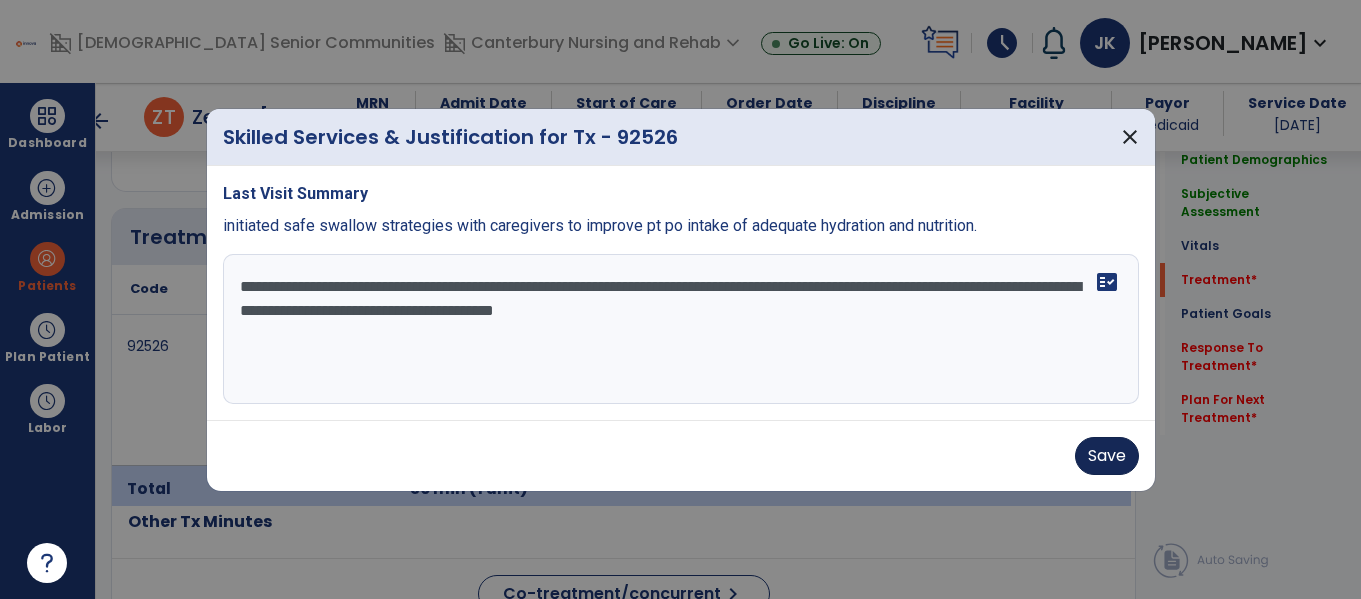 type on "**********" 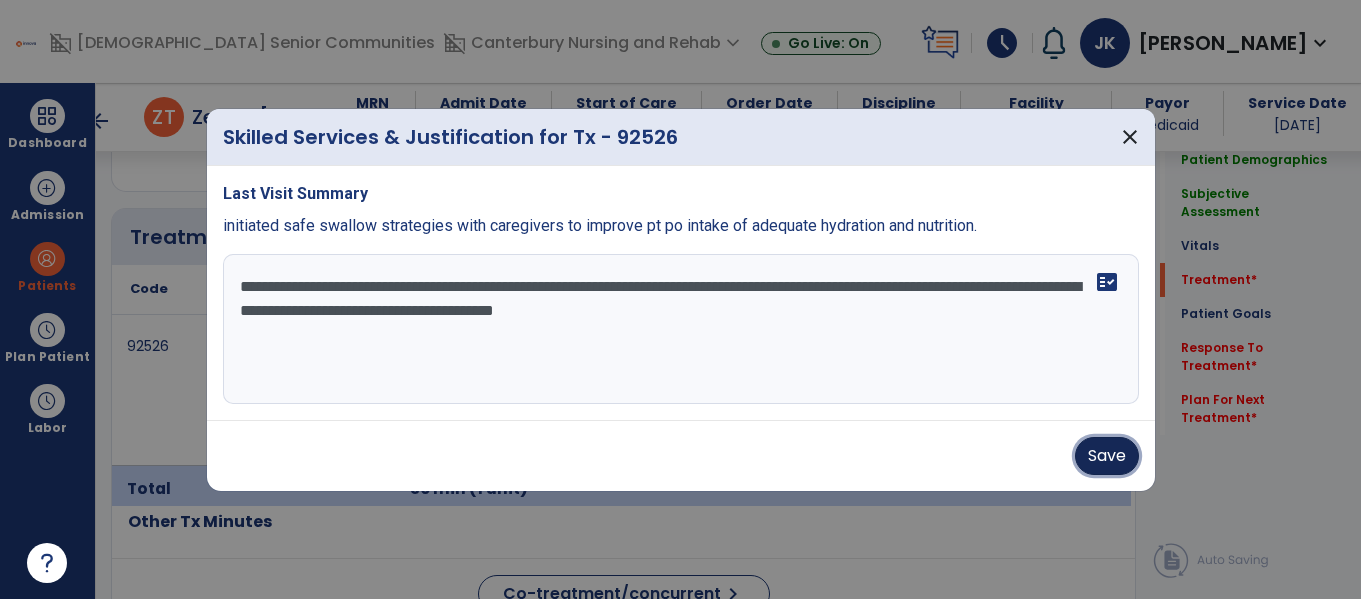 click on "Save" at bounding box center [1107, 456] 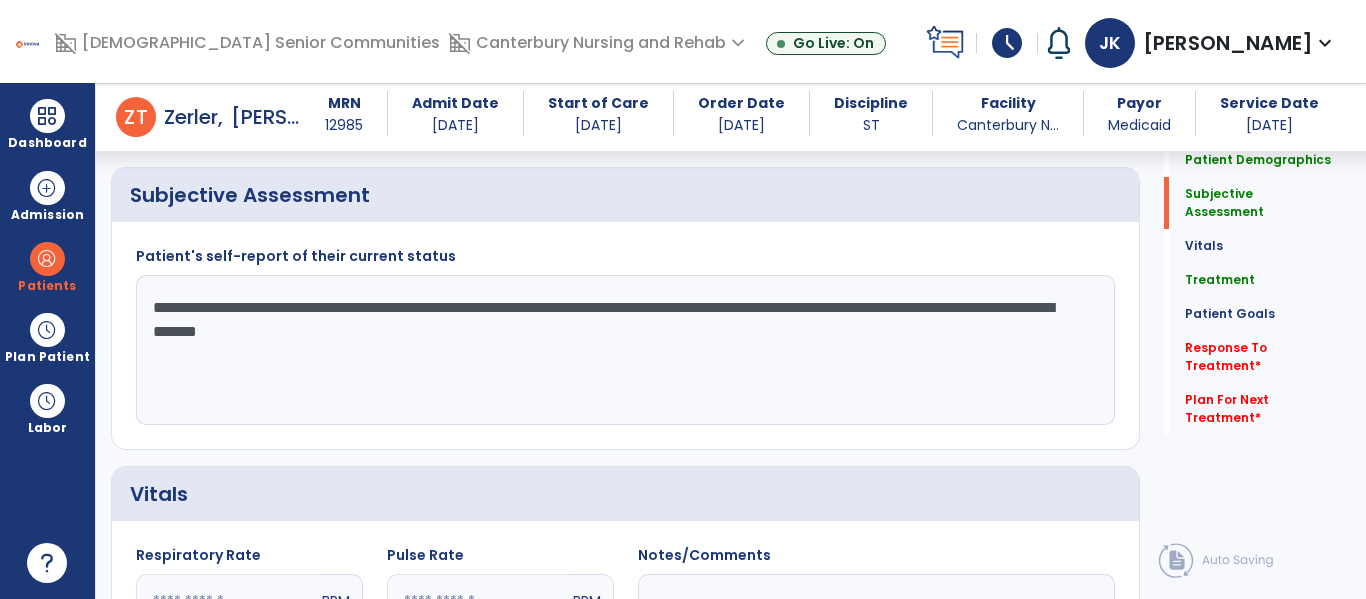 scroll, scrollTop: 472, scrollLeft: 0, axis: vertical 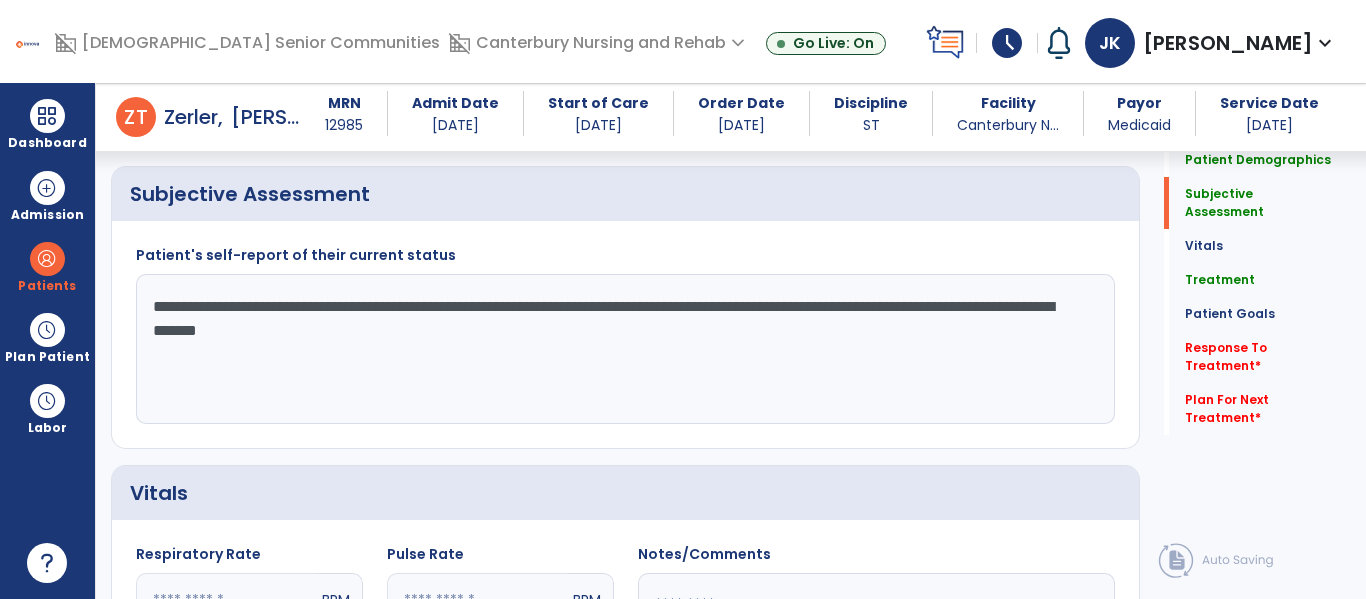 click on "**********" 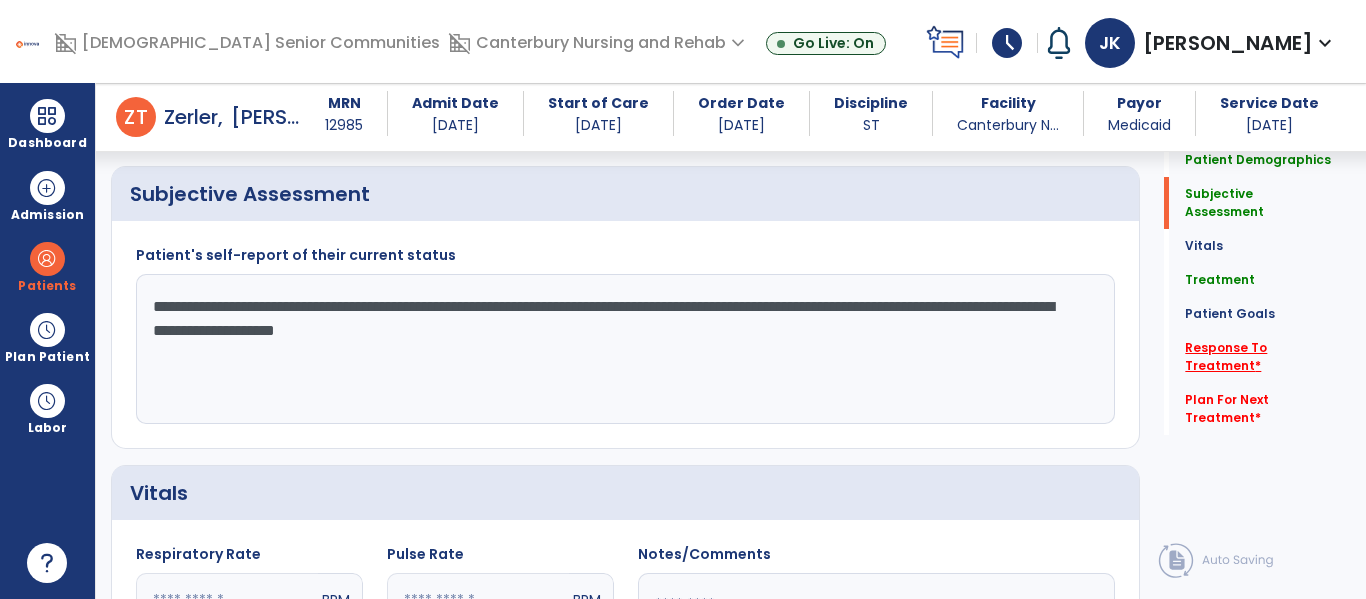 type on "**********" 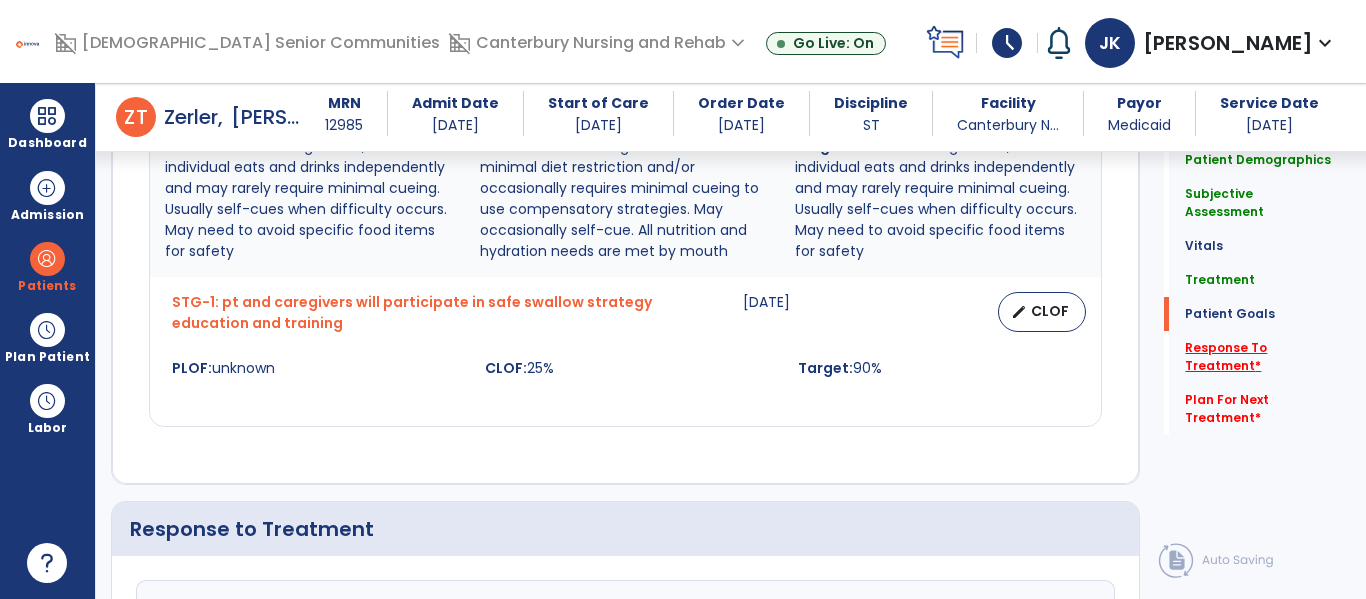 scroll, scrollTop: 2132, scrollLeft: 0, axis: vertical 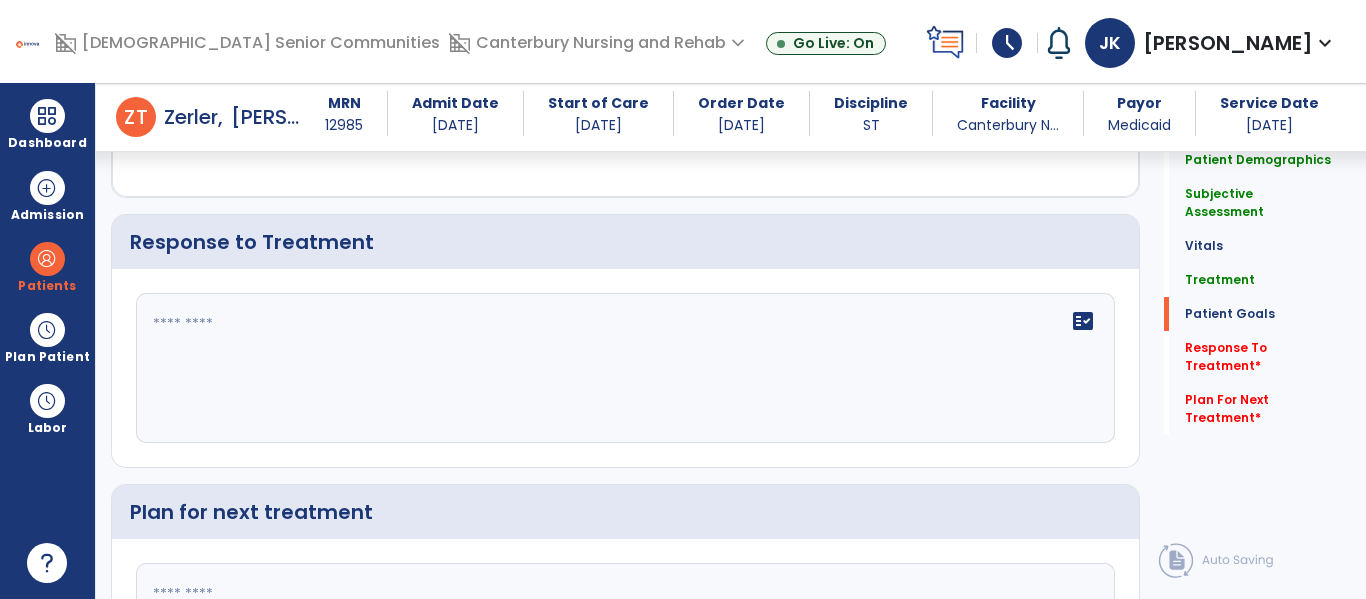 click on "fact_check" 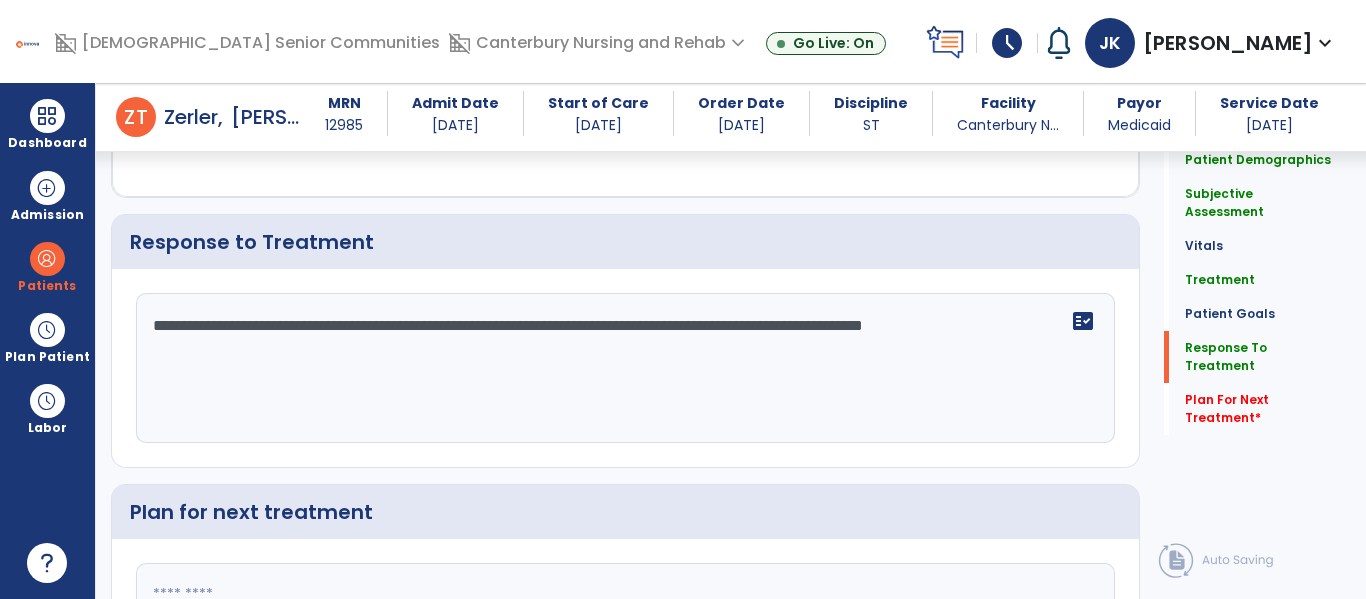 type on "**********" 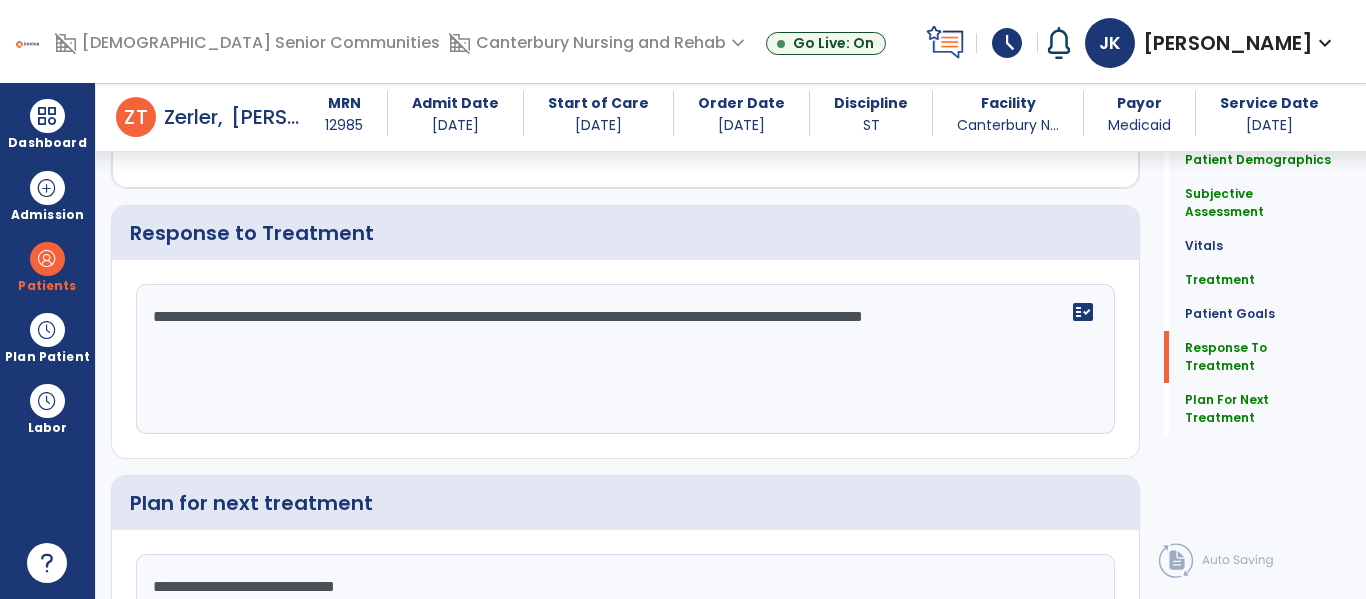 type on "**********" 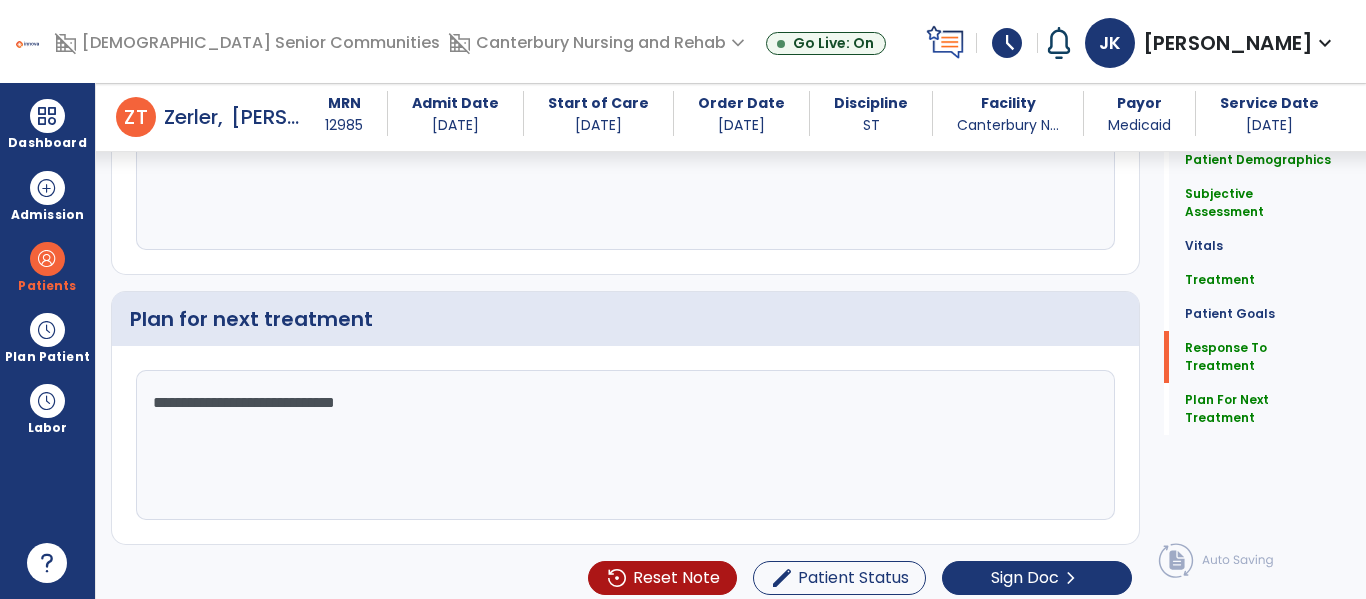 scroll, scrollTop: 2337, scrollLeft: 0, axis: vertical 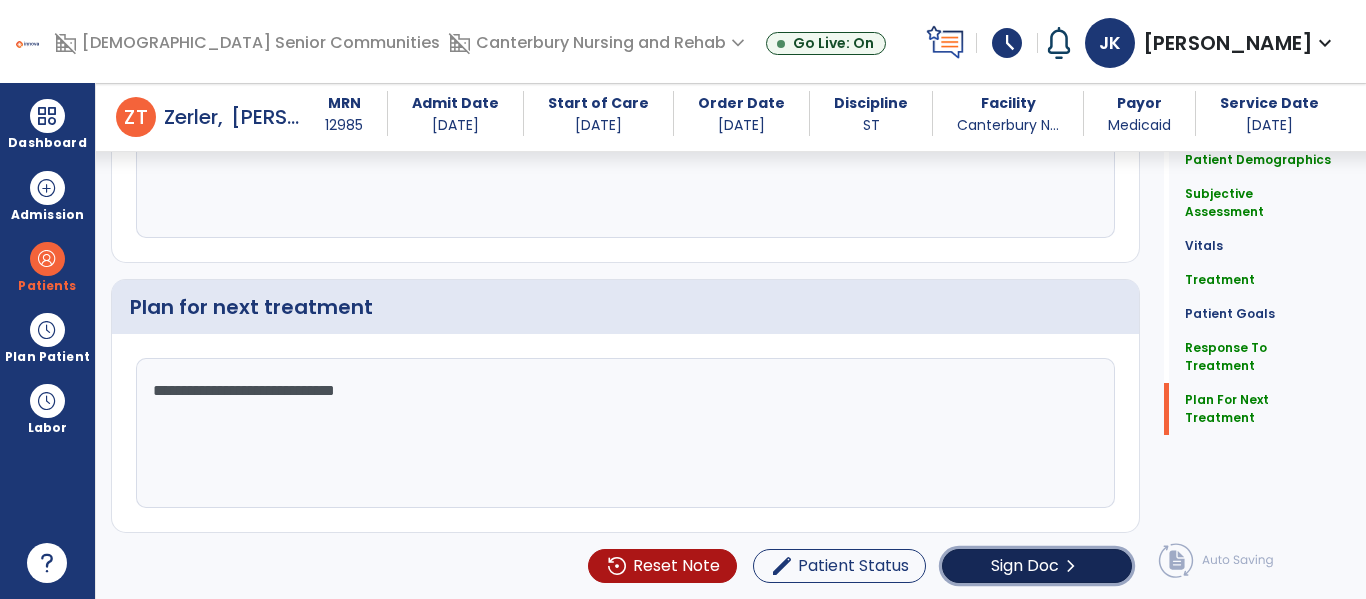 click on "Sign Doc" 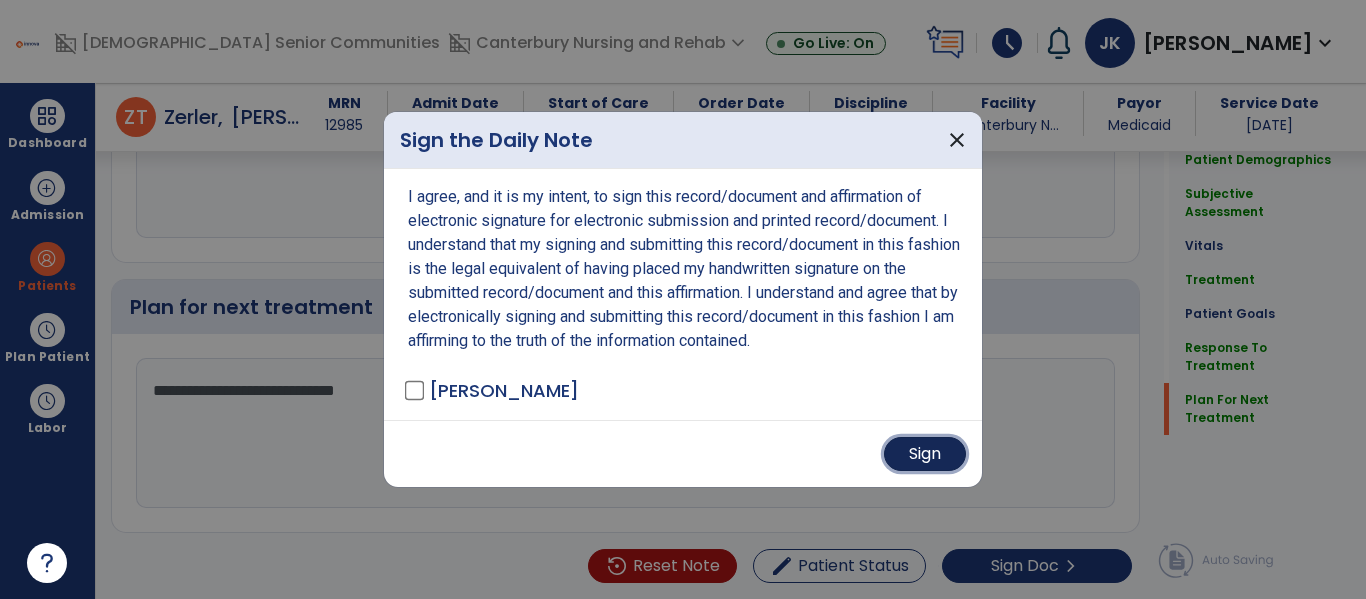 click on "Sign" at bounding box center [925, 454] 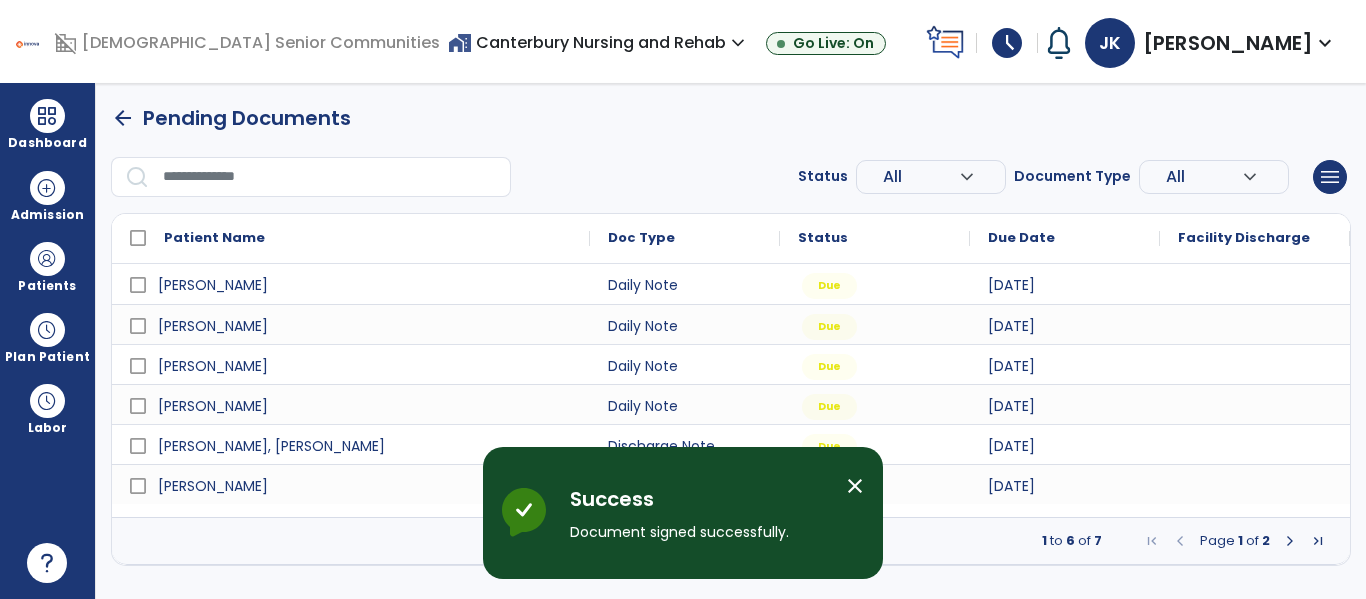 scroll, scrollTop: 0, scrollLeft: 0, axis: both 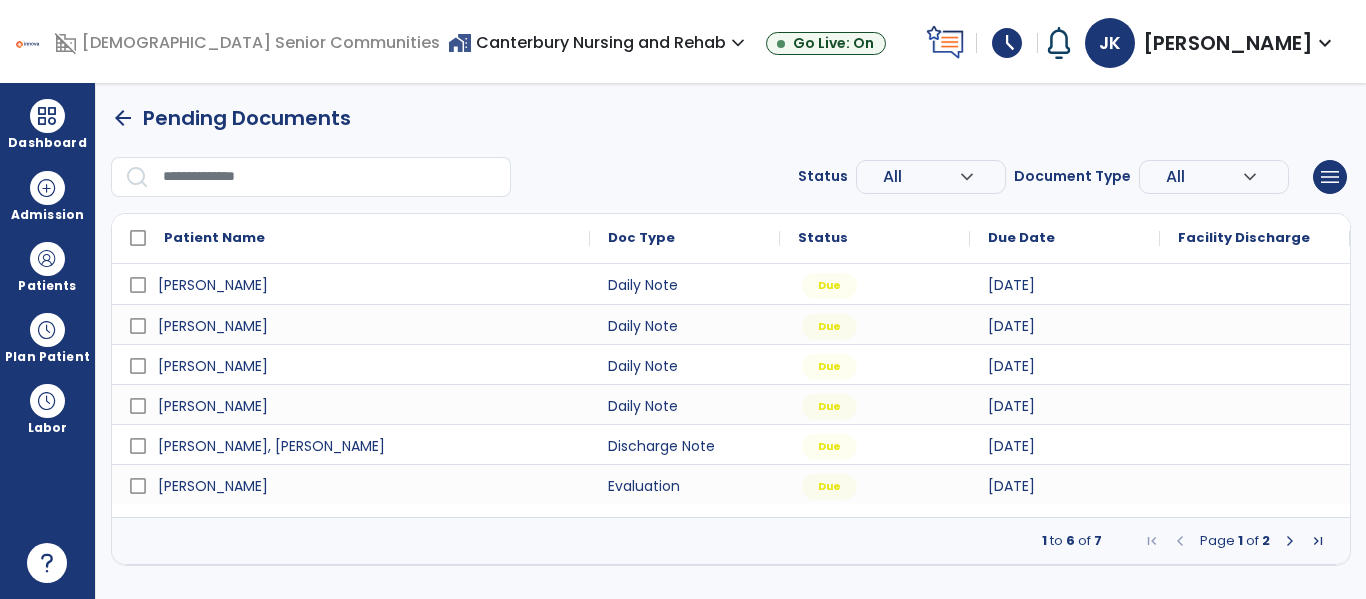 click at bounding box center (1290, 541) 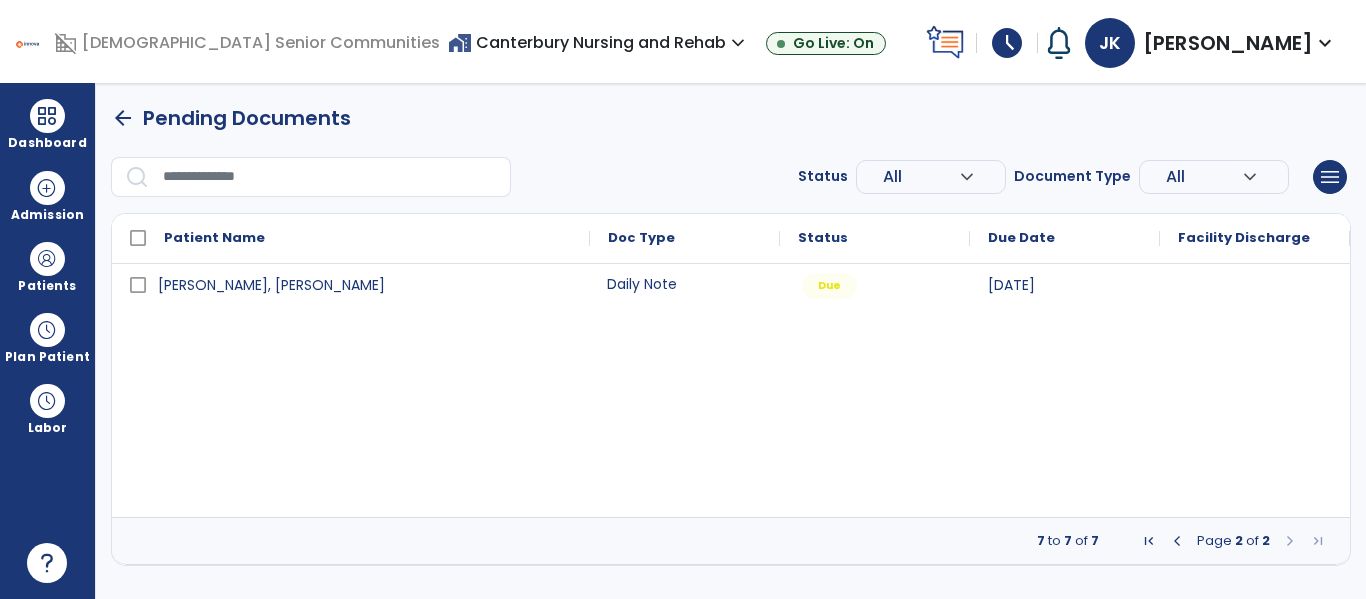 click on "Daily Note" at bounding box center (685, 284) 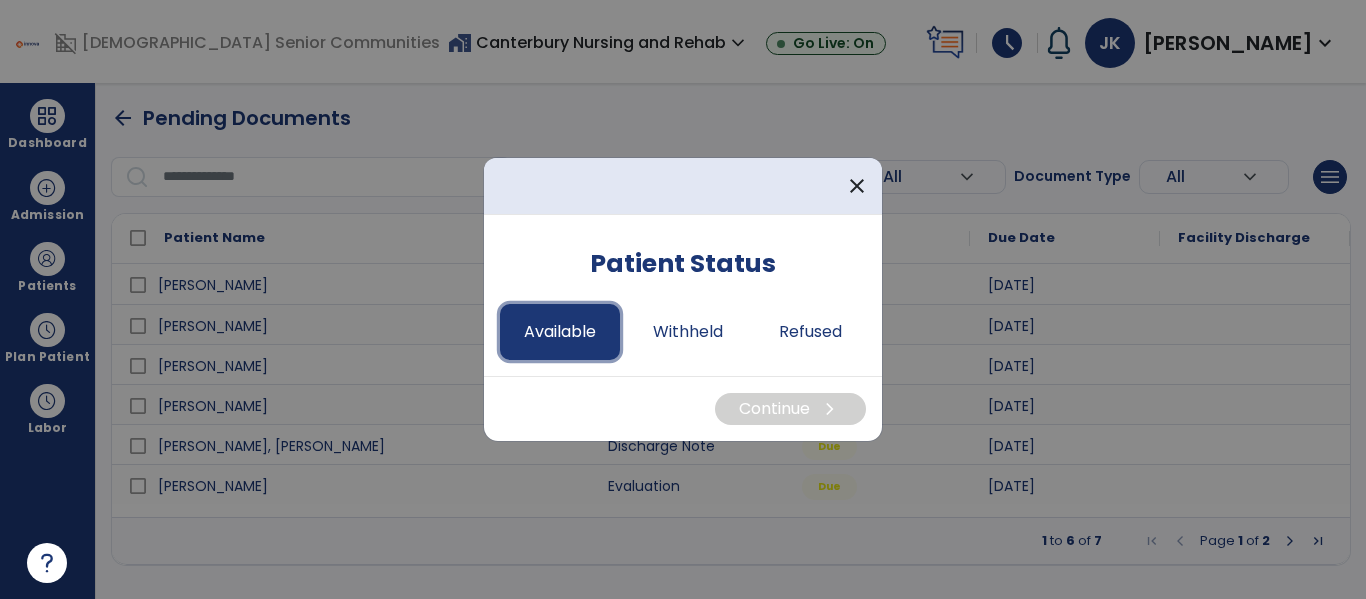 click on "Available" at bounding box center [560, 332] 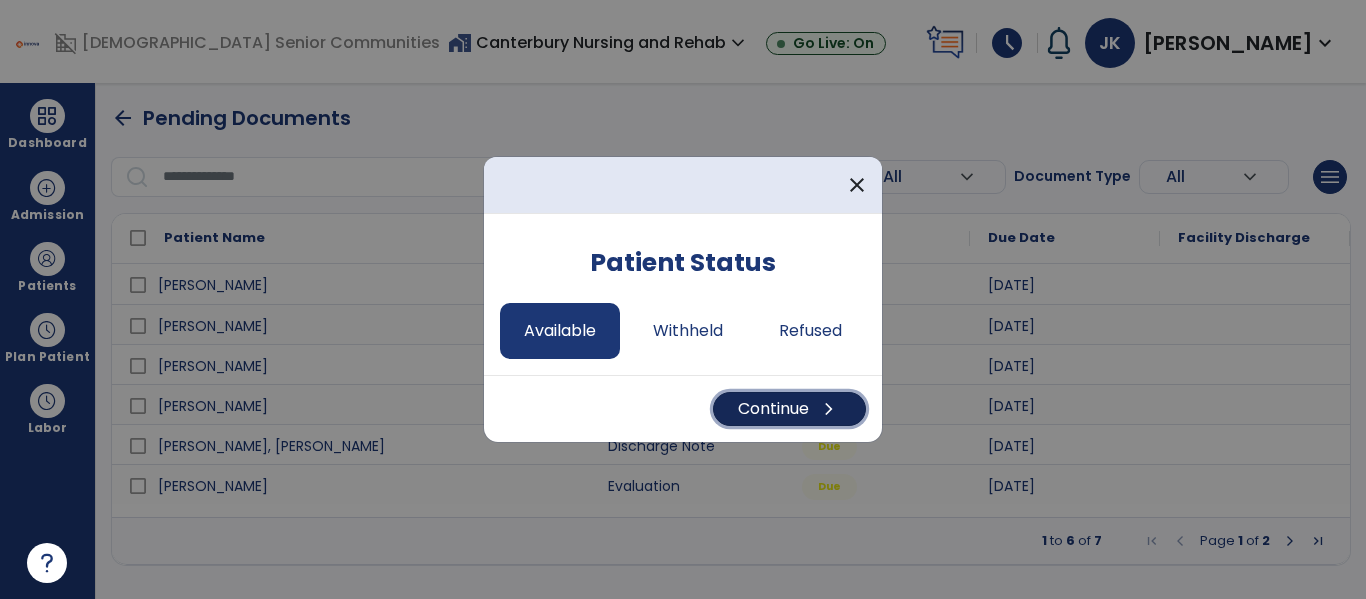 click on "Continue   chevron_right" at bounding box center (789, 409) 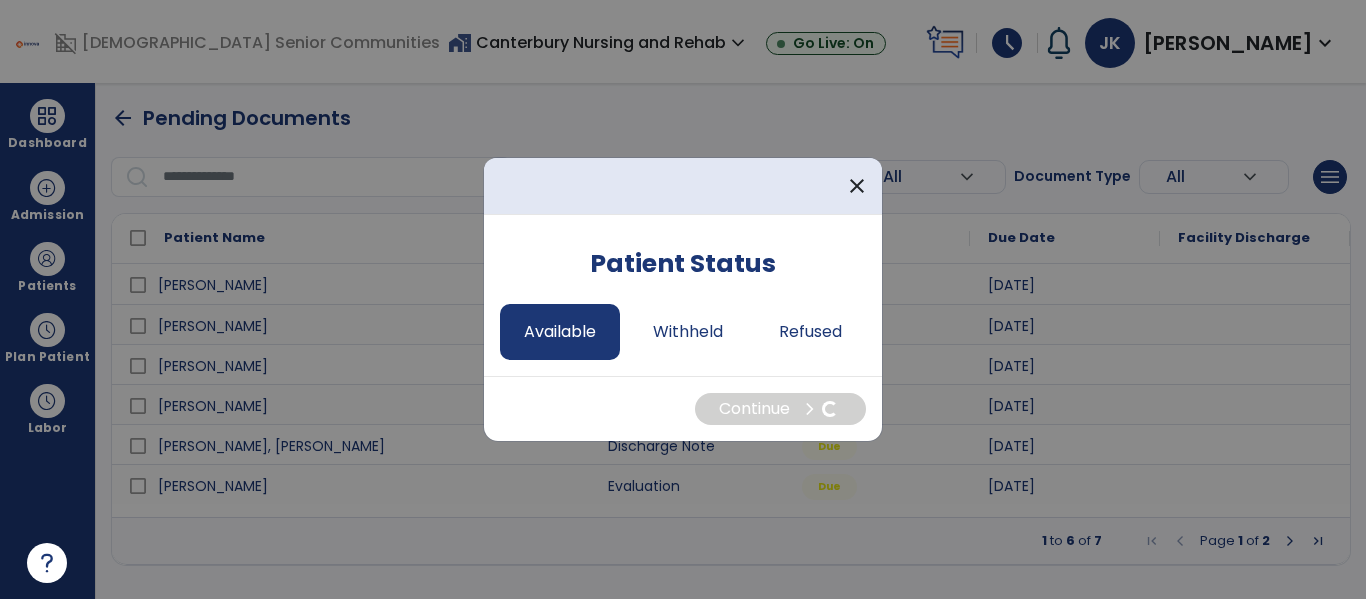 select on "*" 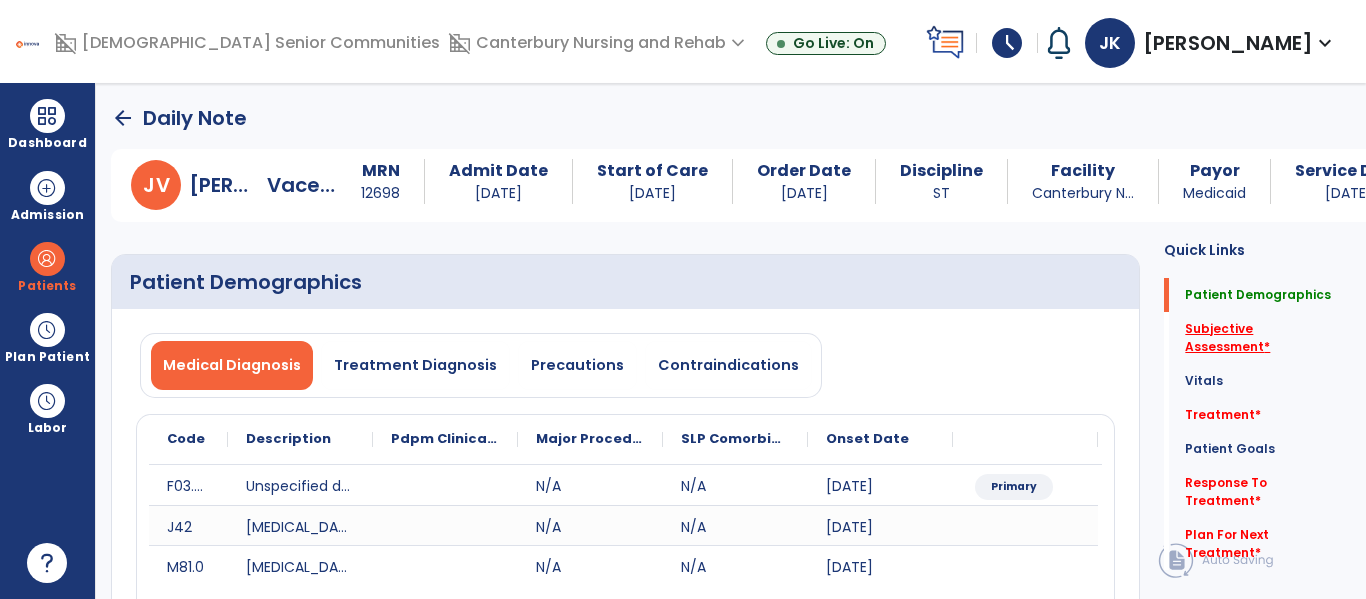click on "Subjective Assessment   *" 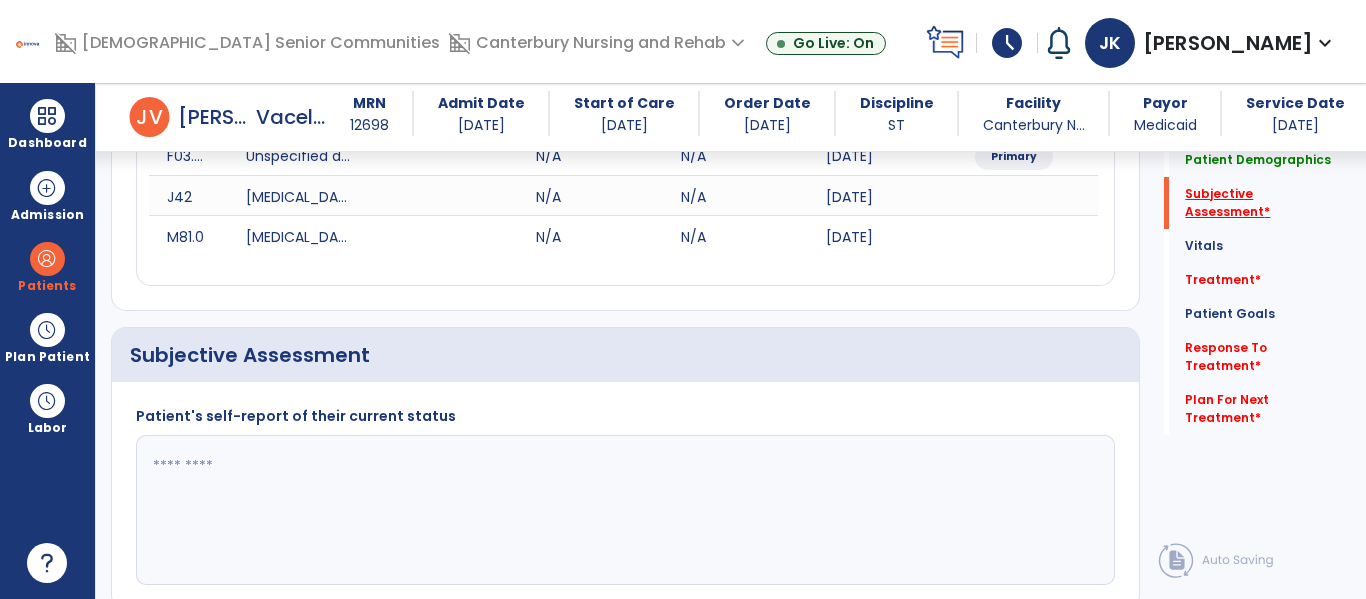scroll, scrollTop: 457, scrollLeft: 0, axis: vertical 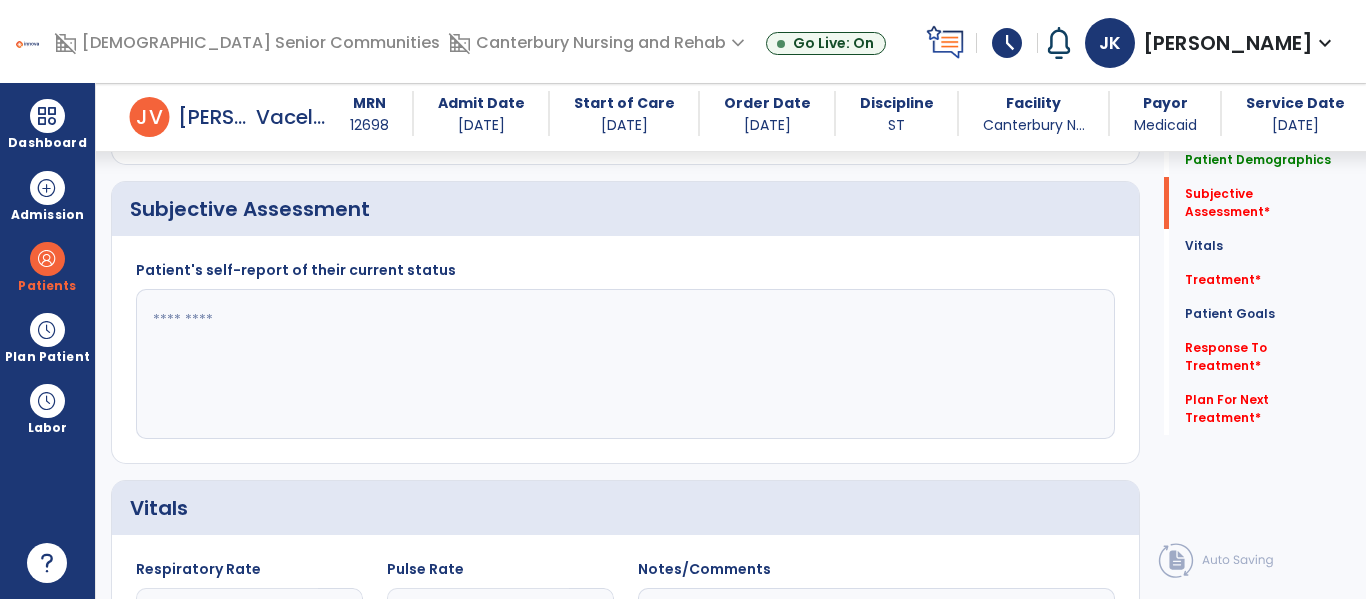click 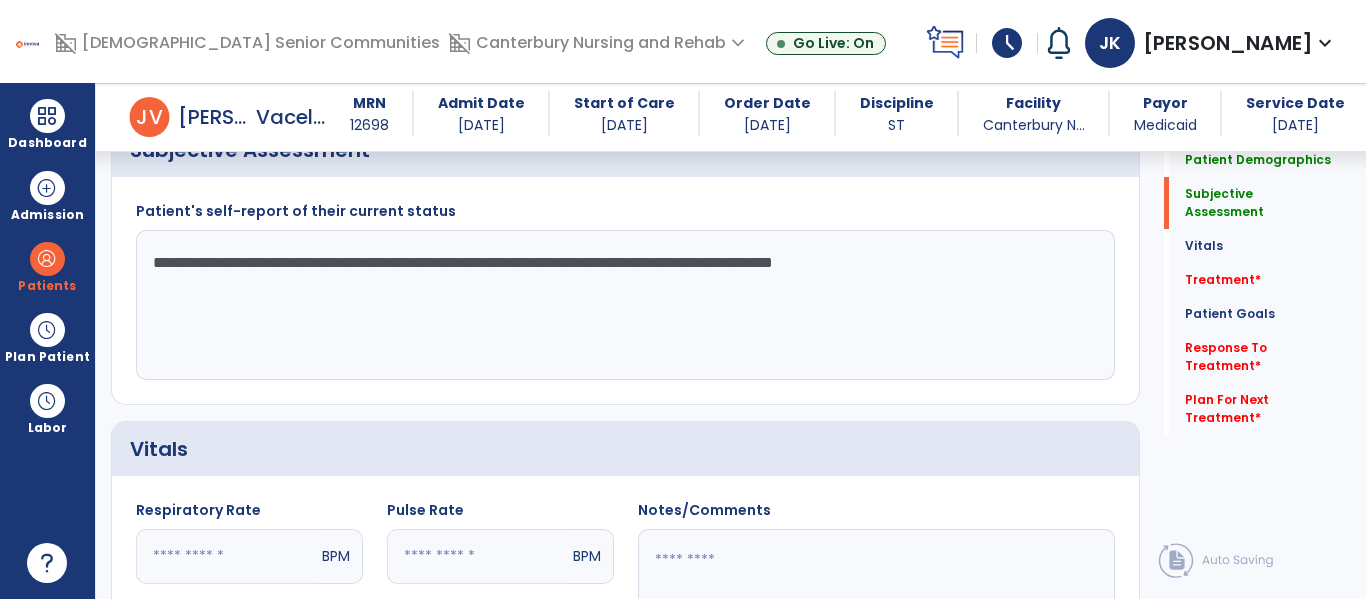 scroll, scrollTop: 514, scrollLeft: 0, axis: vertical 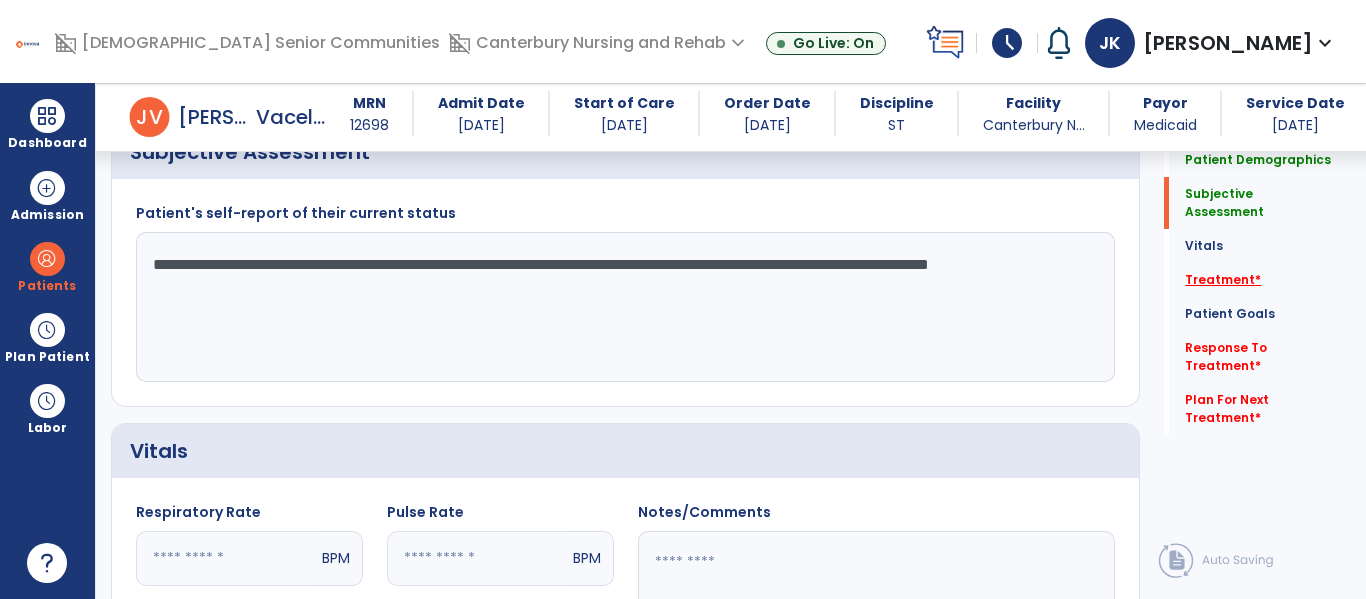 type on "**********" 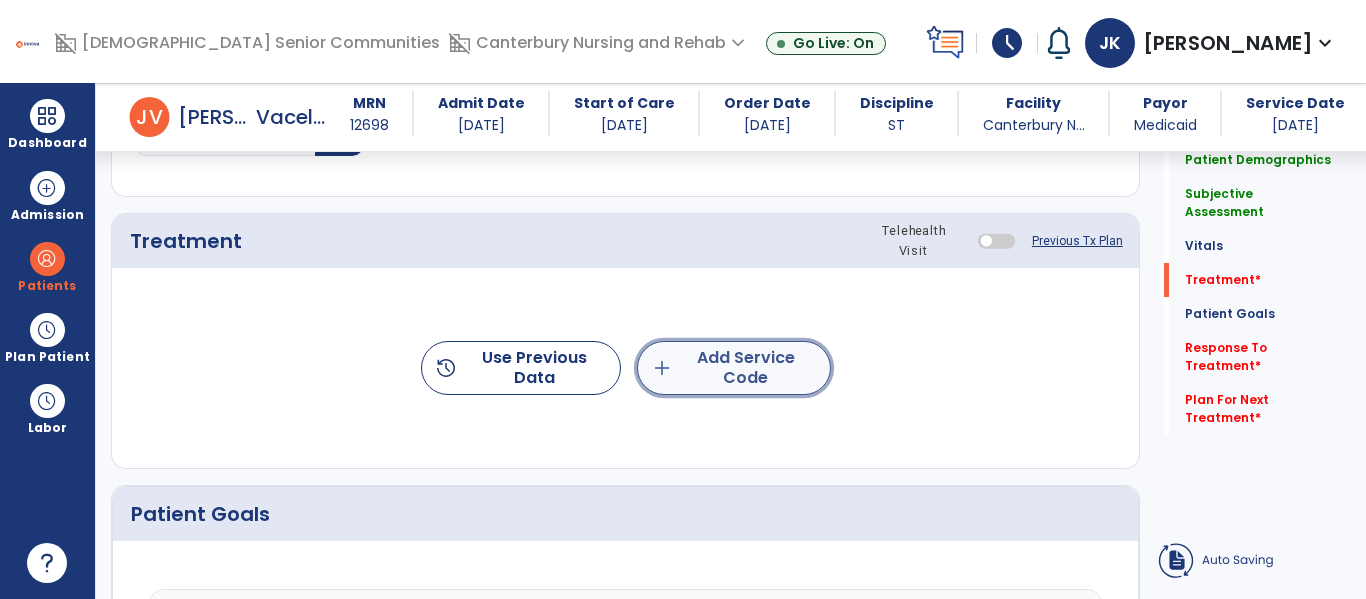 click on "add  Add Service Code" 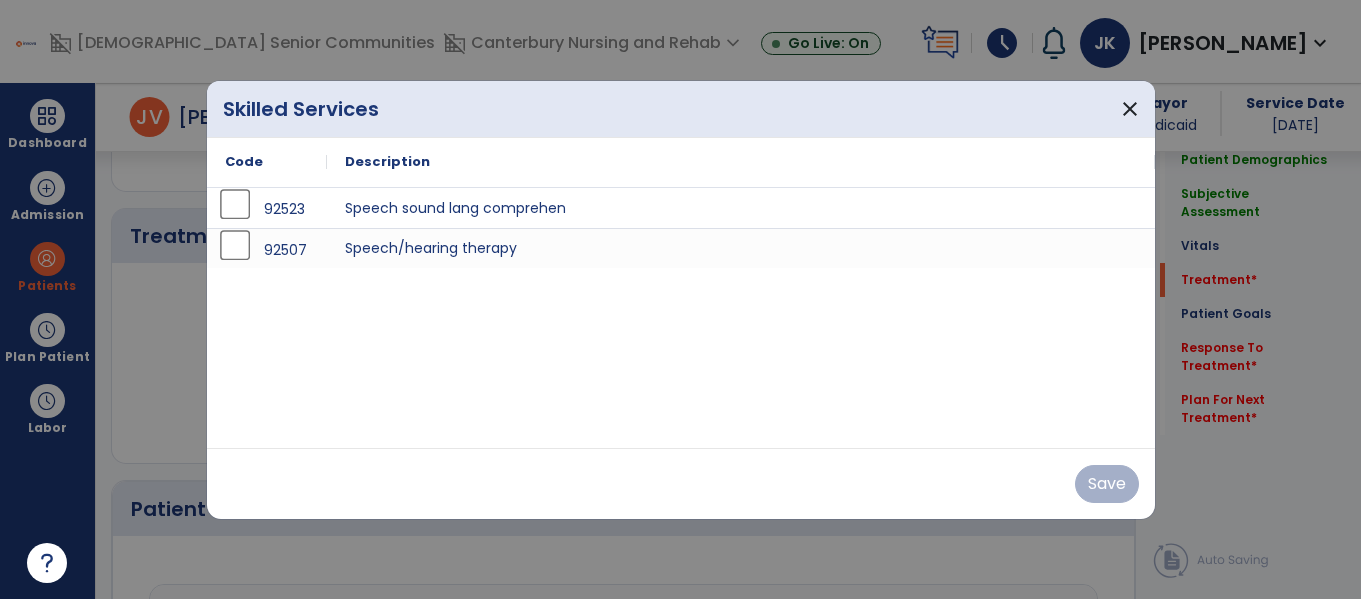 scroll, scrollTop: 1146, scrollLeft: 0, axis: vertical 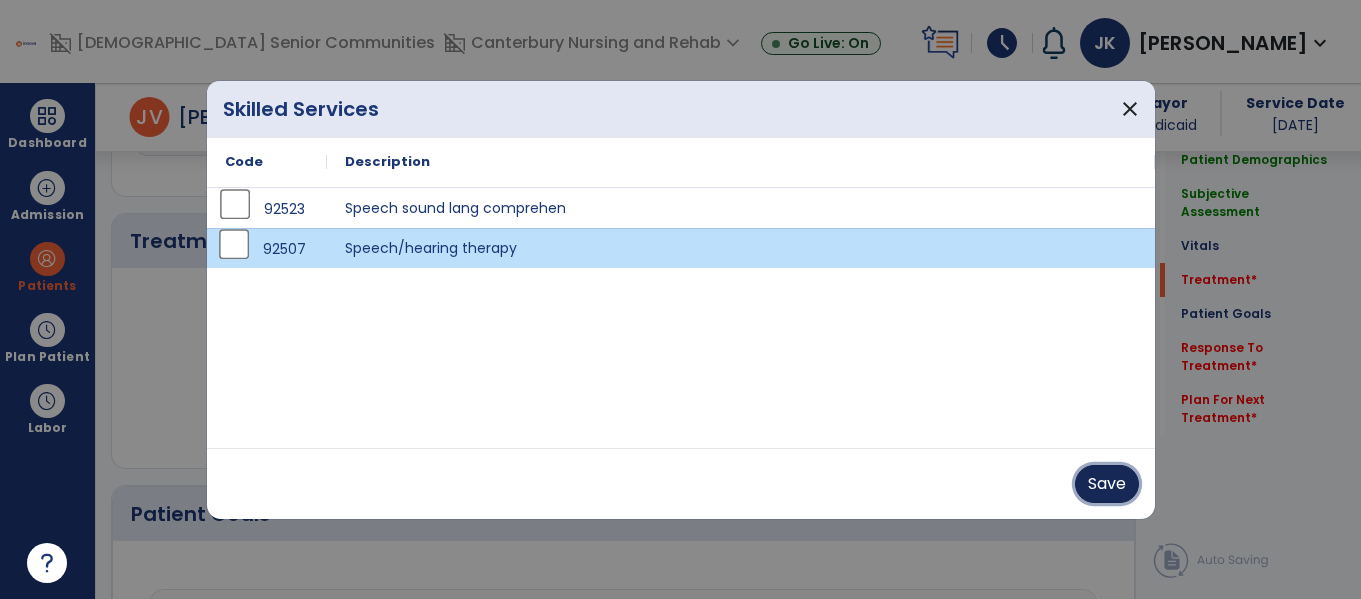 click on "Save" at bounding box center [1107, 484] 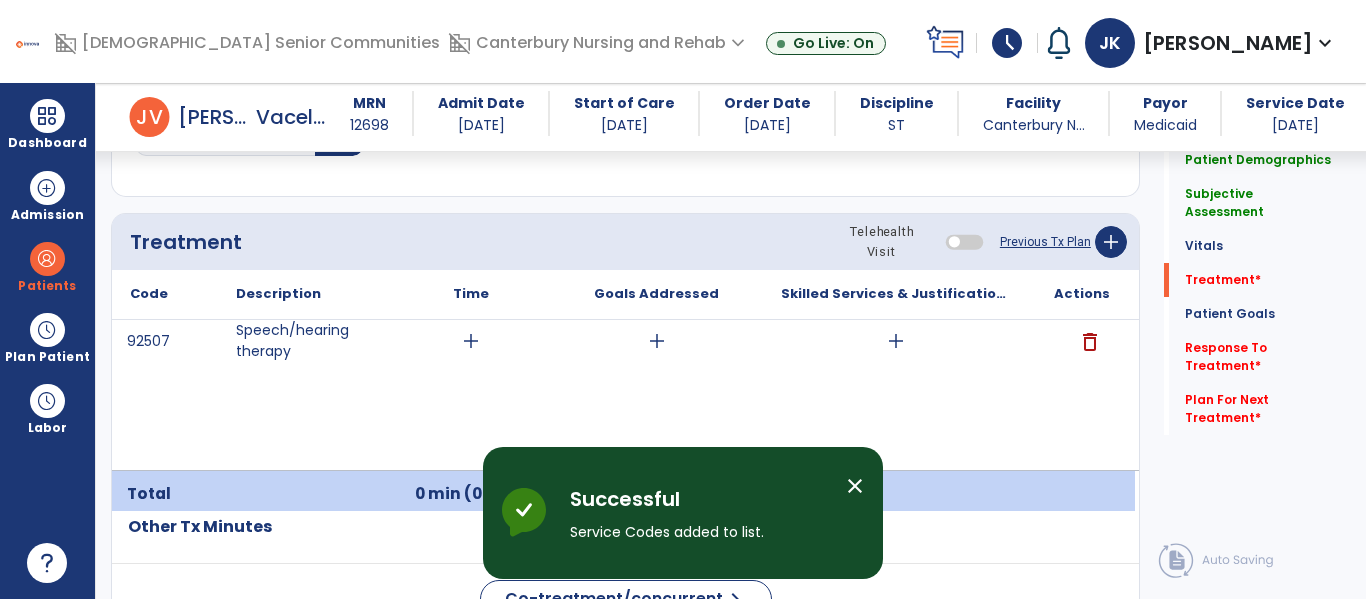 click on "add" at bounding box center [471, 341] 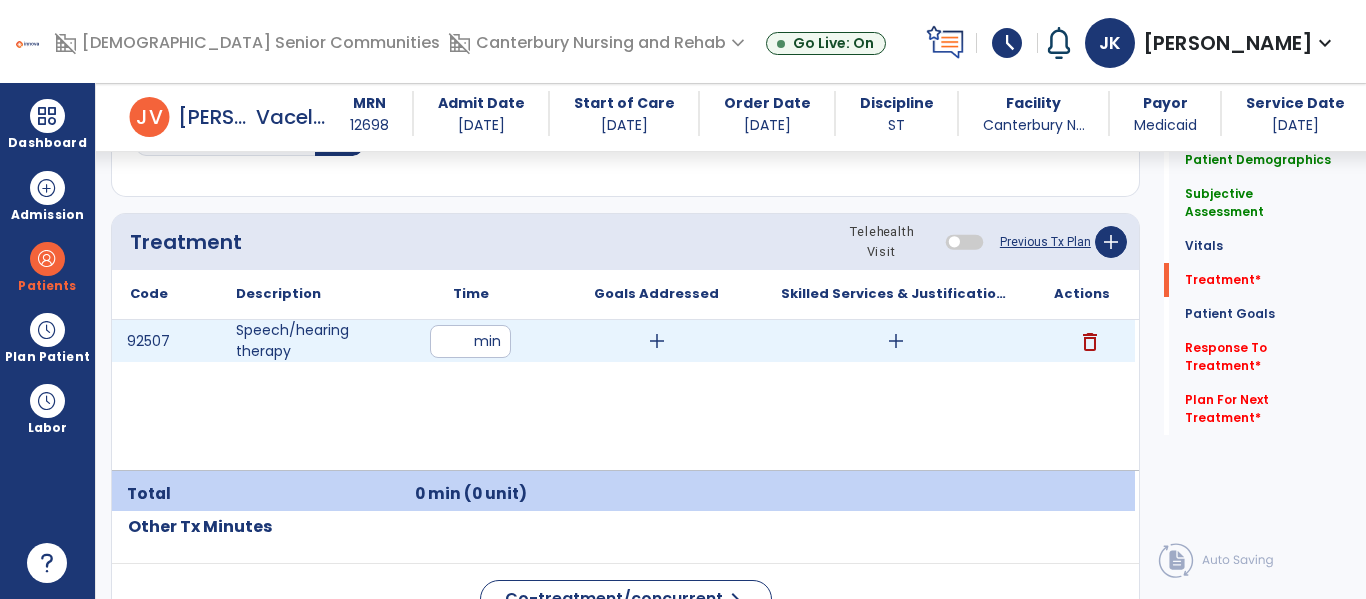 type on "**" 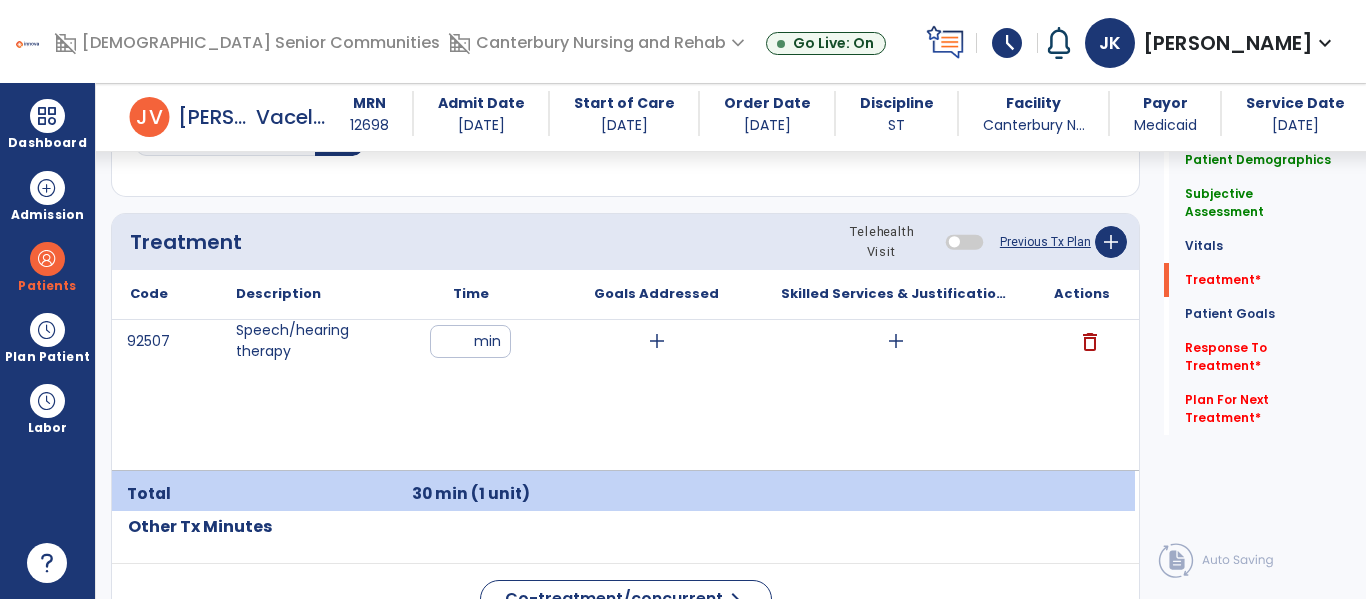 click on "add" at bounding box center (657, 341) 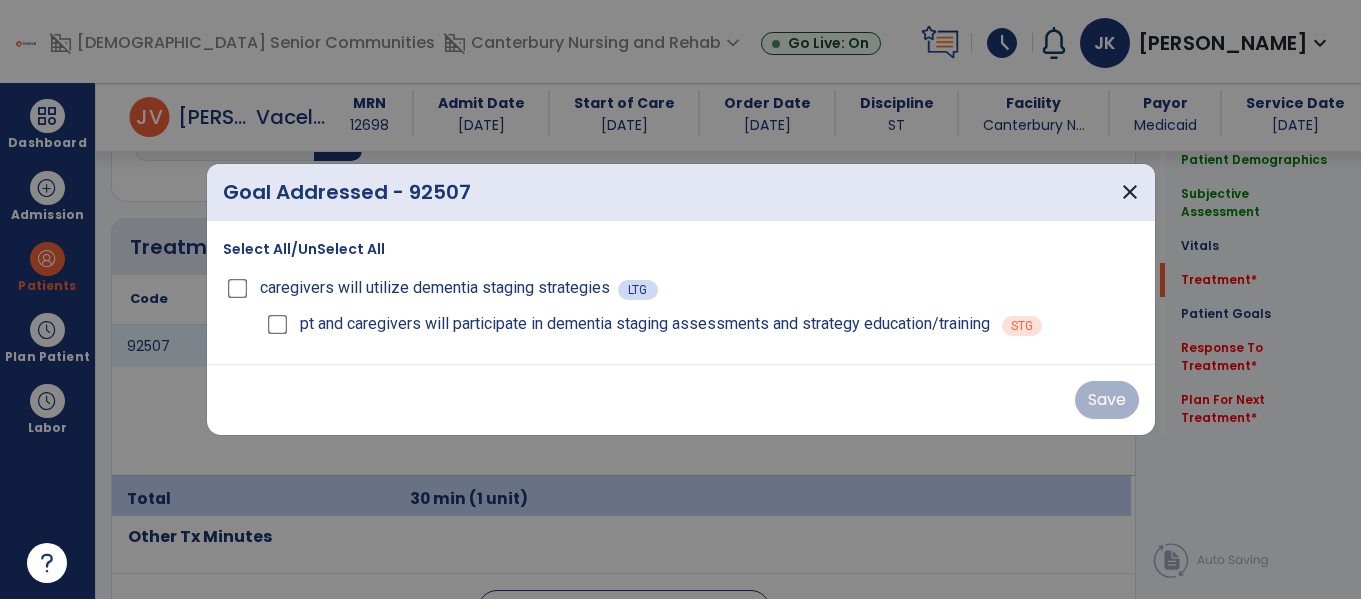 scroll, scrollTop: 1146, scrollLeft: 0, axis: vertical 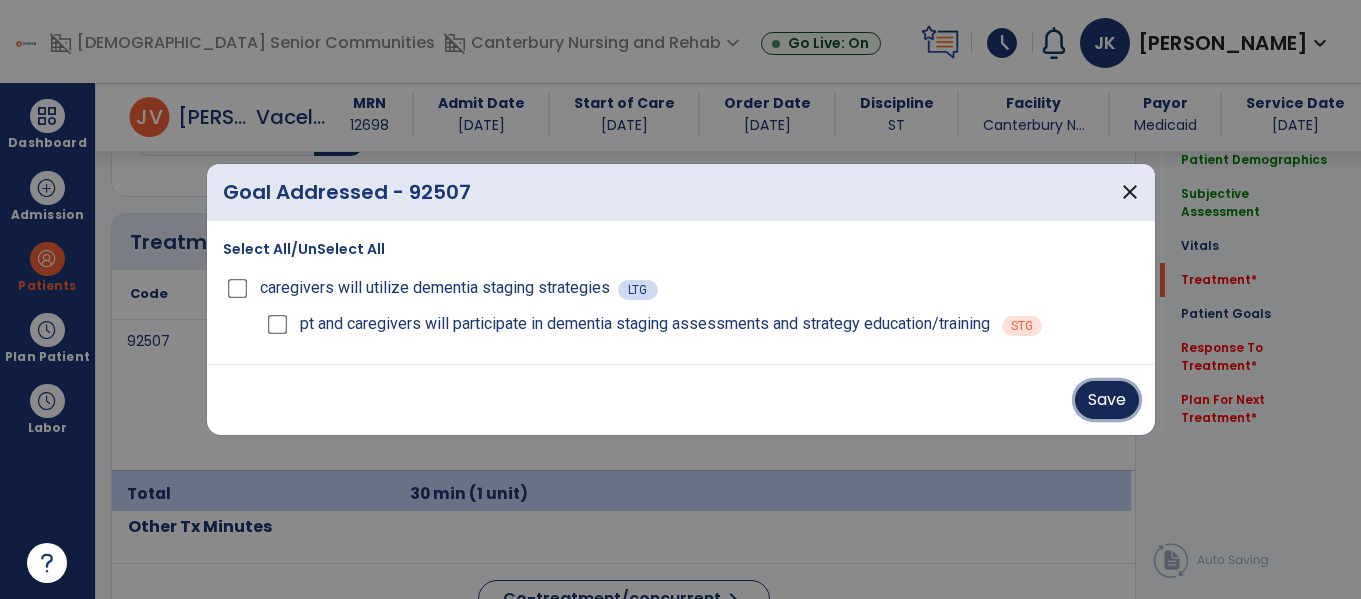 click on "Save" at bounding box center (1107, 400) 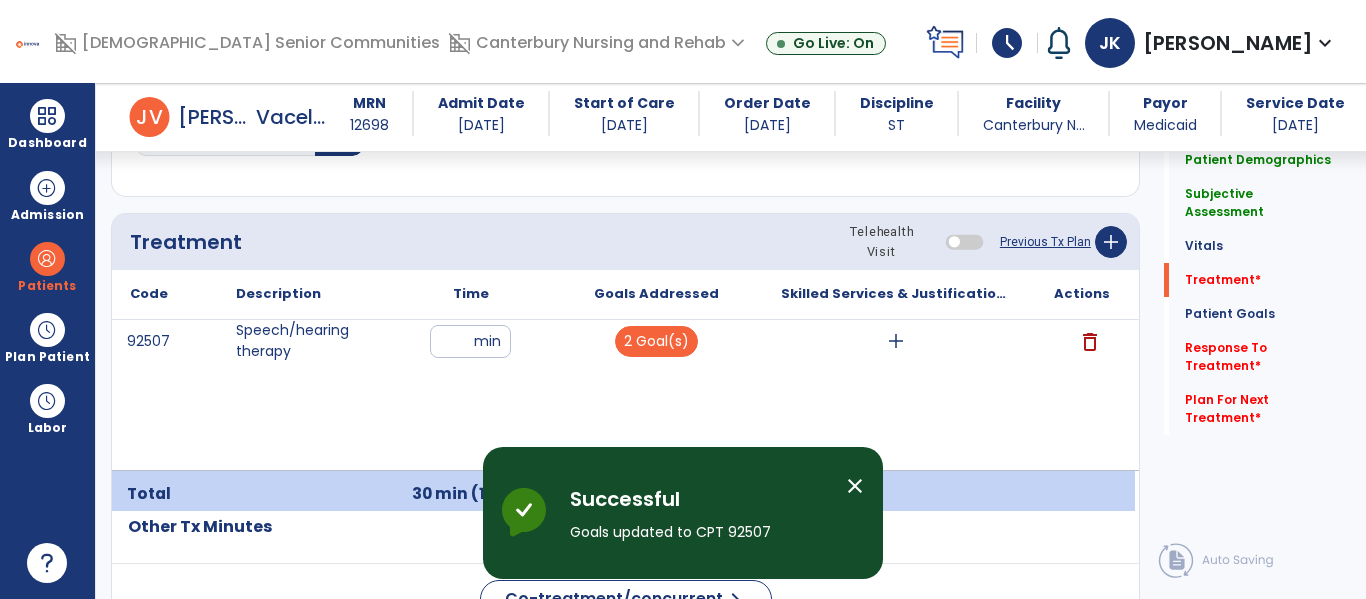 click on "add" at bounding box center (896, 341) 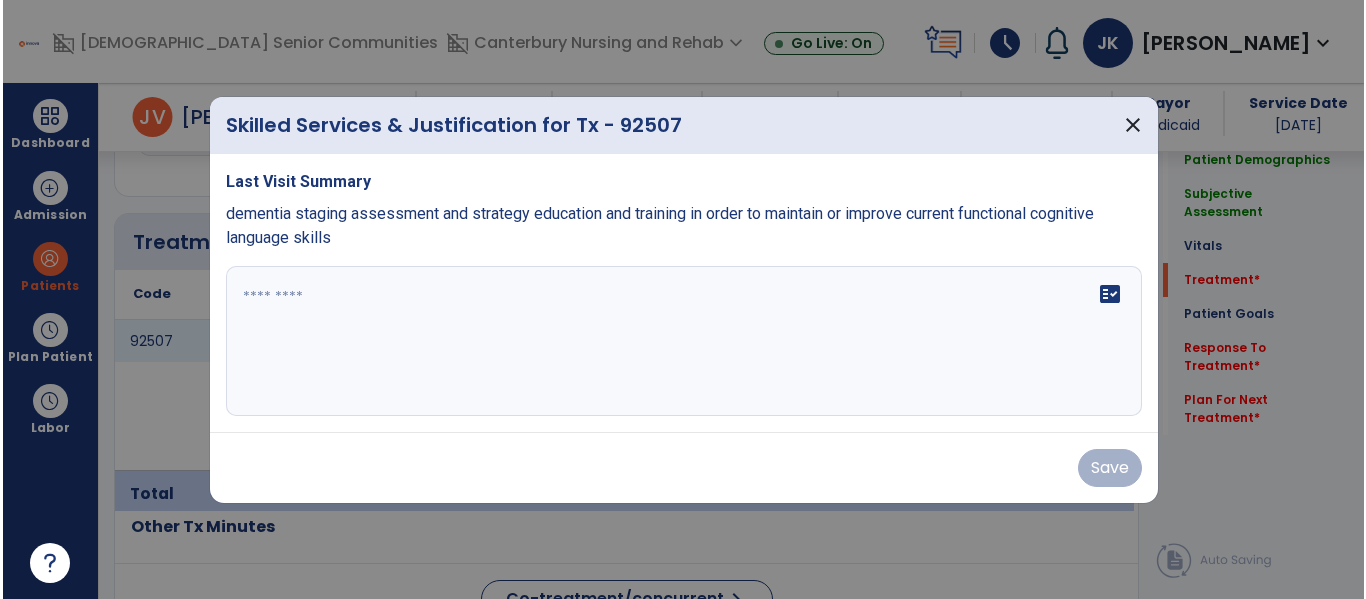 scroll, scrollTop: 1146, scrollLeft: 0, axis: vertical 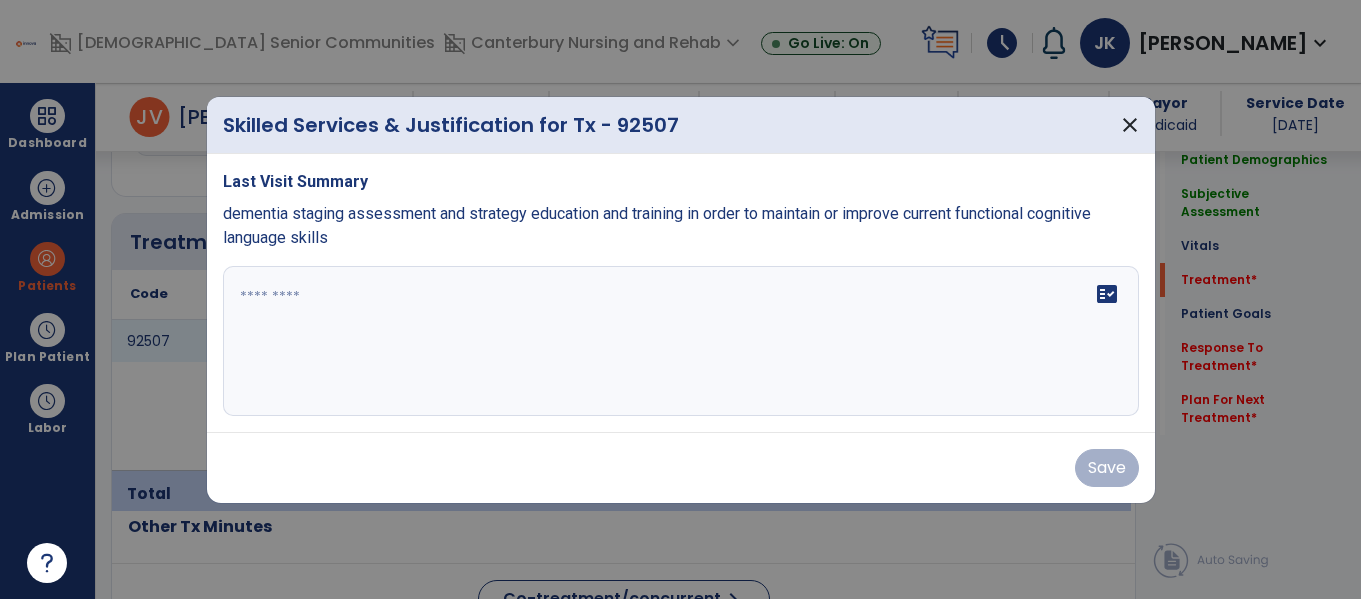 click at bounding box center (681, 341) 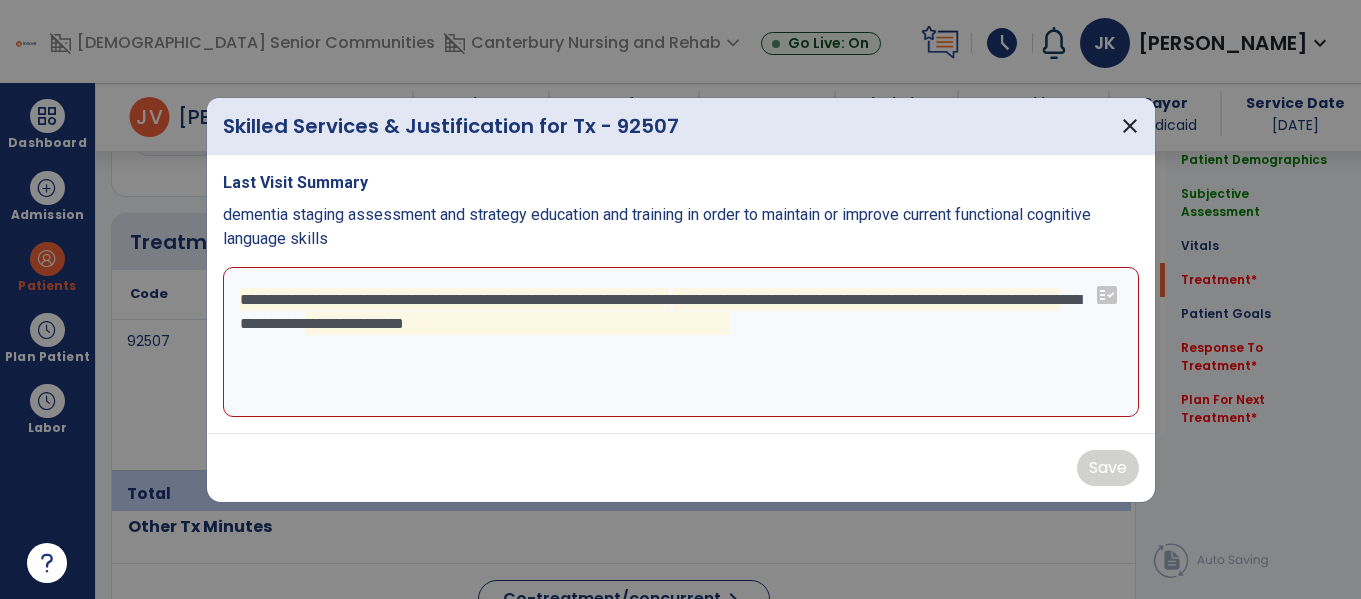 click on "**********" at bounding box center (681, 342) 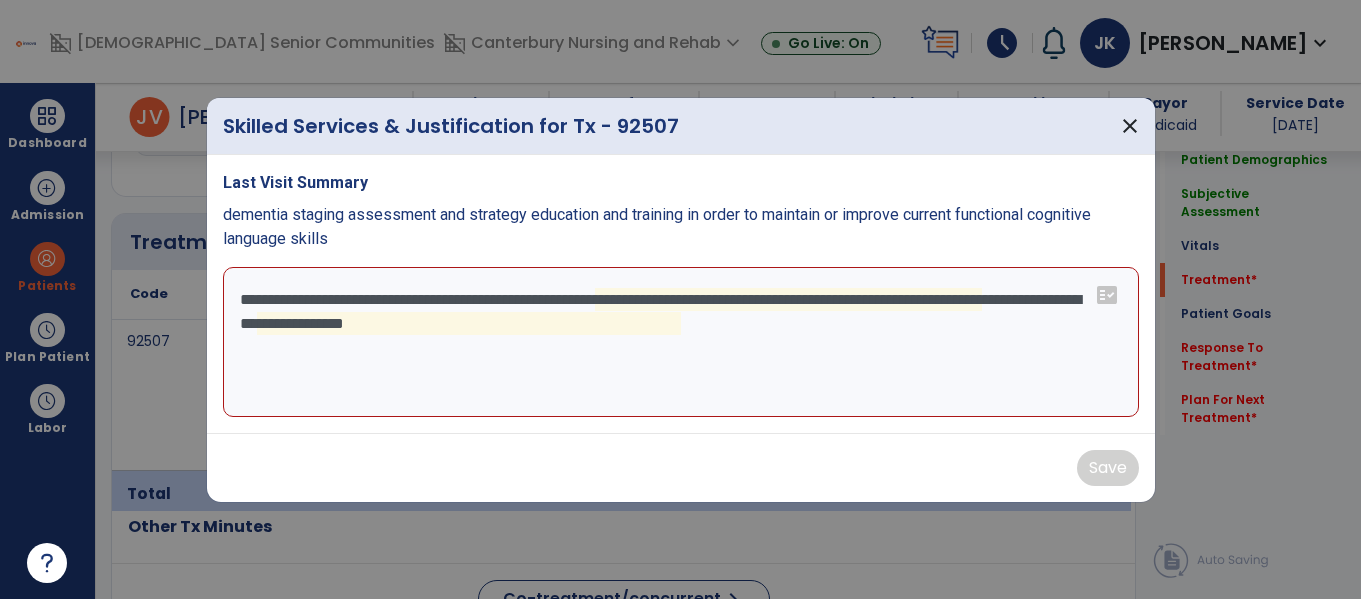 click on "**********" at bounding box center [681, 342] 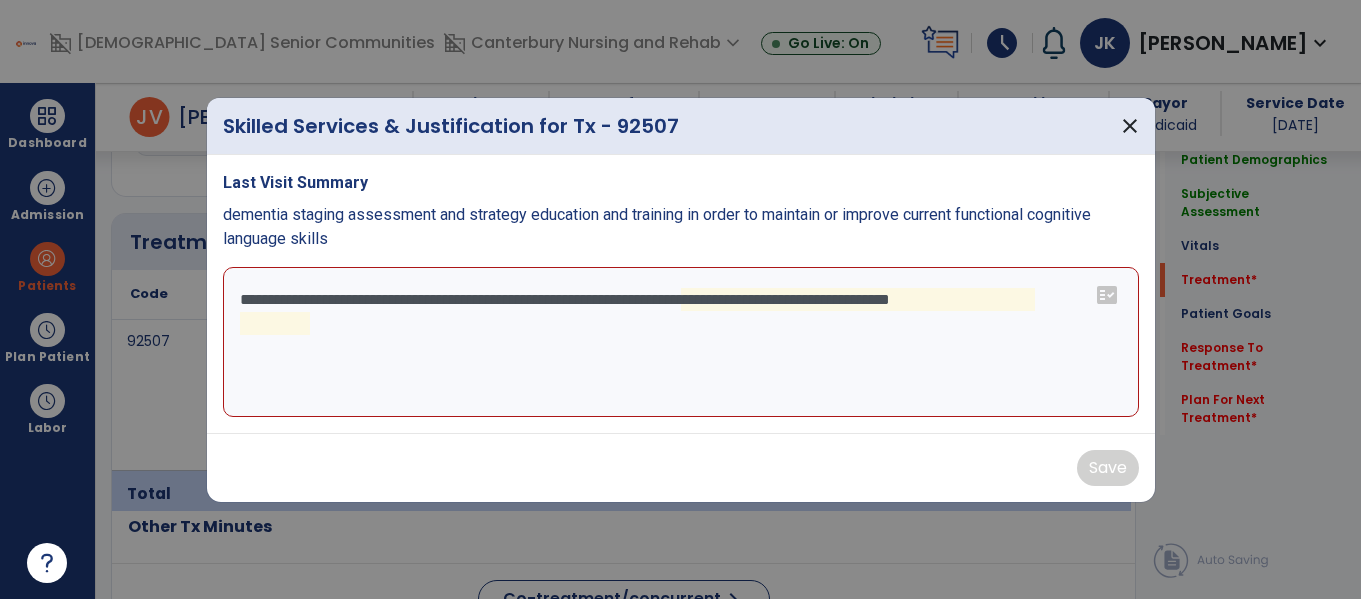 click on "**********" at bounding box center (681, 342) 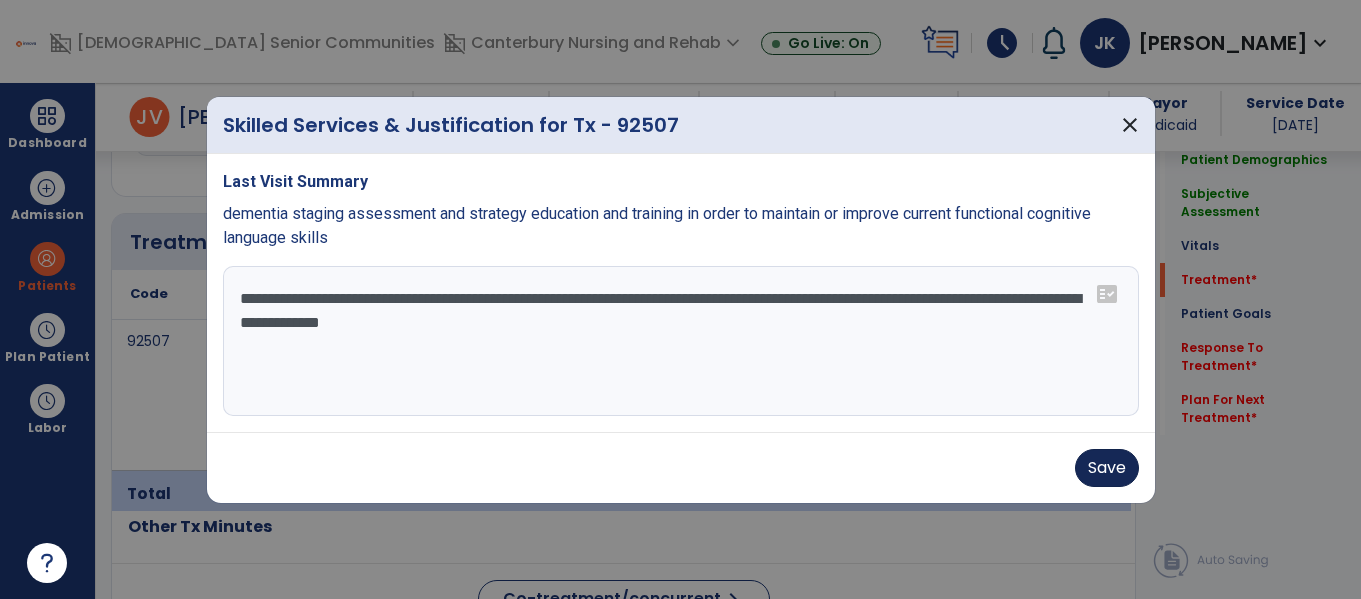 type on "**********" 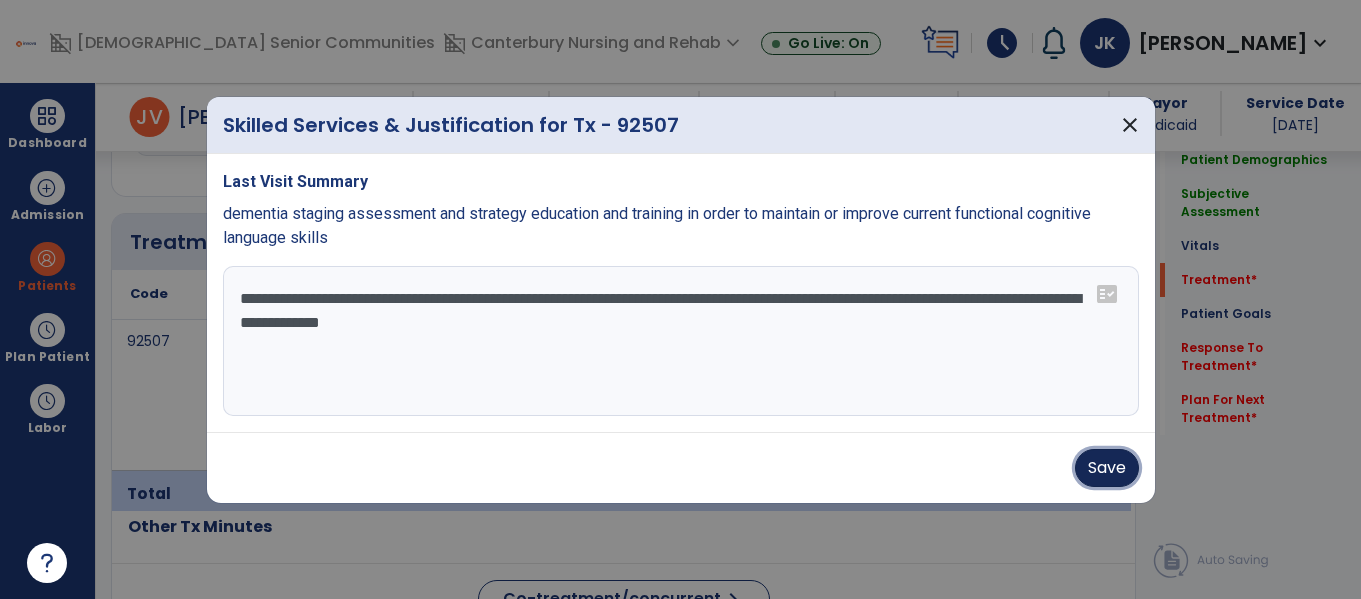click on "Save" at bounding box center [1107, 468] 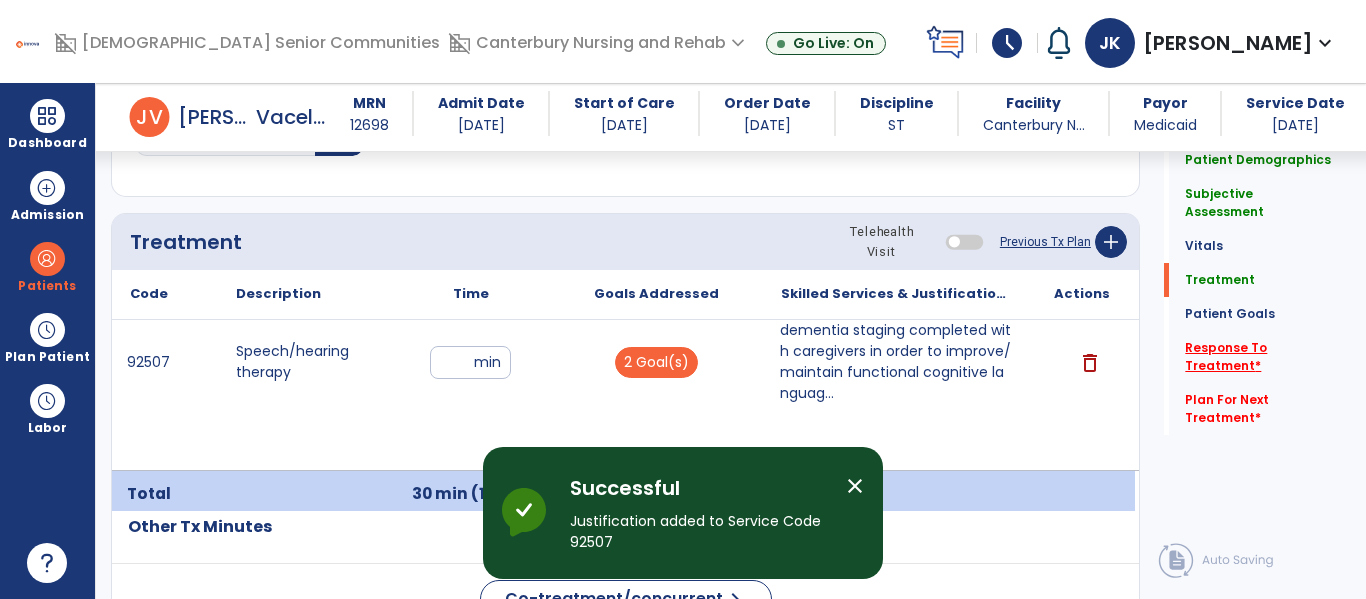 click on "Response To Treatment   *" 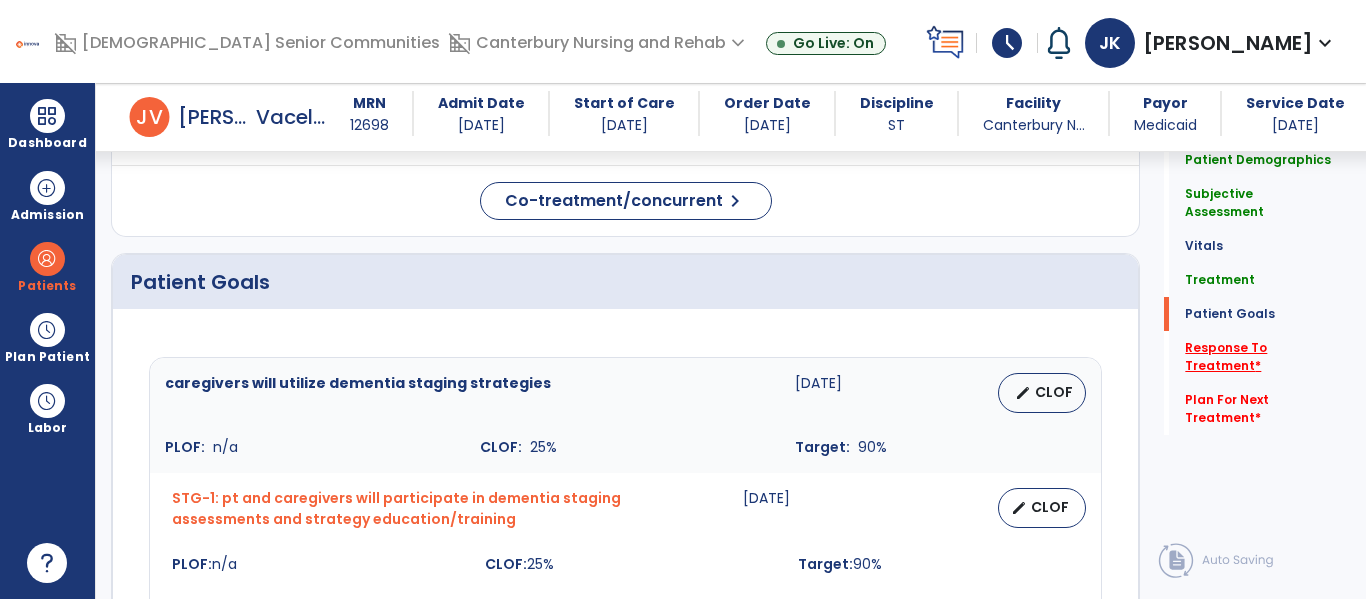 scroll, scrollTop: 2027, scrollLeft: 0, axis: vertical 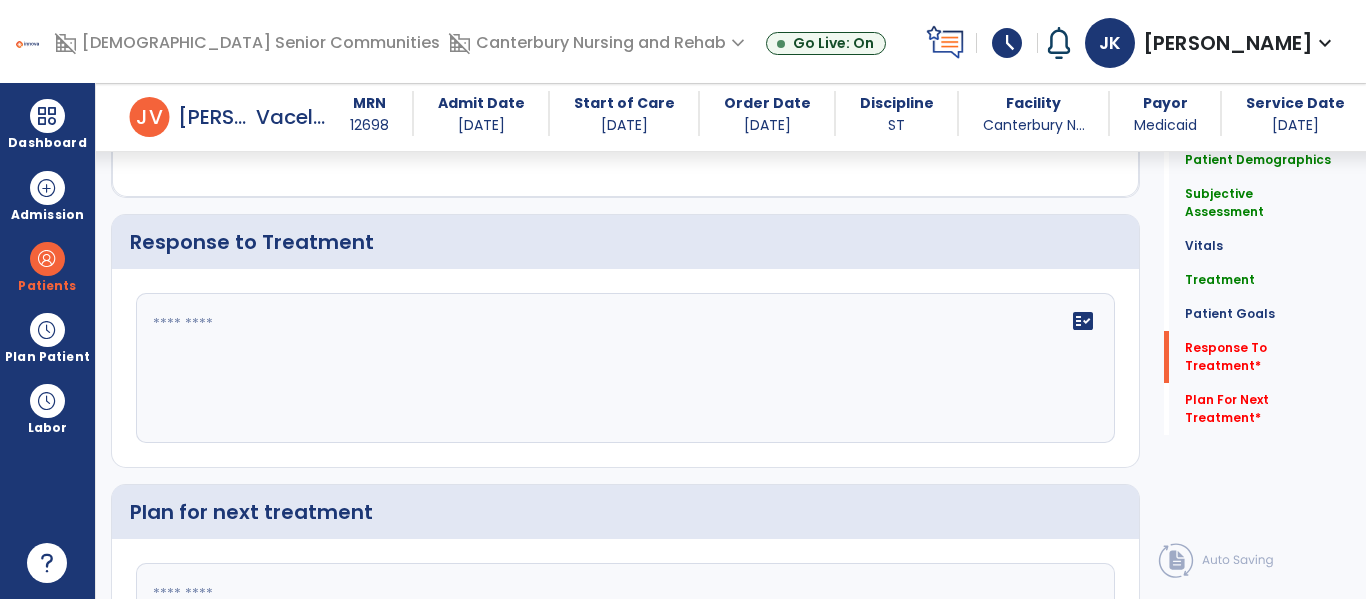 click on "fact_check" 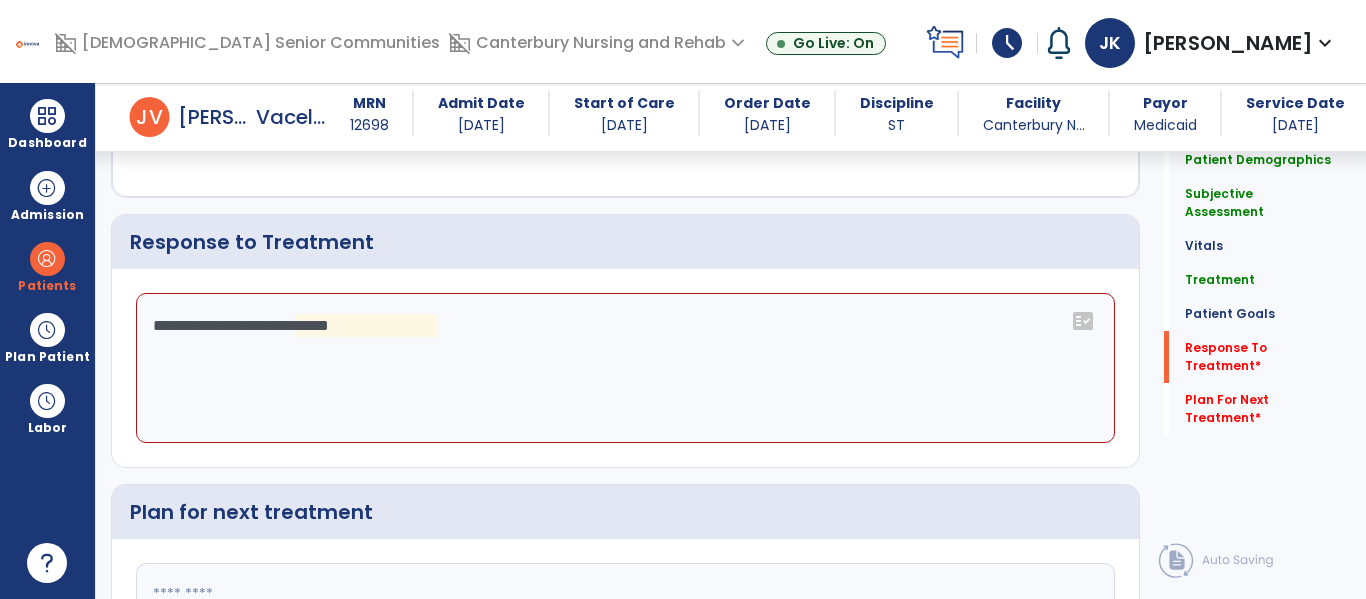 click on "**********" 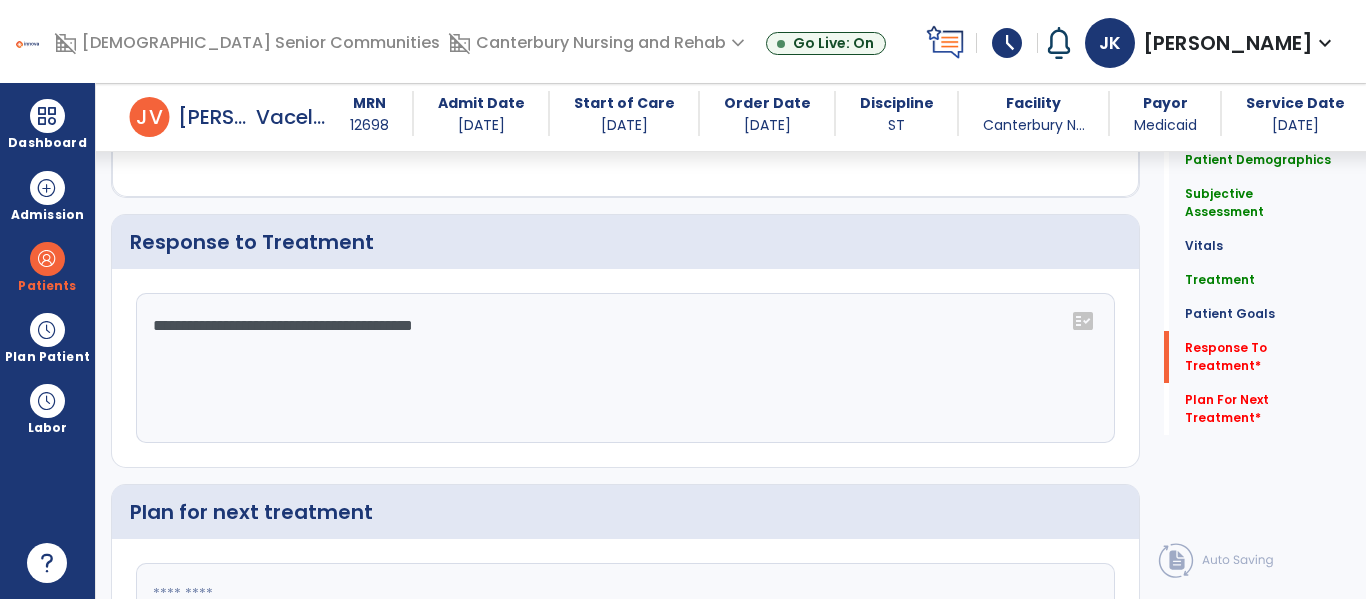 type on "**********" 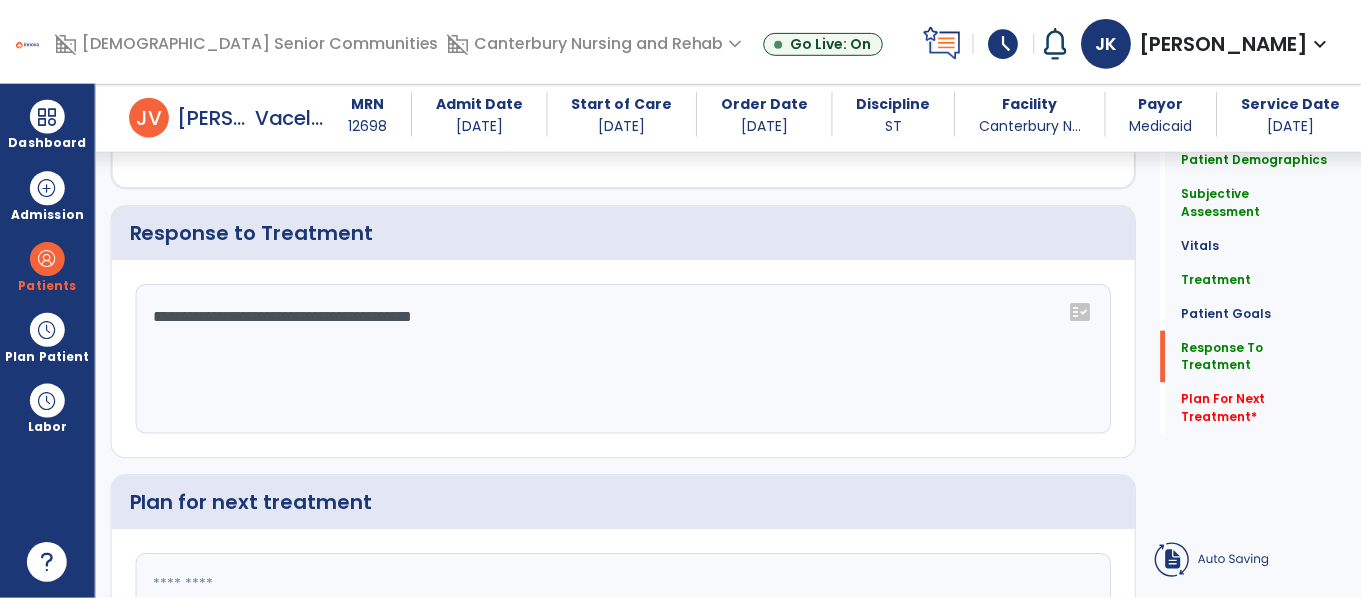 scroll, scrollTop: 2232, scrollLeft: 0, axis: vertical 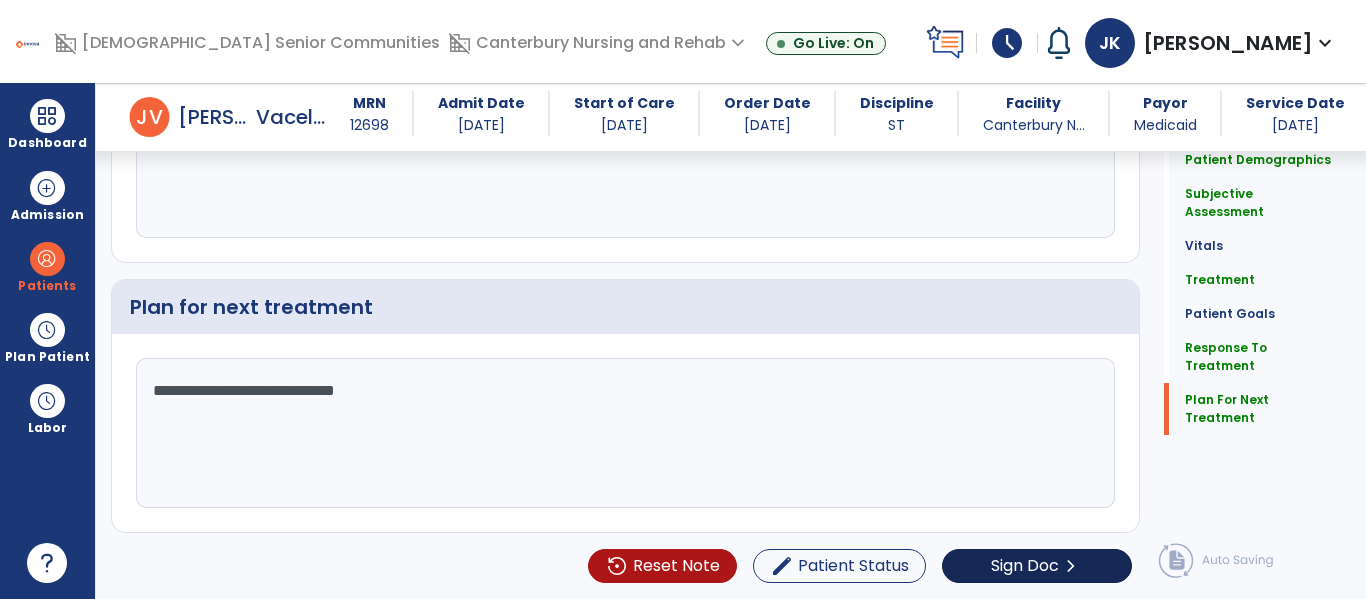 type on "**********" 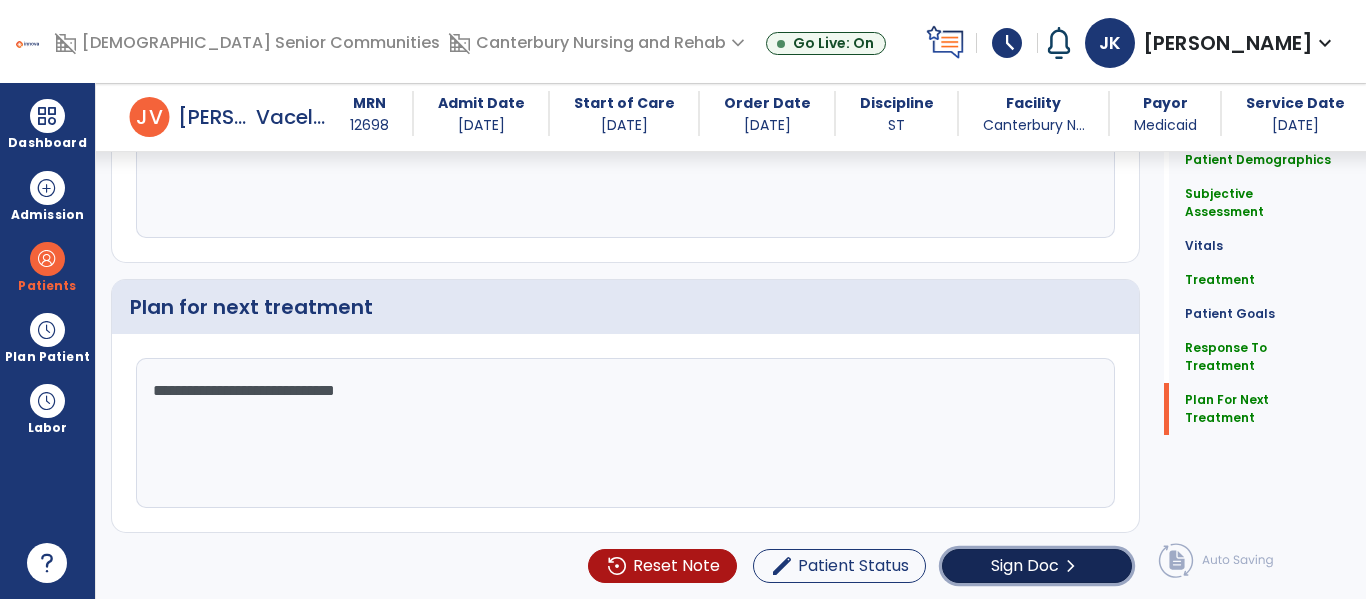 click on "Sign Doc" 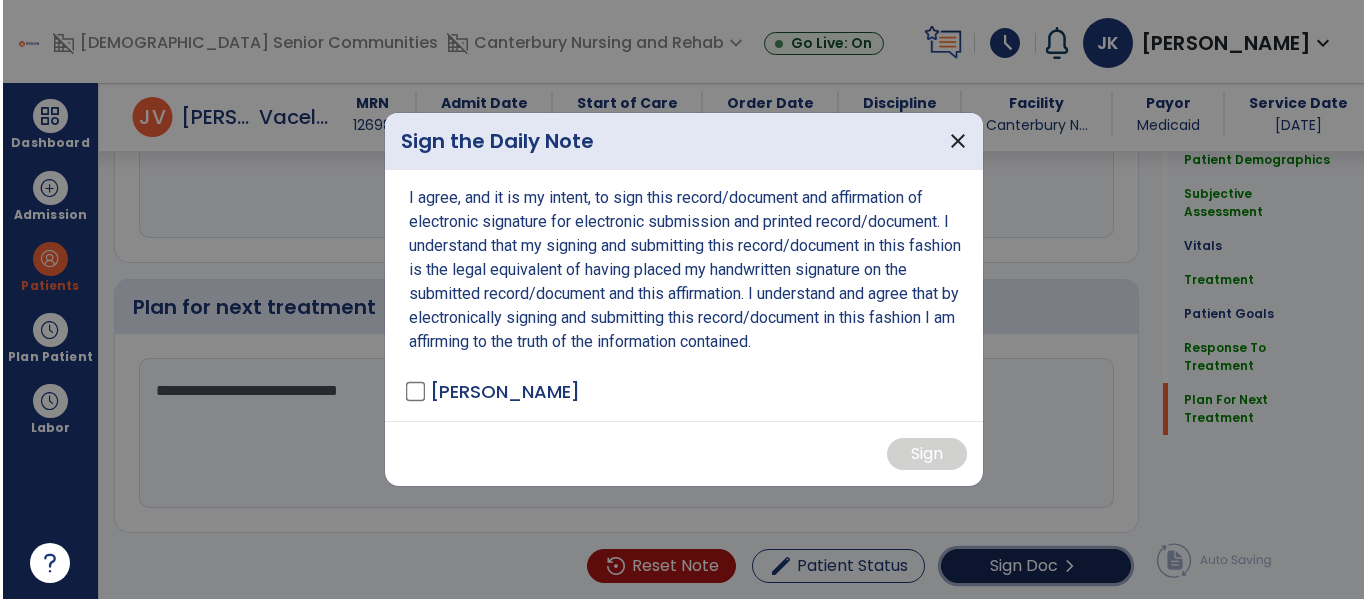 scroll, scrollTop: 2232, scrollLeft: 0, axis: vertical 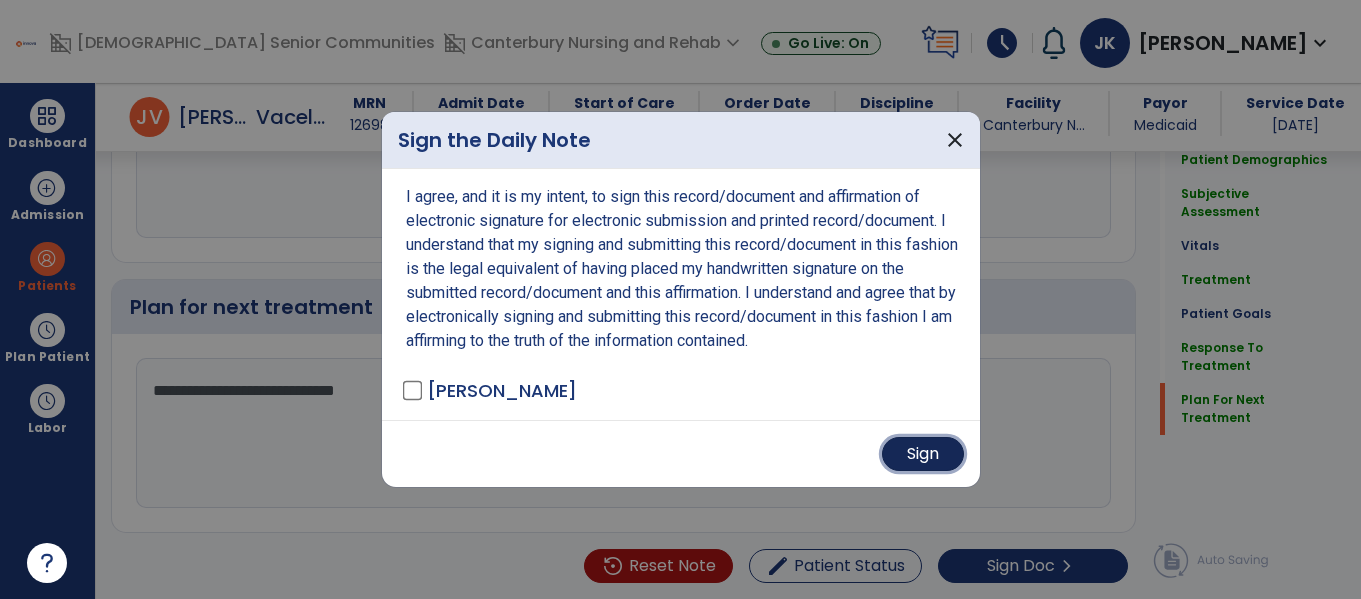 click on "Sign" at bounding box center [923, 454] 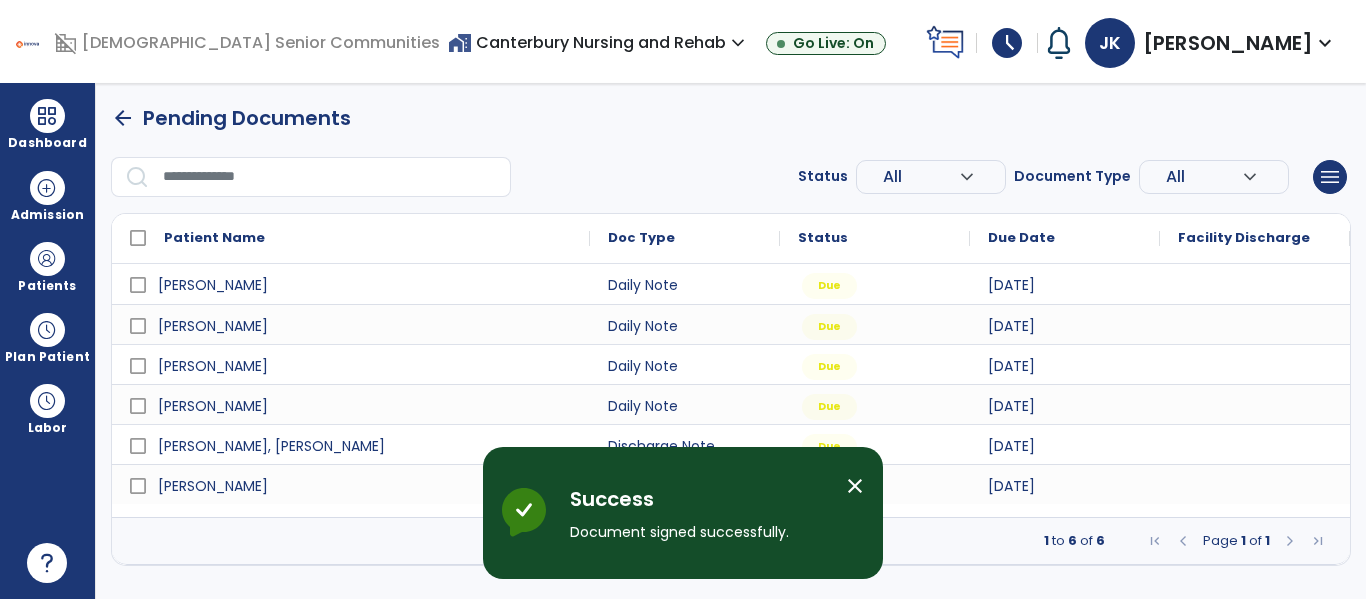 scroll, scrollTop: 0, scrollLeft: 0, axis: both 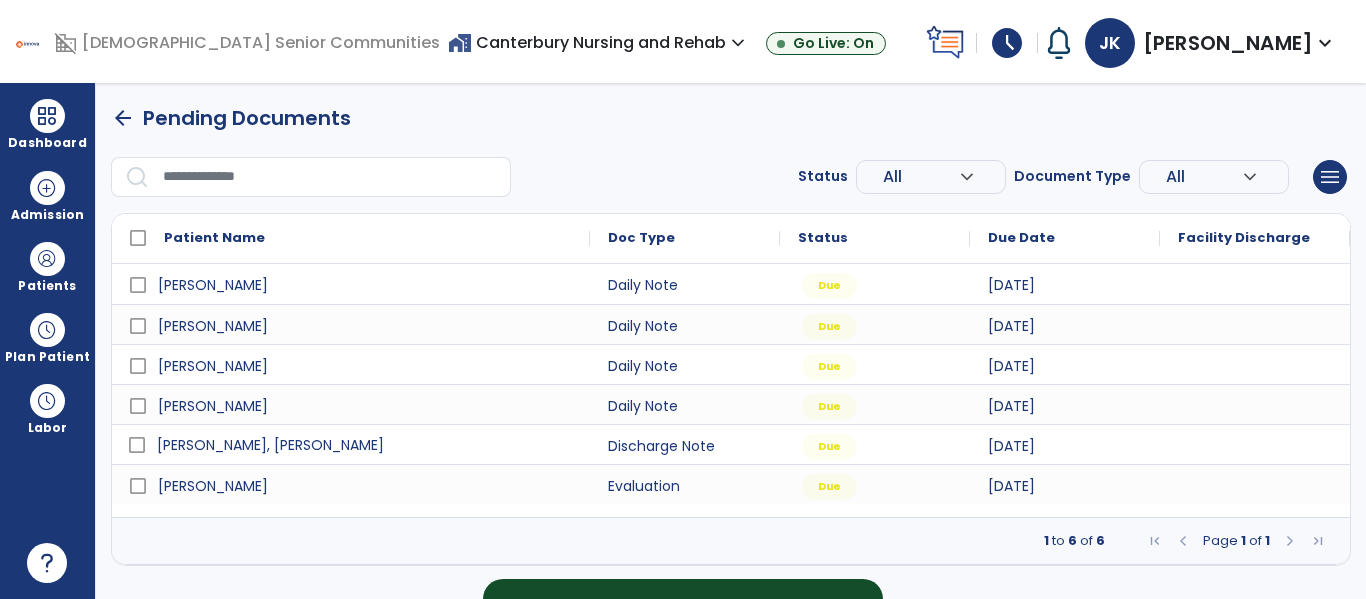 click on "[PERSON_NAME], [PERSON_NAME]" at bounding box center [270, 445] 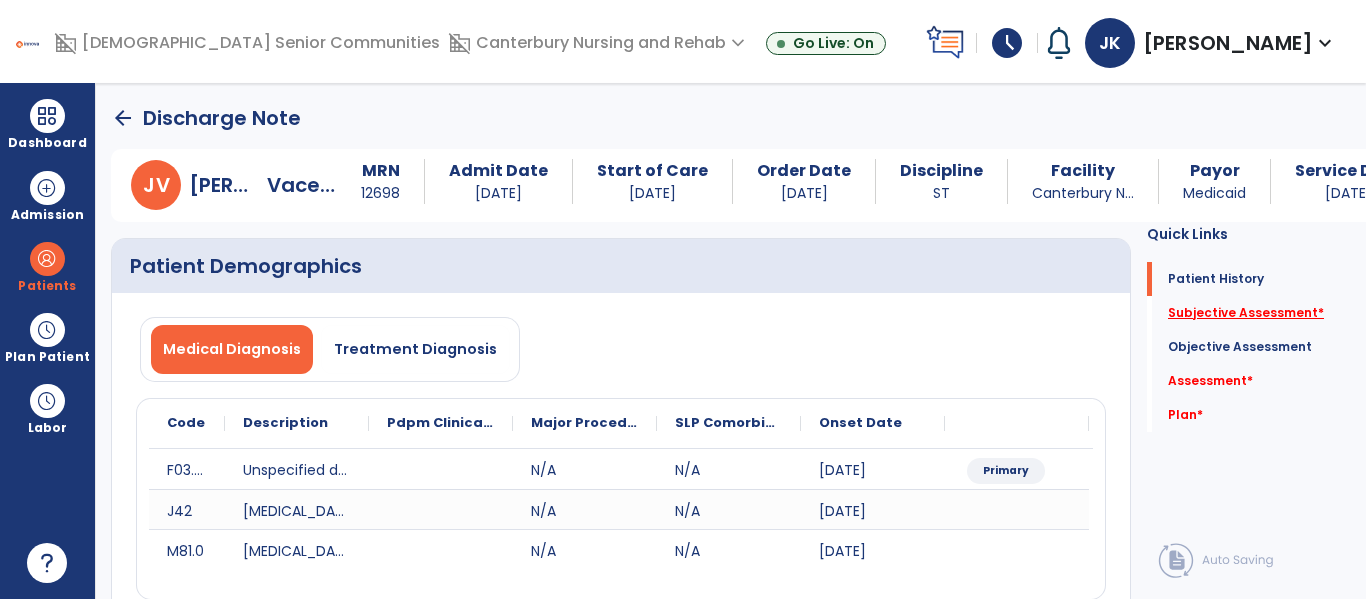 click on "Subjective Assessment   *" 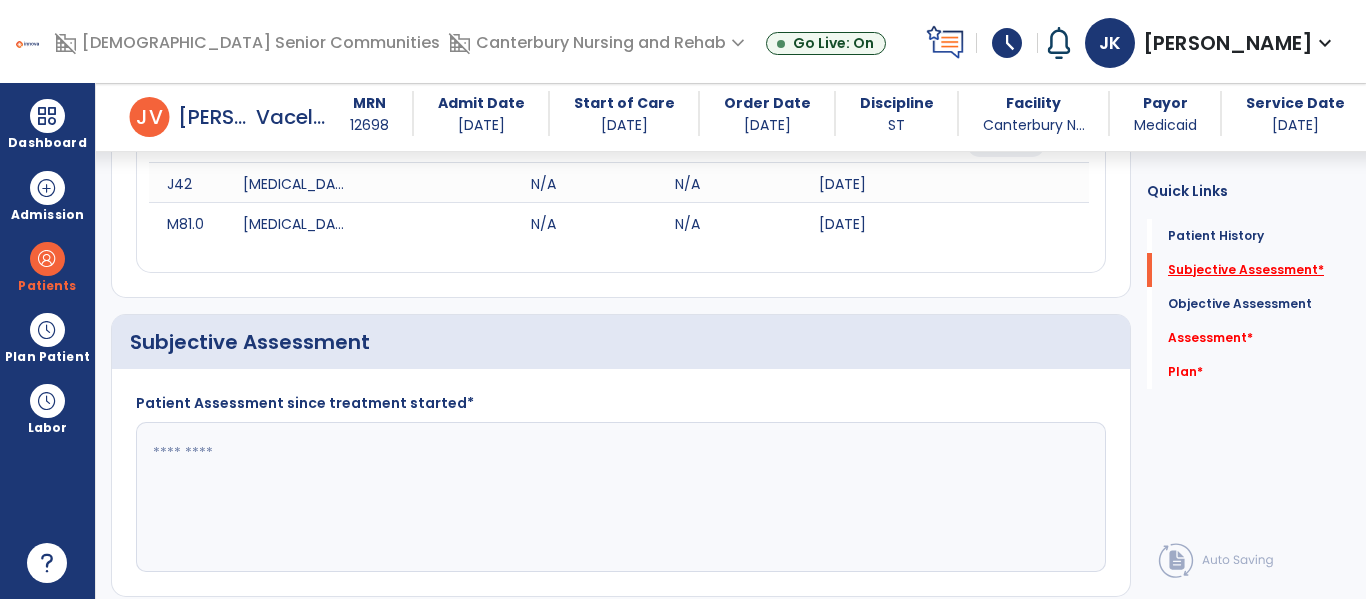 scroll, scrollTop: 441, scrollLeft: 0, axis: vertical 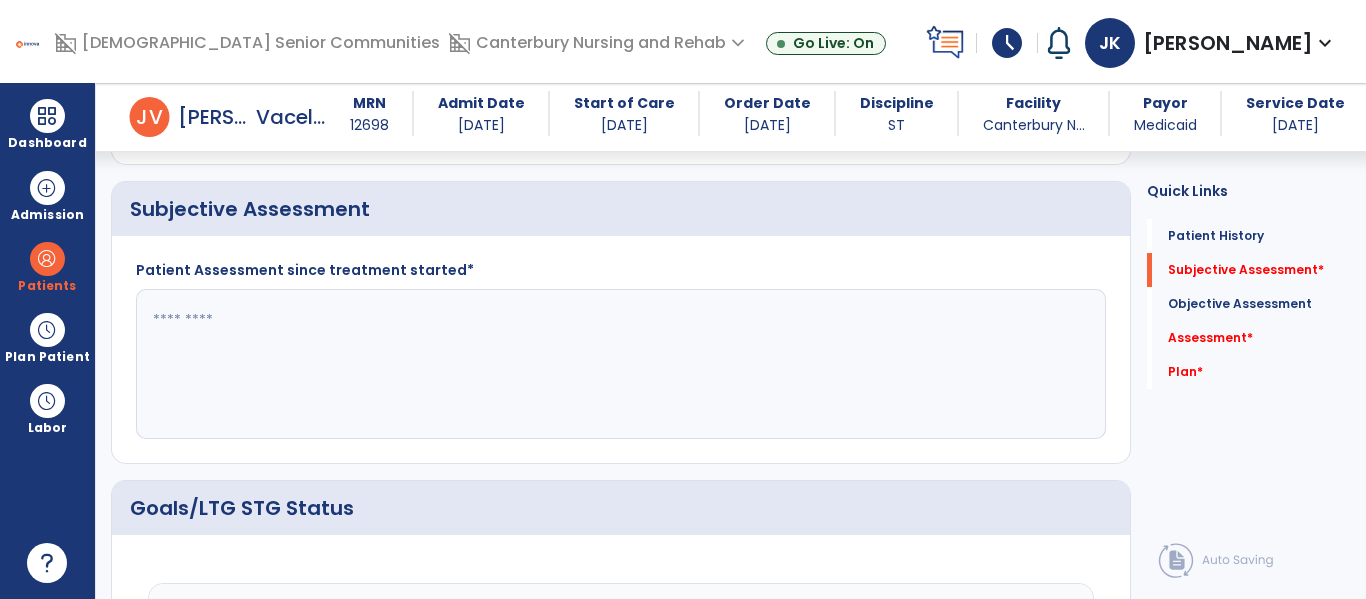 click 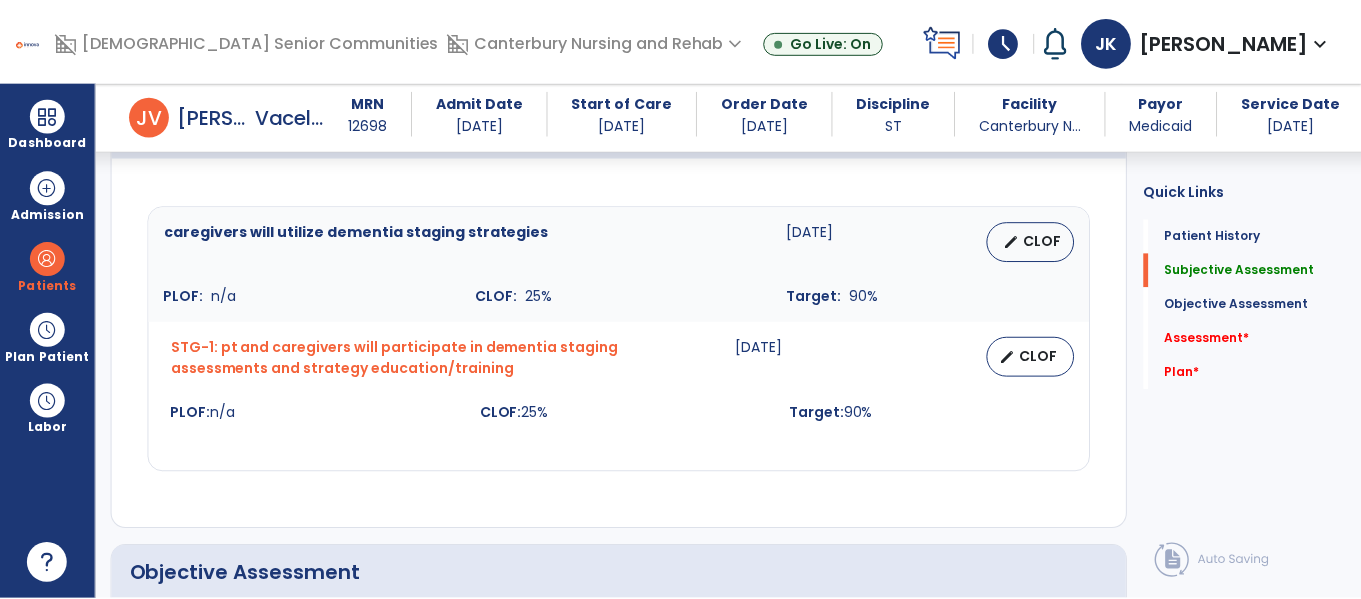 scroll, scrollTop: 821, scrollLeft: 0, axis: vertical 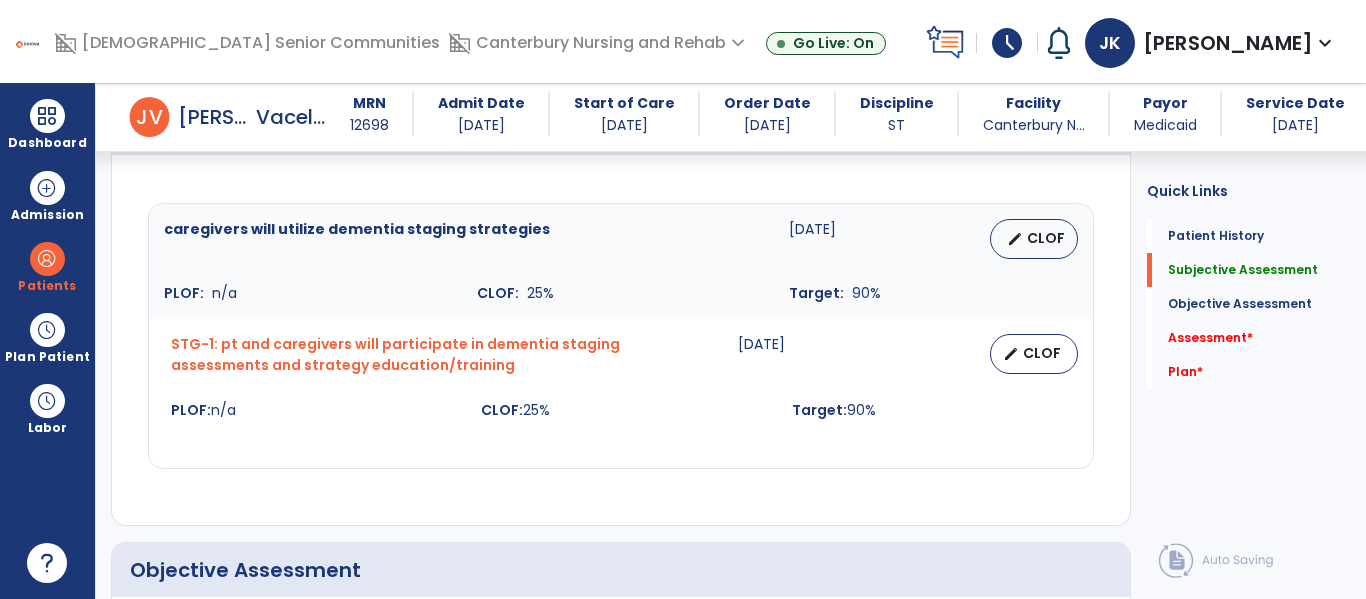 type on "**********" 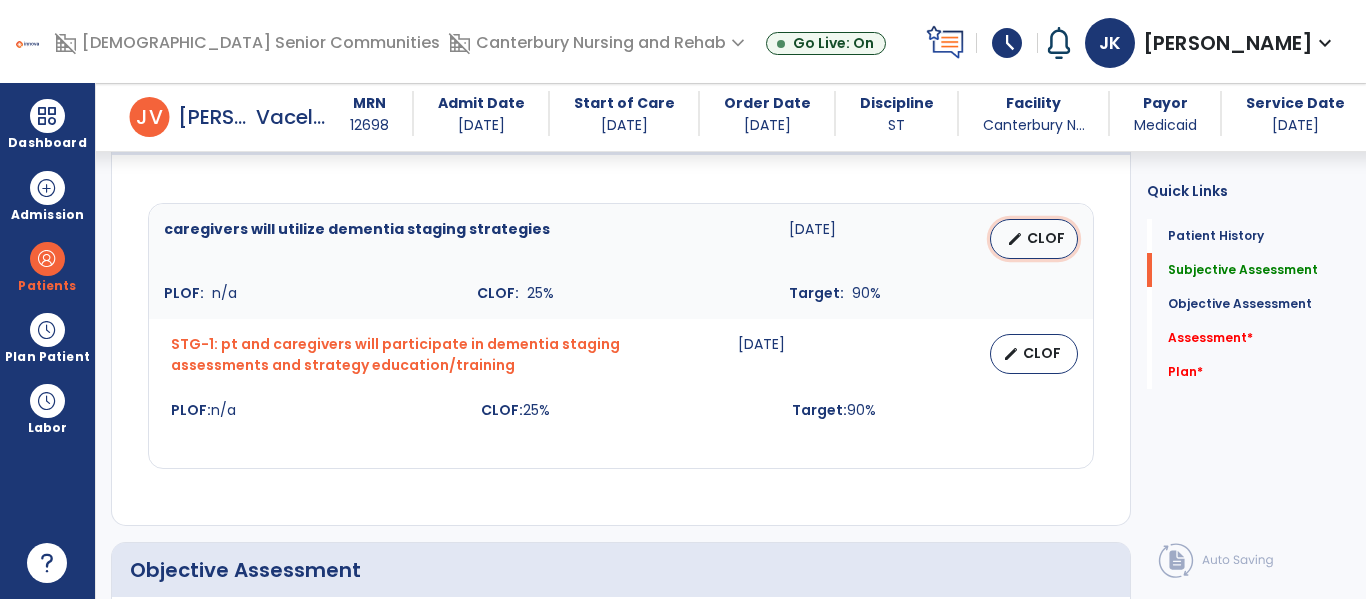 click on "edit   CLOF" at bounding box center [1034, 239] 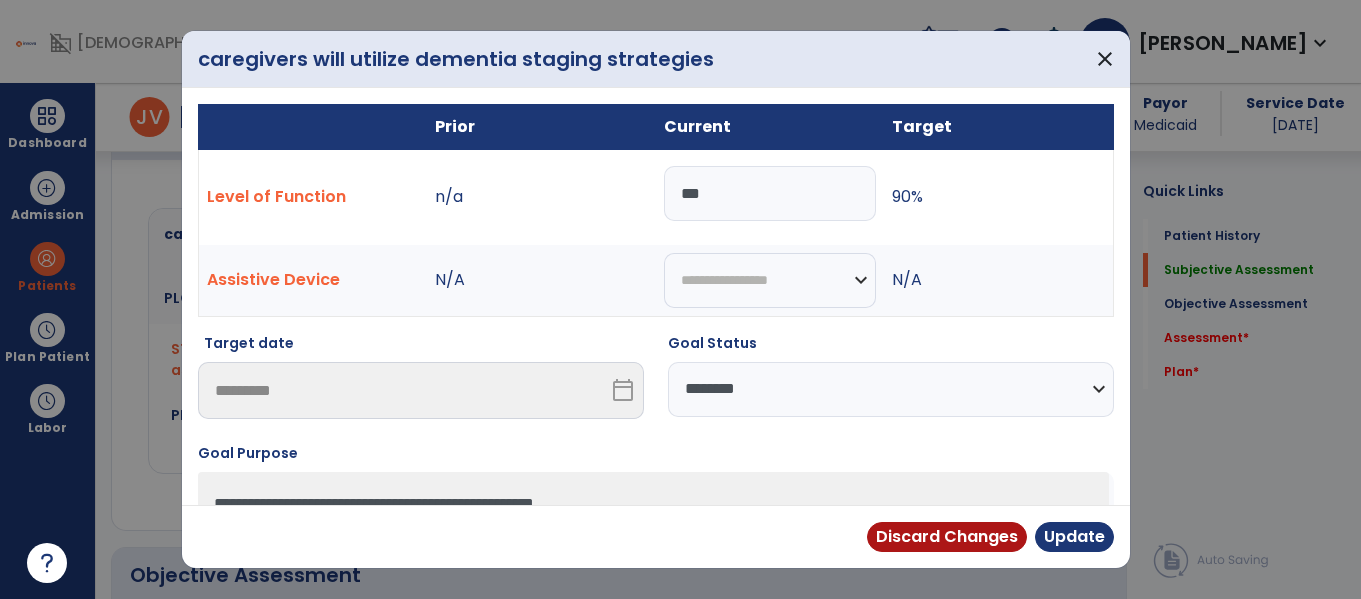 scroll, scrollTop: 821, scrollLeft: 0, axis: vertical 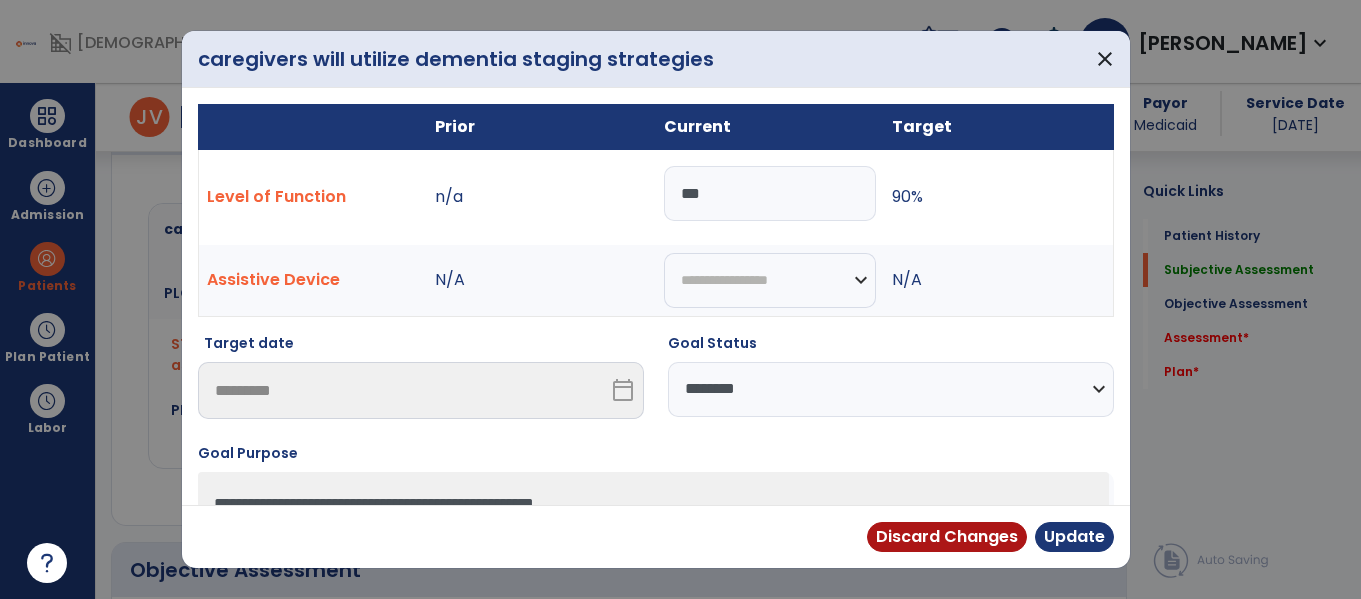 click on "***" at bounding box center (770, 193) 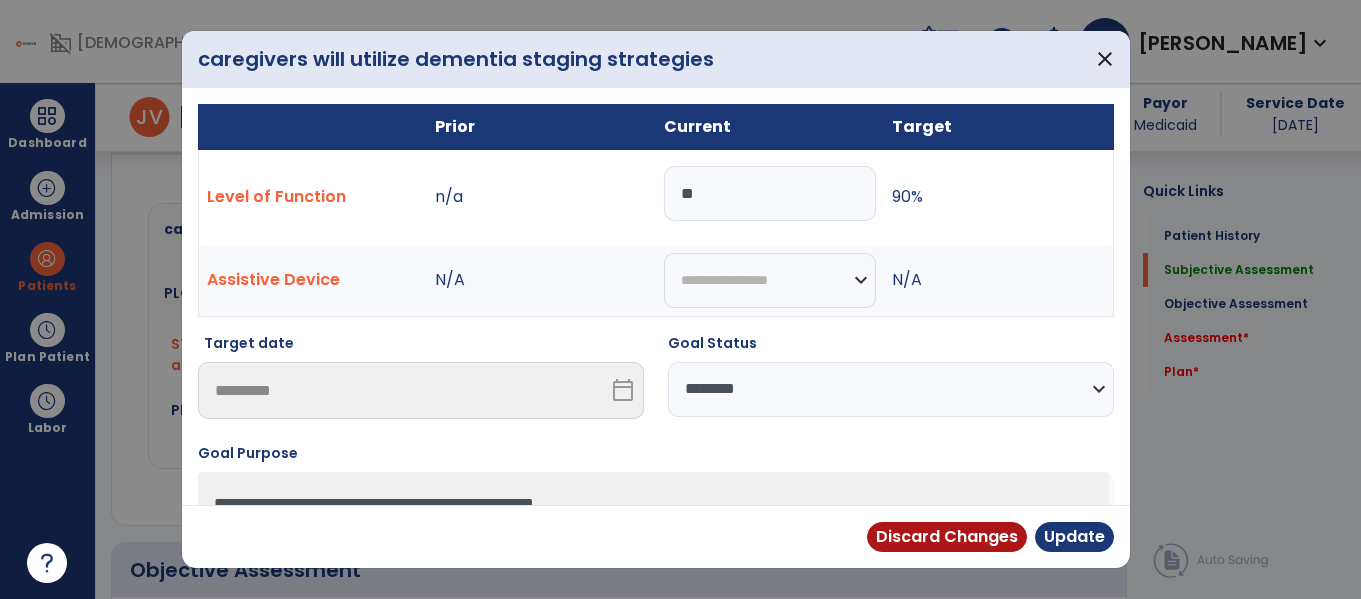 type on "*" 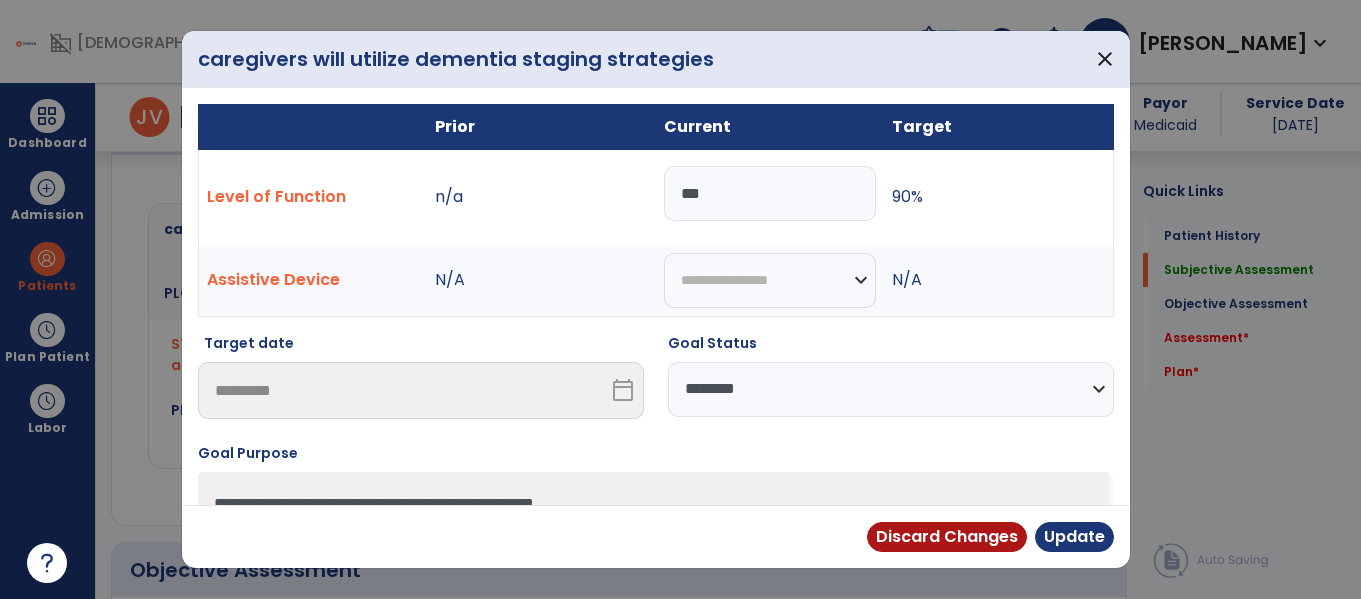 type on "***" 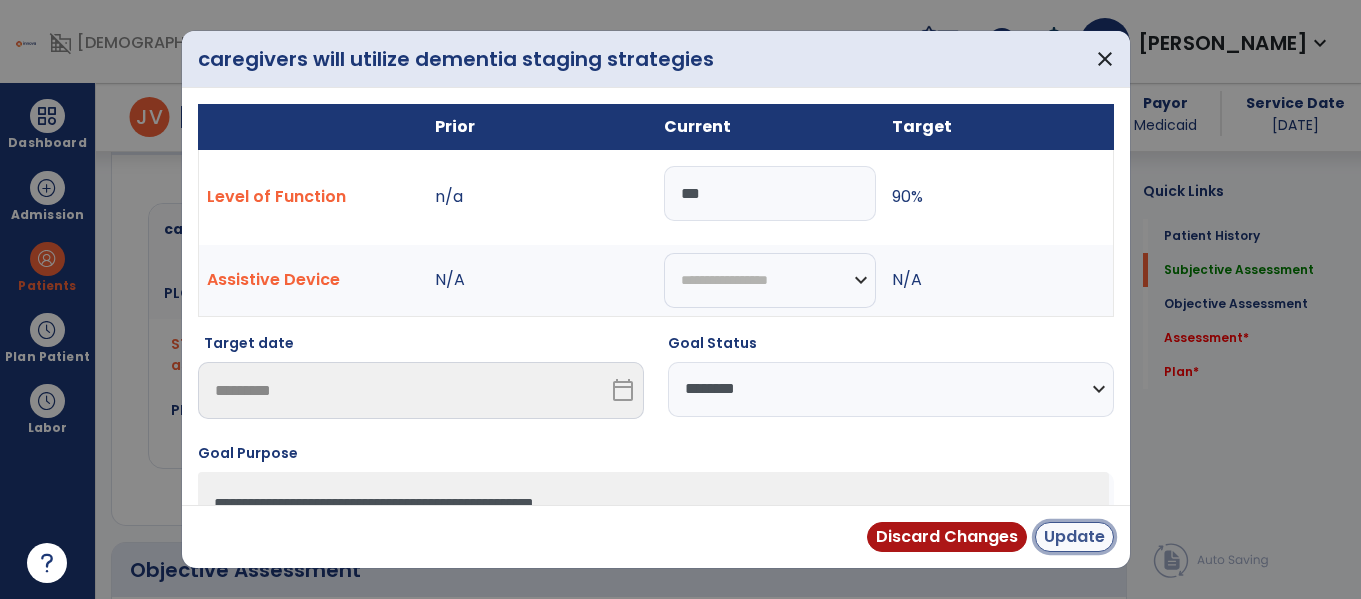 click on "Update" at bounding box center (1074, 537) 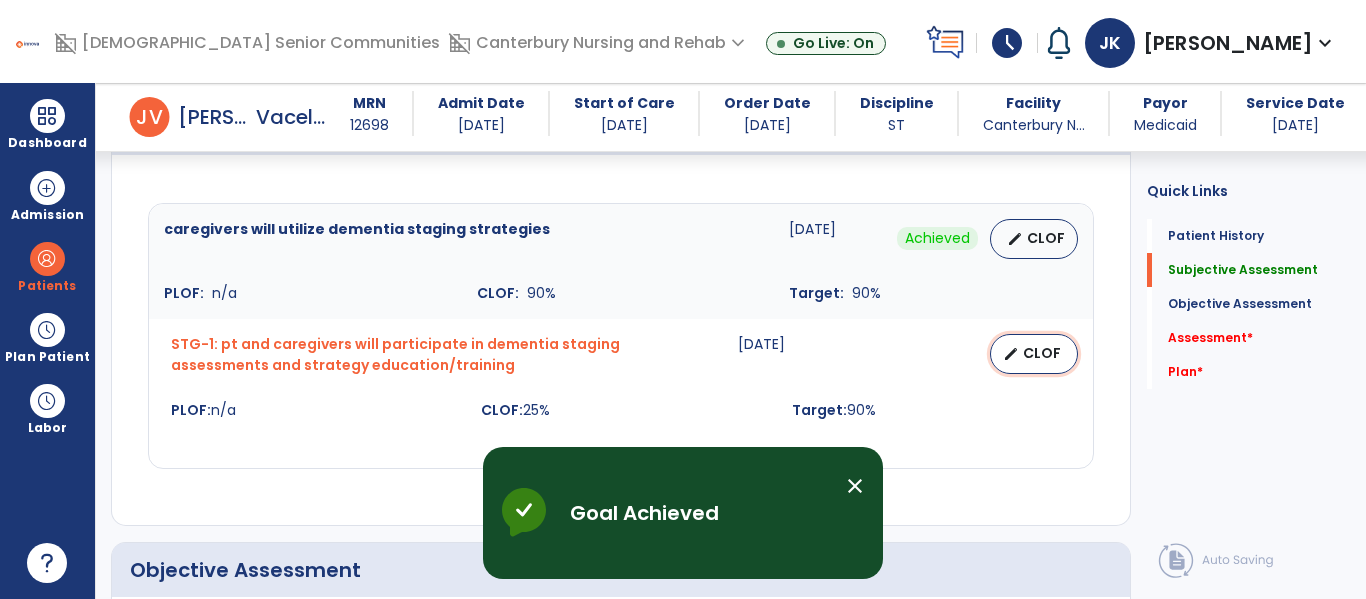 click on "CLOF" at bounding box center (1042, 353) 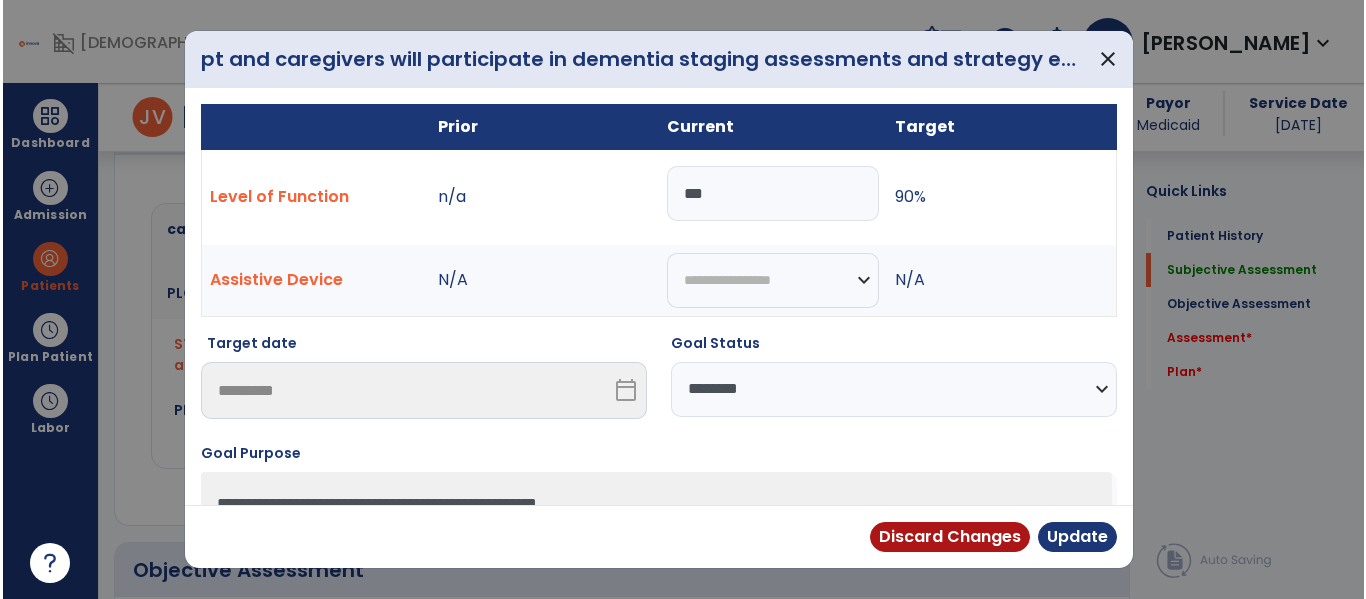 scroll, scrollTop: 821, scrollLeft: 0, axis: vertical 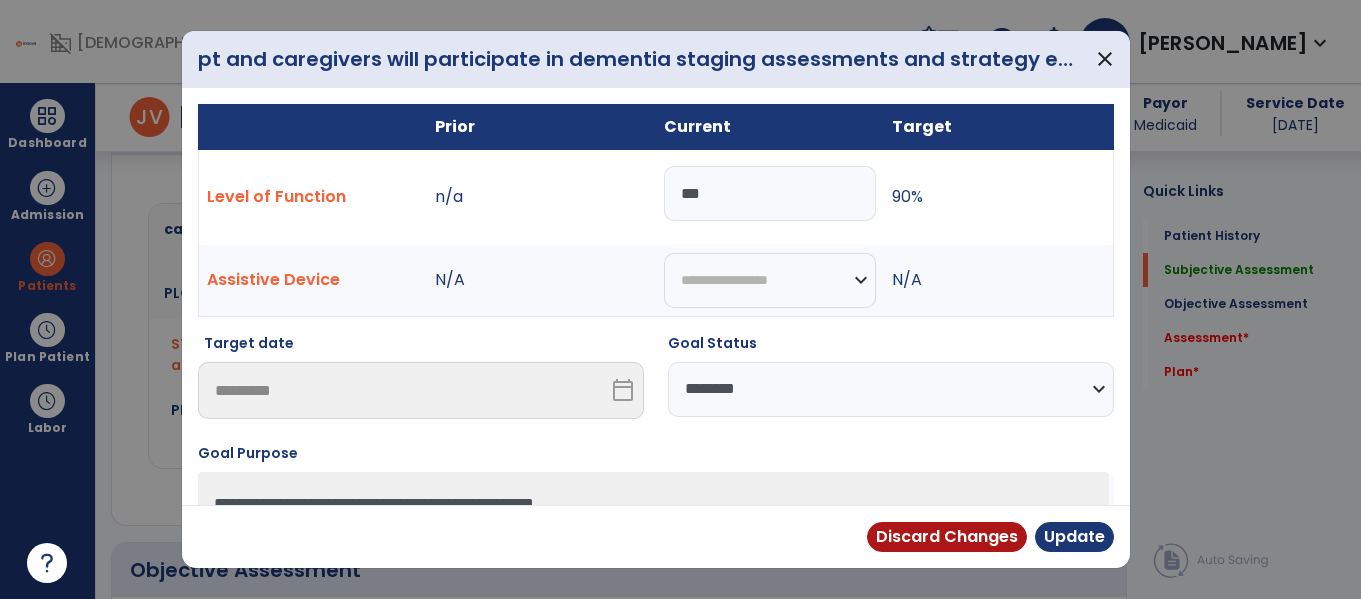 click on "***" at bounding box center (770, 193) 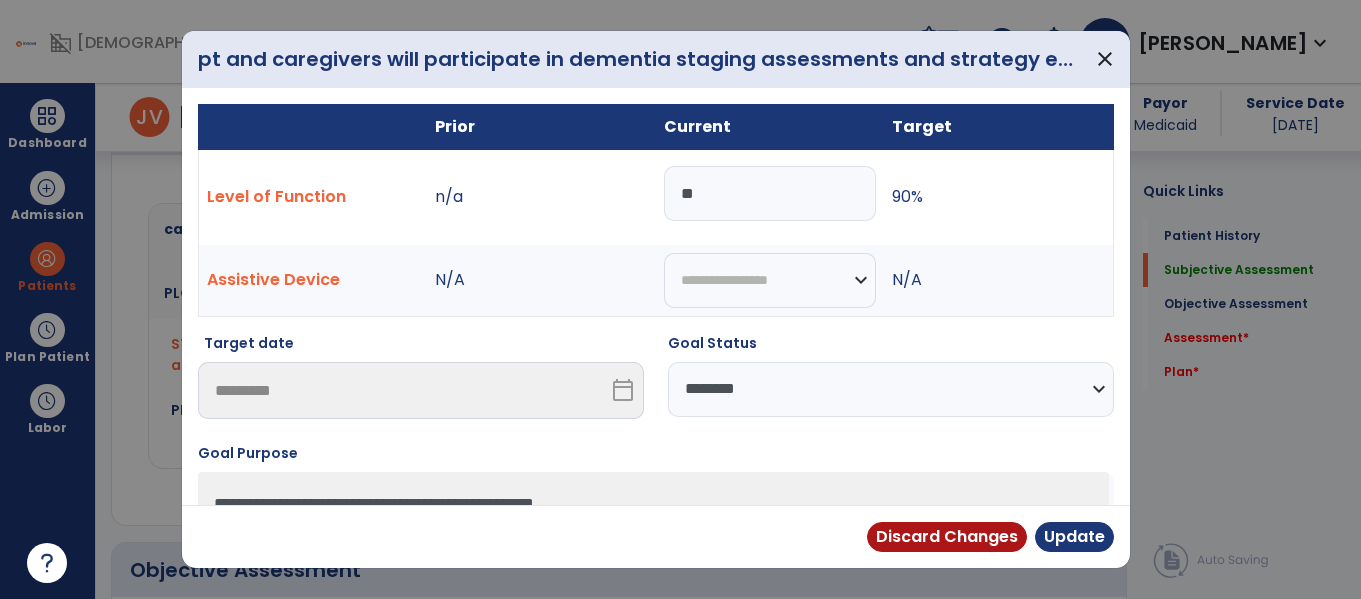 type on "*" 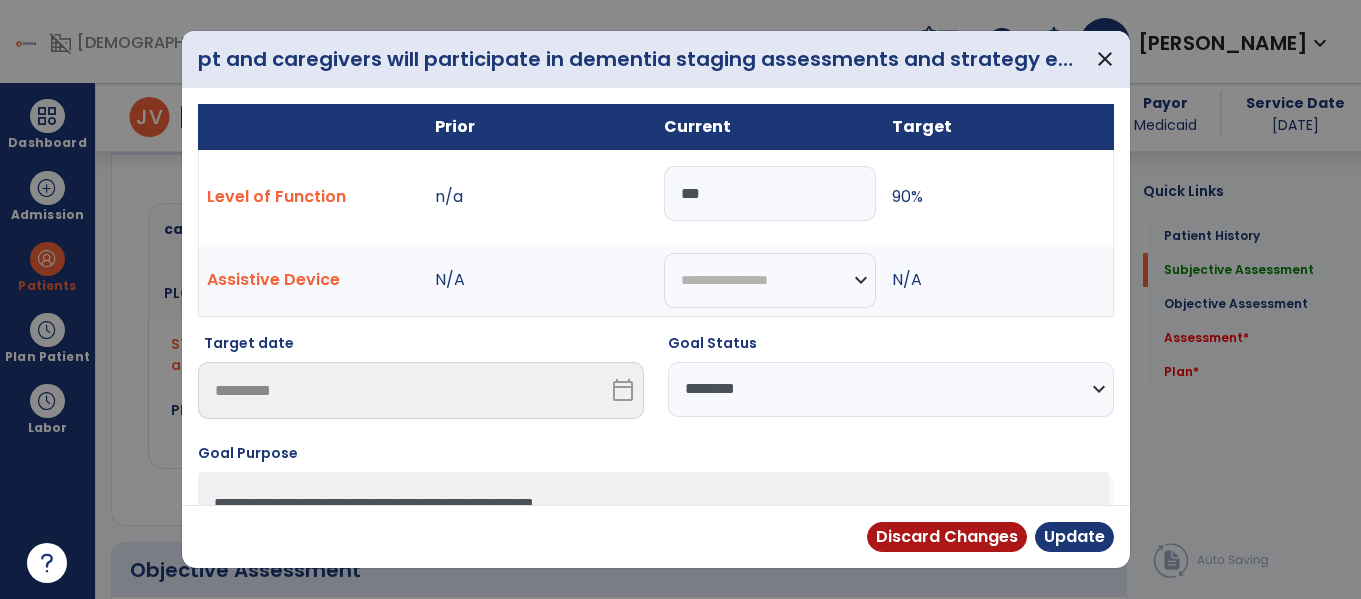 type on "***" 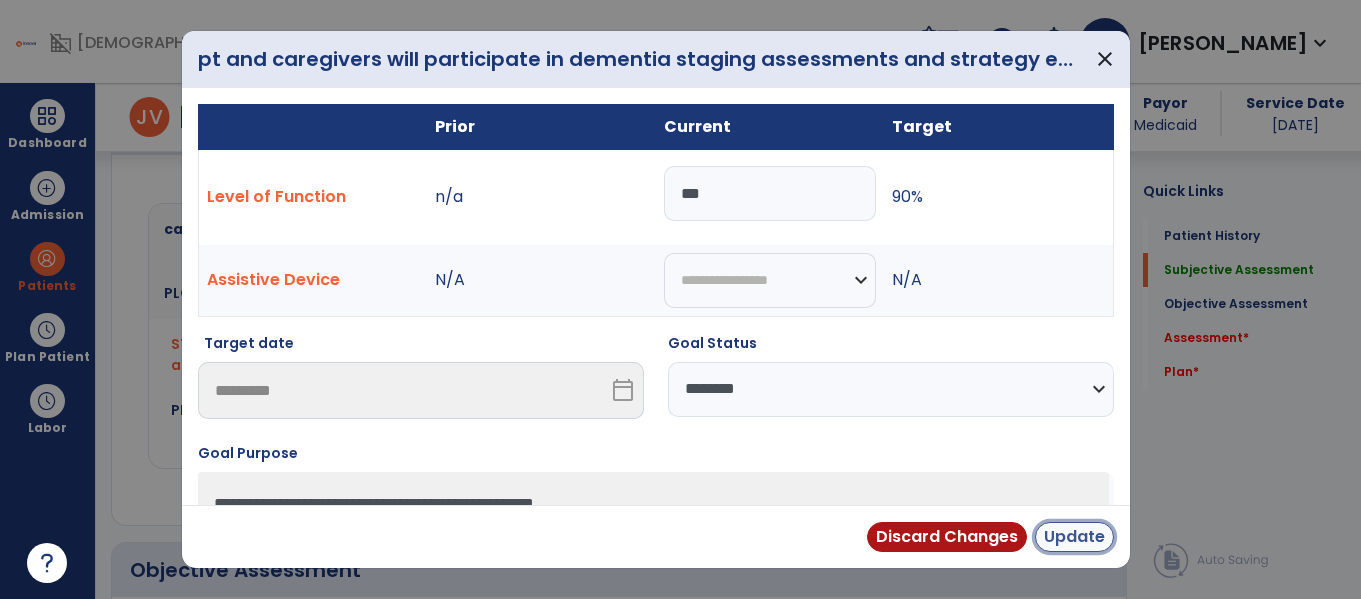 click on "Update" at bounding box center [1074, 537] 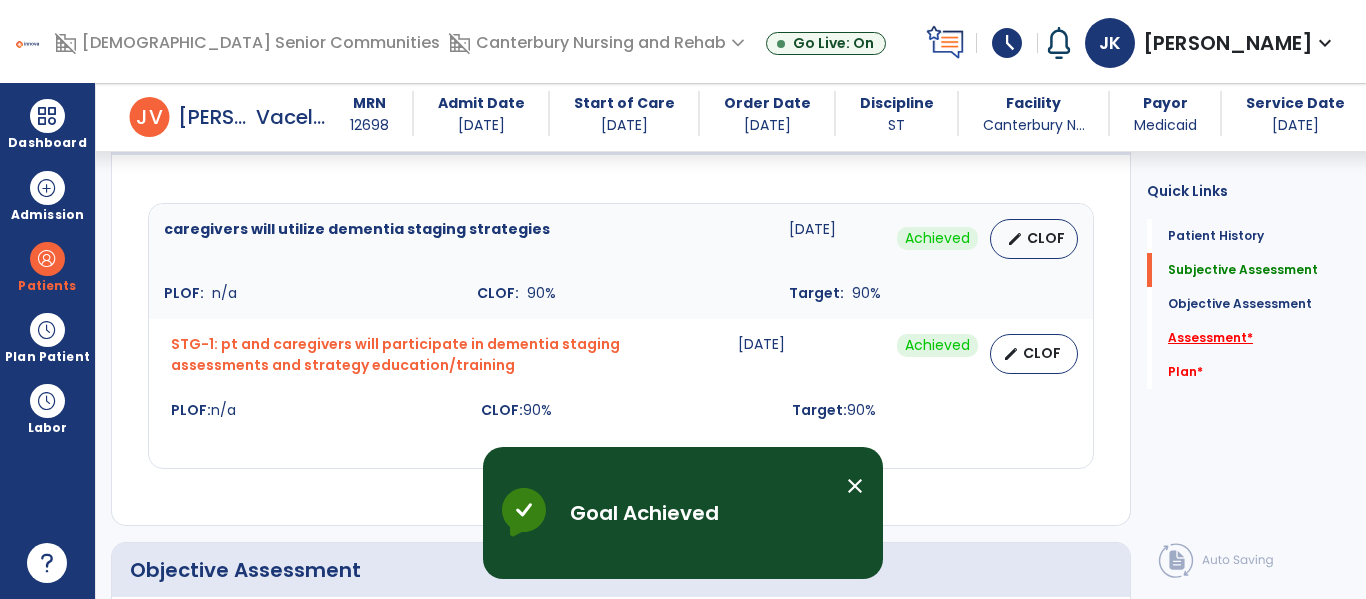 click on "Assessment   *" 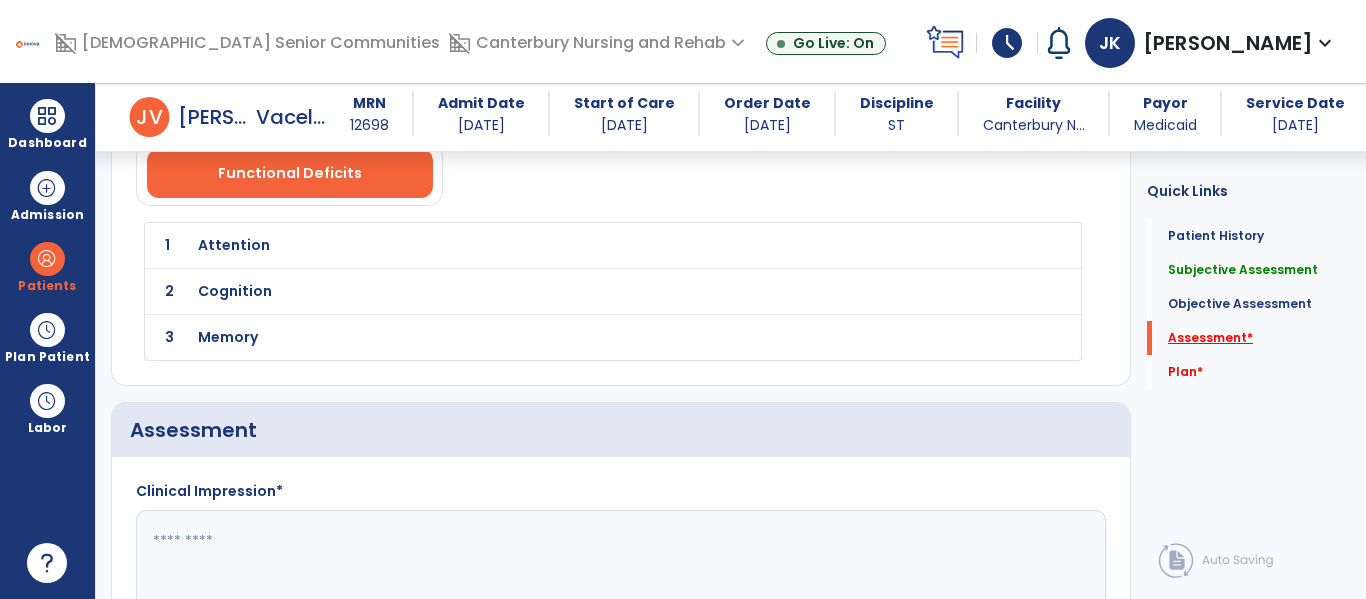 scroll, scrollTop: 1609, scrollLeft: 0, axis: vertical 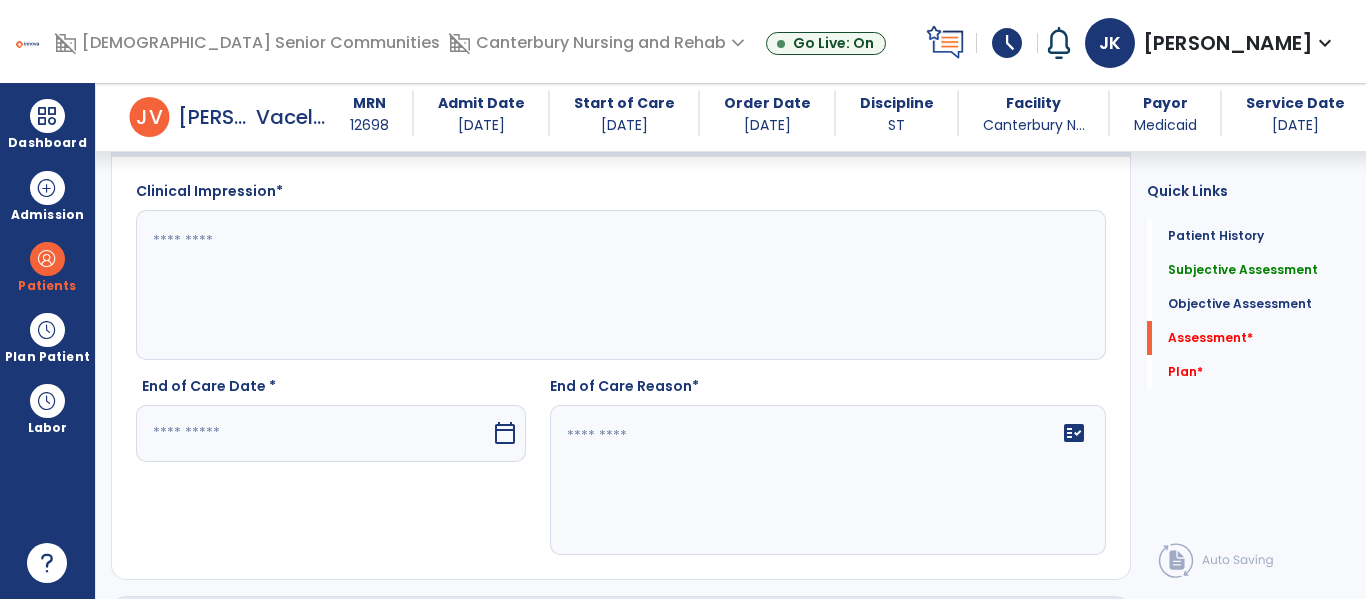 click 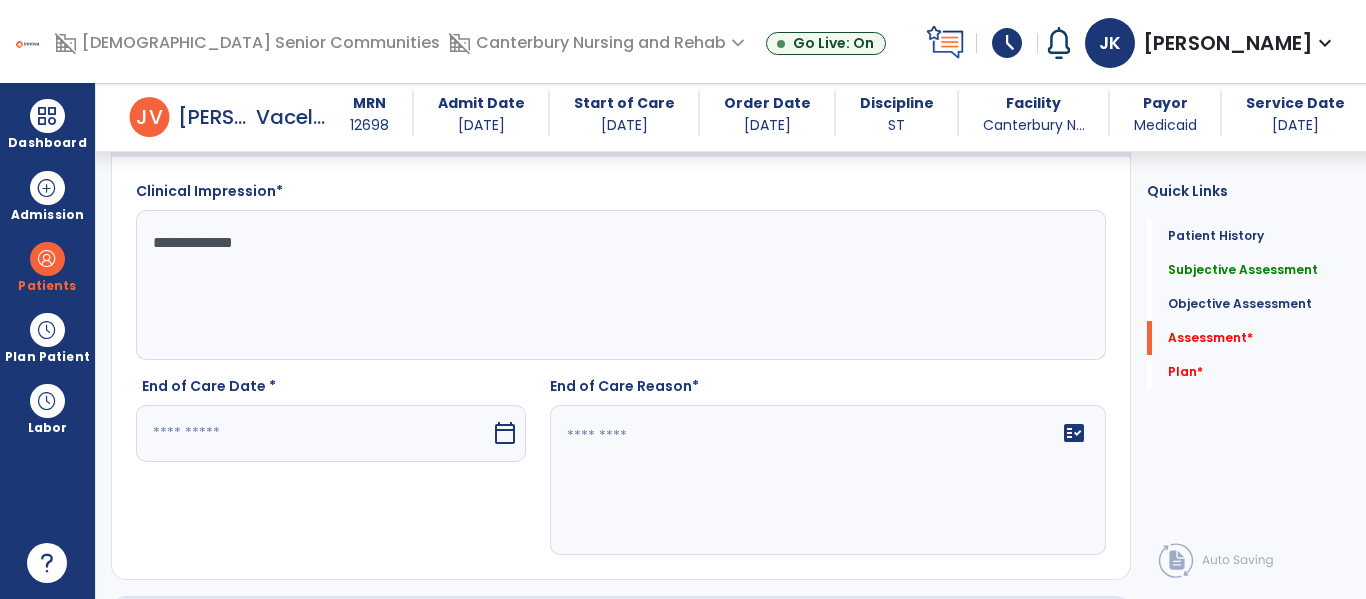 type on "**********" 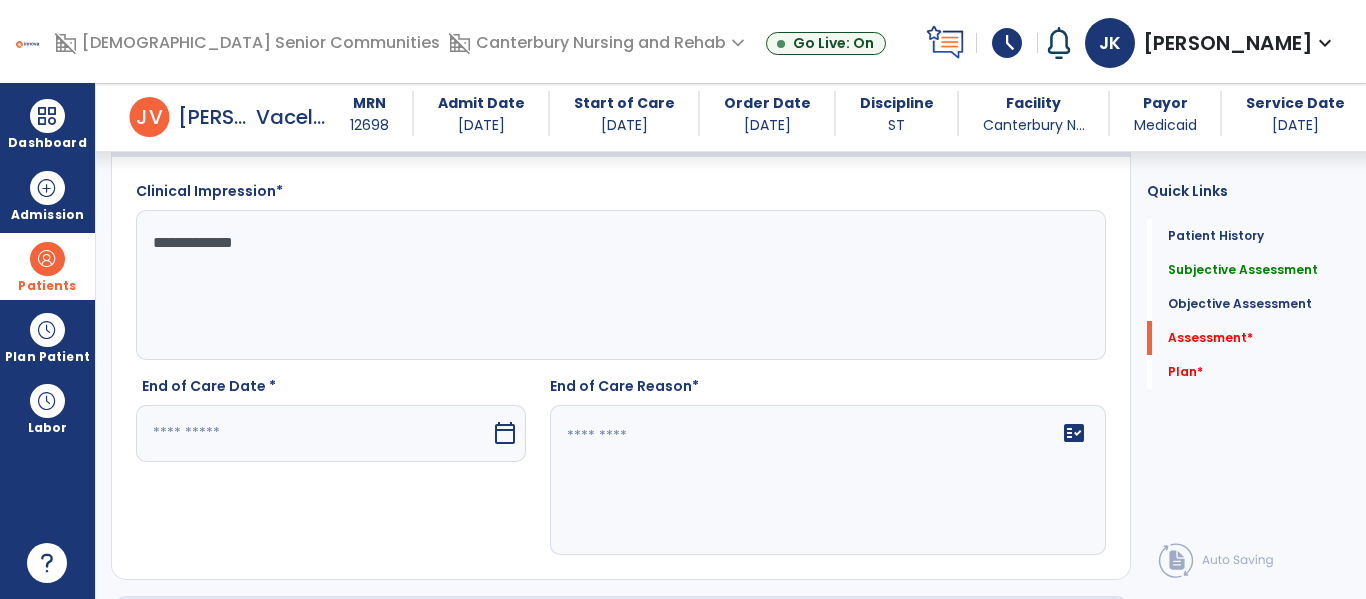 click at bounding box center [47, 259] 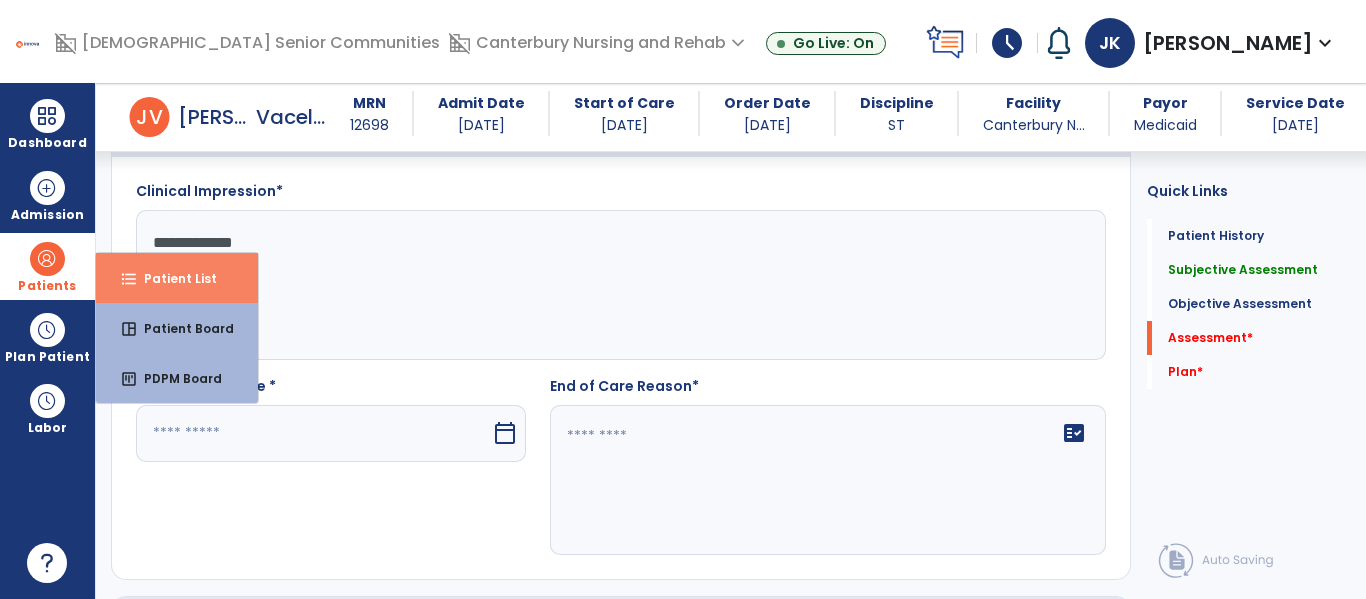 click on "Patient List" at bounding box center [172, 278] 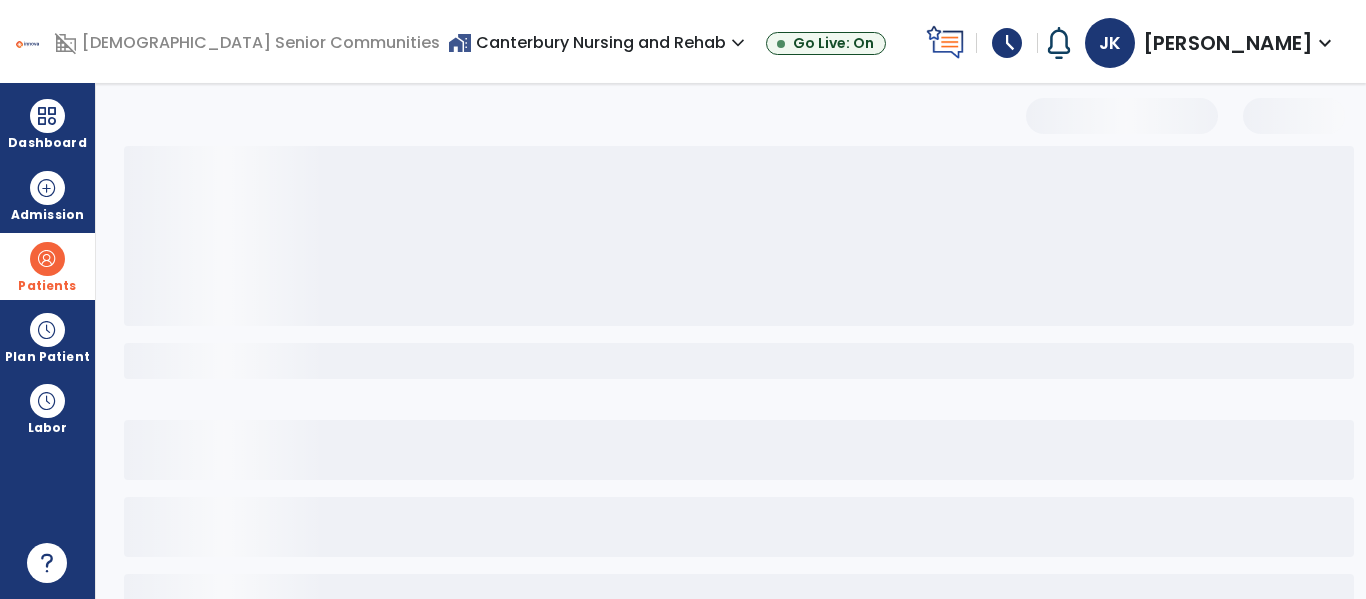 scroll, scrollTop: 144, scrollLeft: 0, axis: vertical 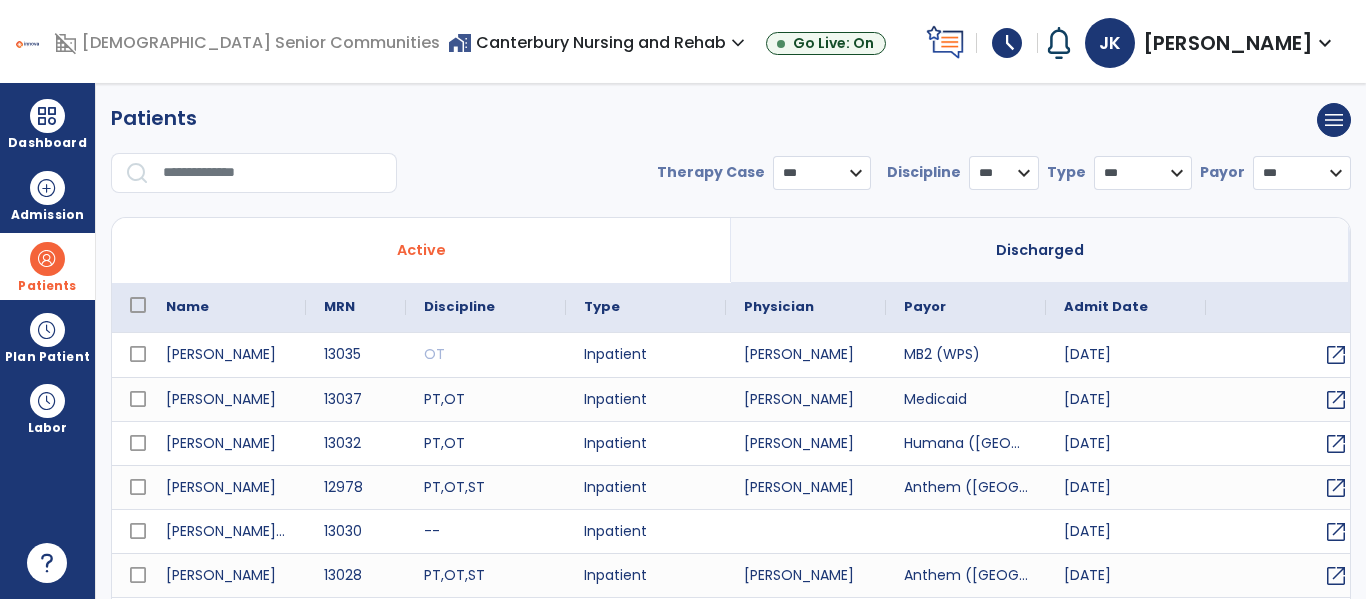 click at bounding box center [273, 173] 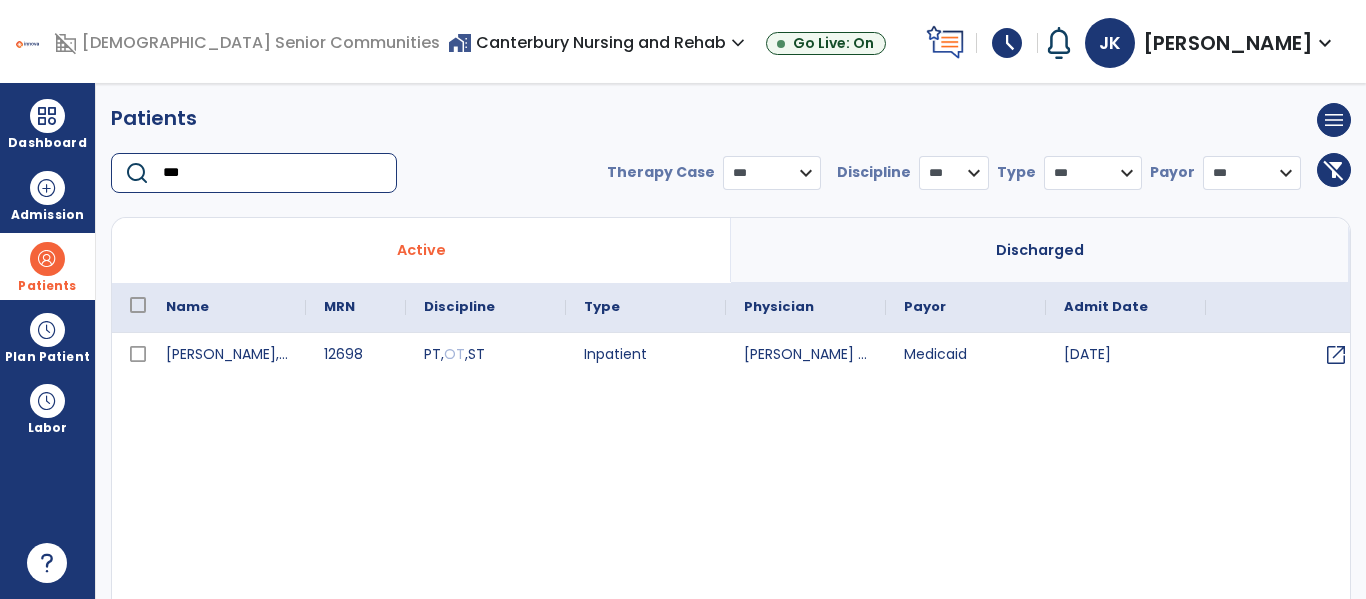 type on "***" 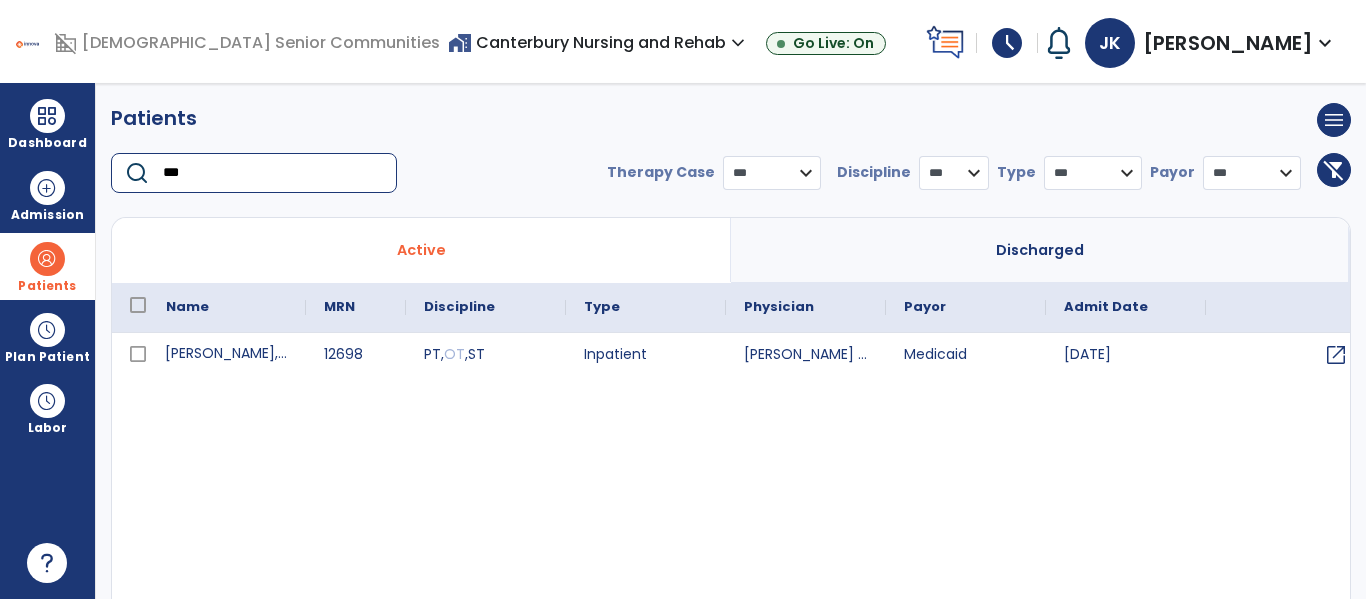 click on "[PERSON_NAME], [PERSON_NAME]" at bounding box center [227, 355] 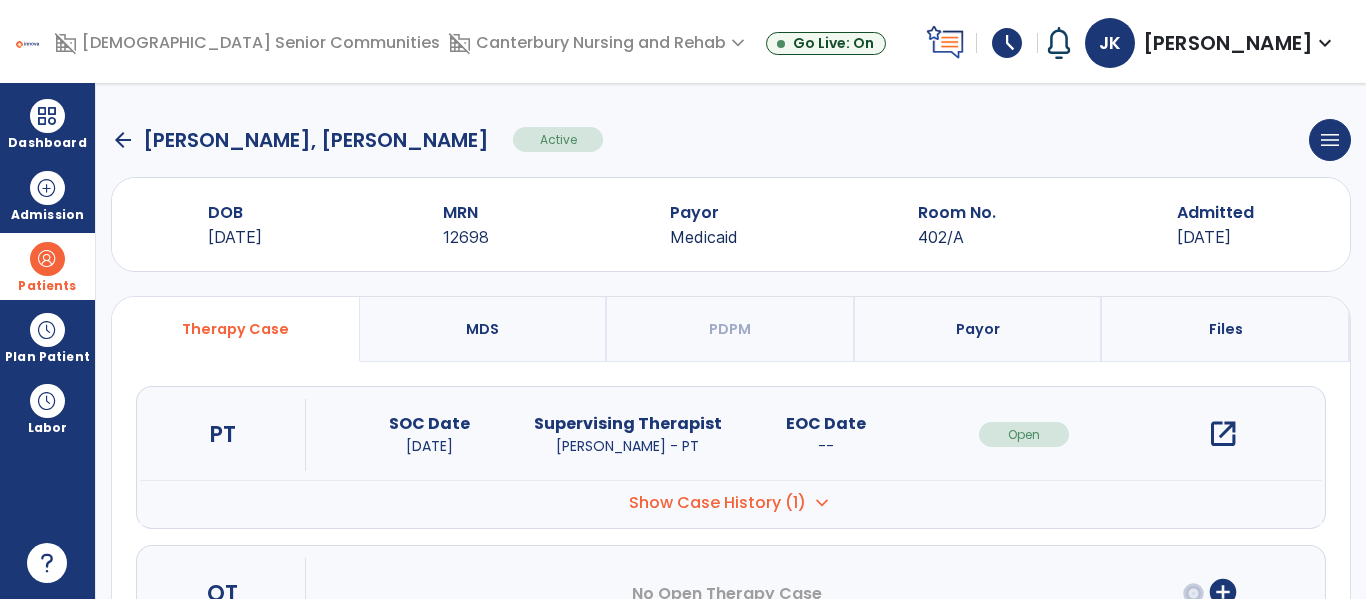 scroll, scrollTop: 252, scrollLeft: 0, axis: vertical 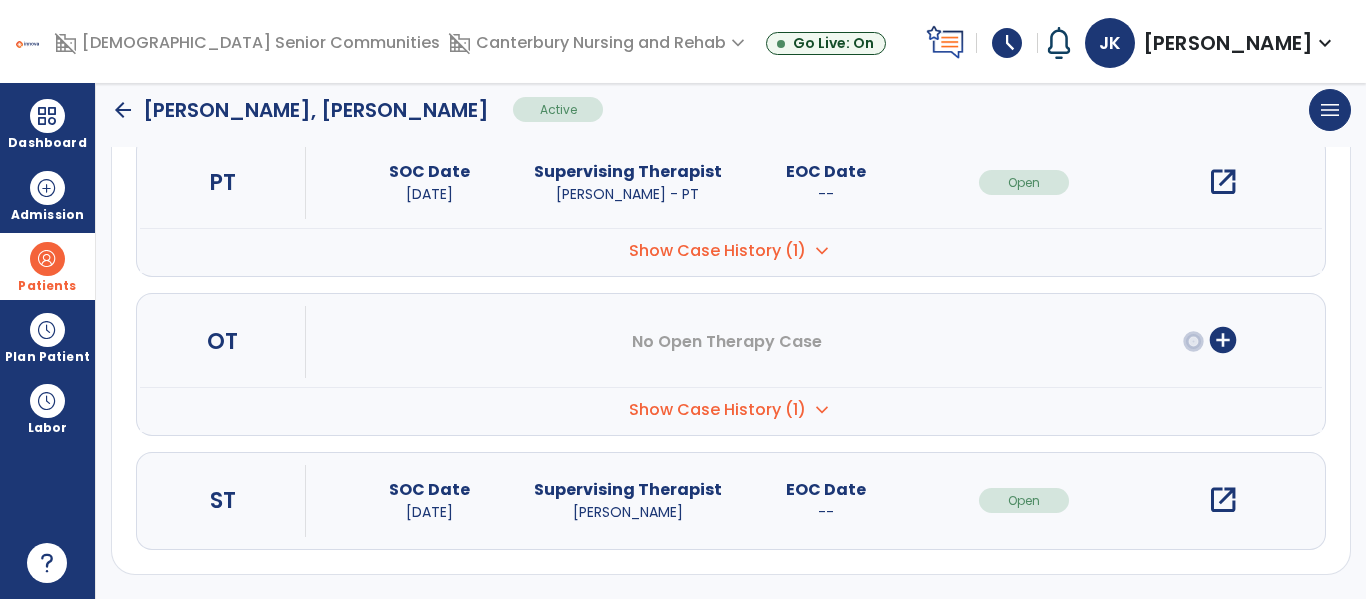click on "open_in_new" at bounding box center (1223, 500) 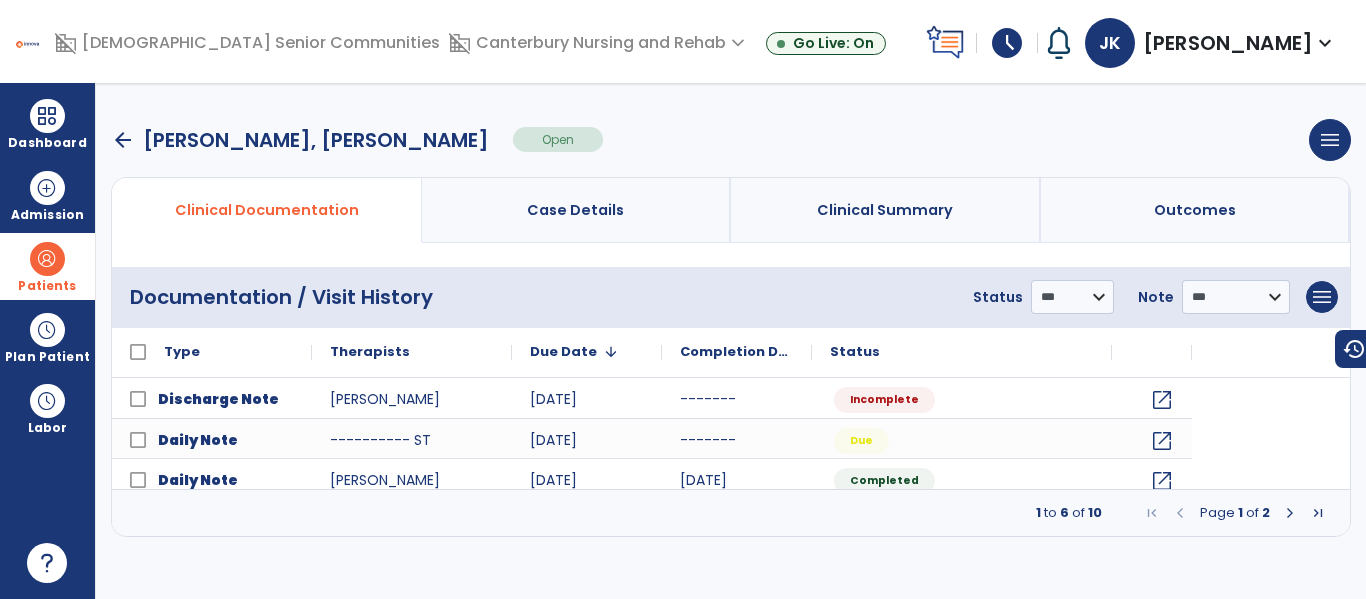 scroll, scrollTop: 0, scrollLeft: 0, axis: both 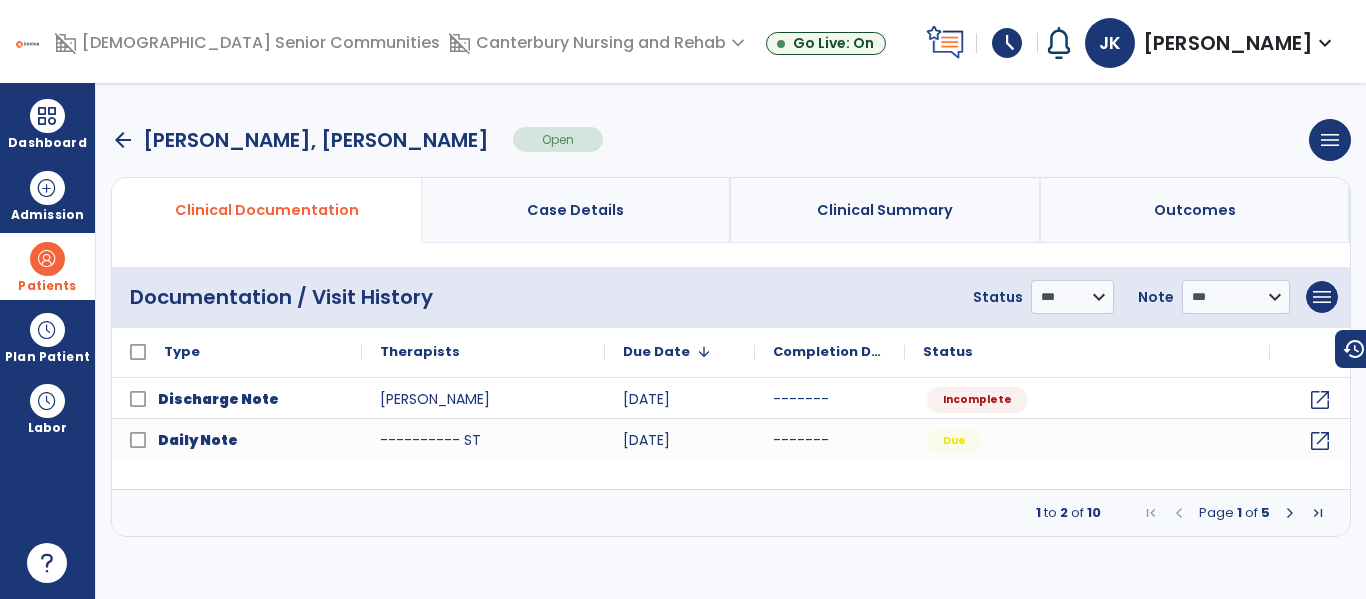 click at bounding box center [1290, 513] 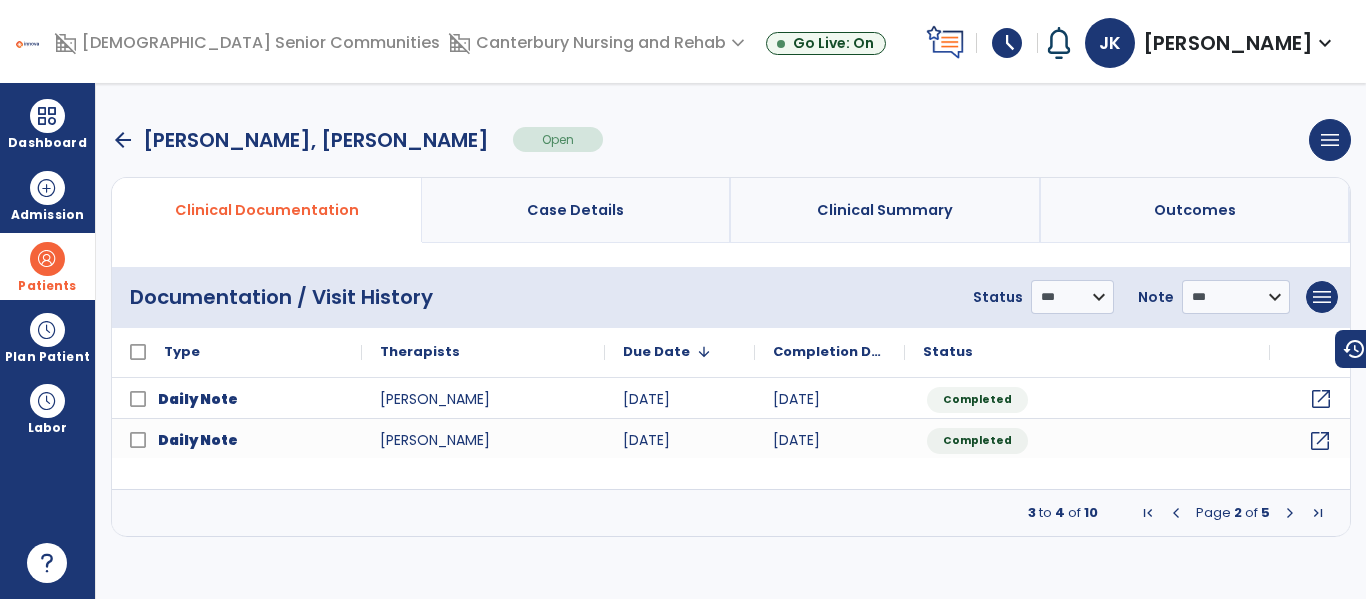 click on "open_in_new" 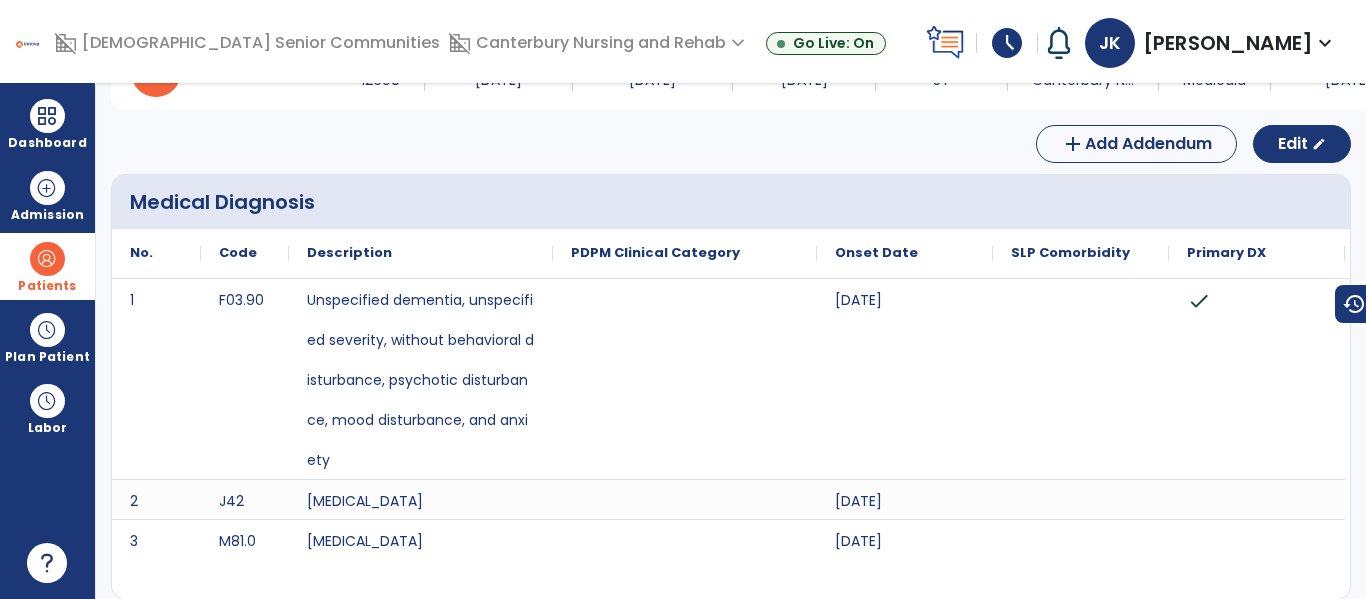 scroll, scrollTop: 0, scrollLeft: 0, axis: both 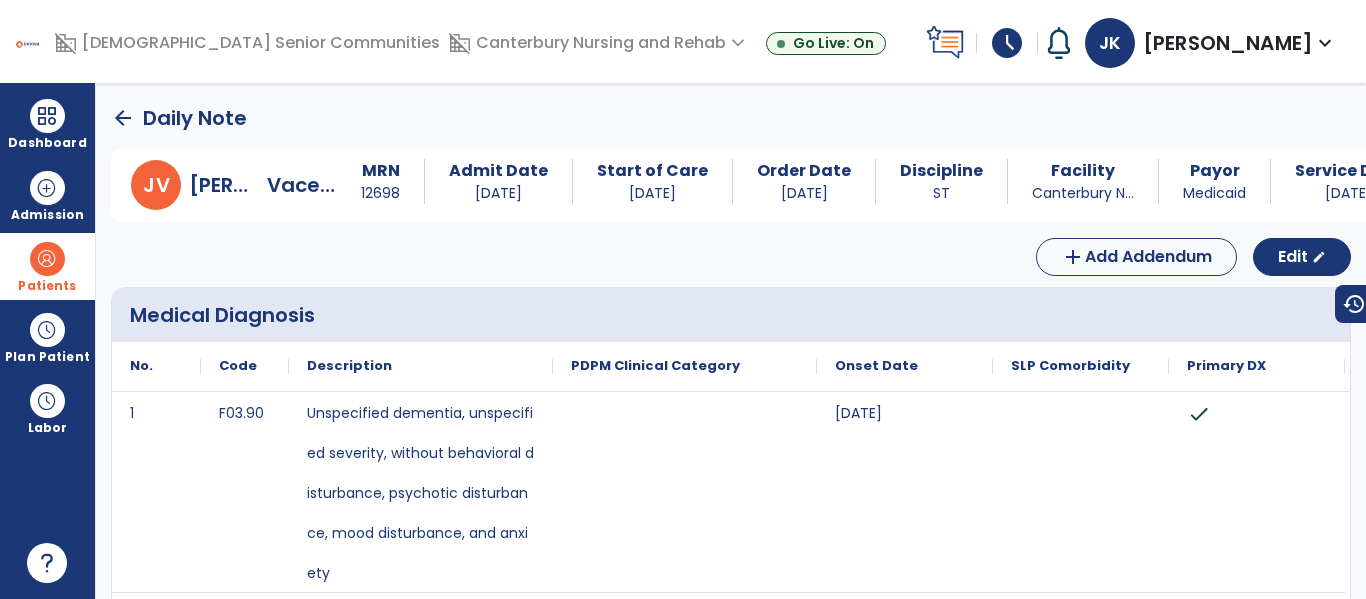 click on "arrow_back" 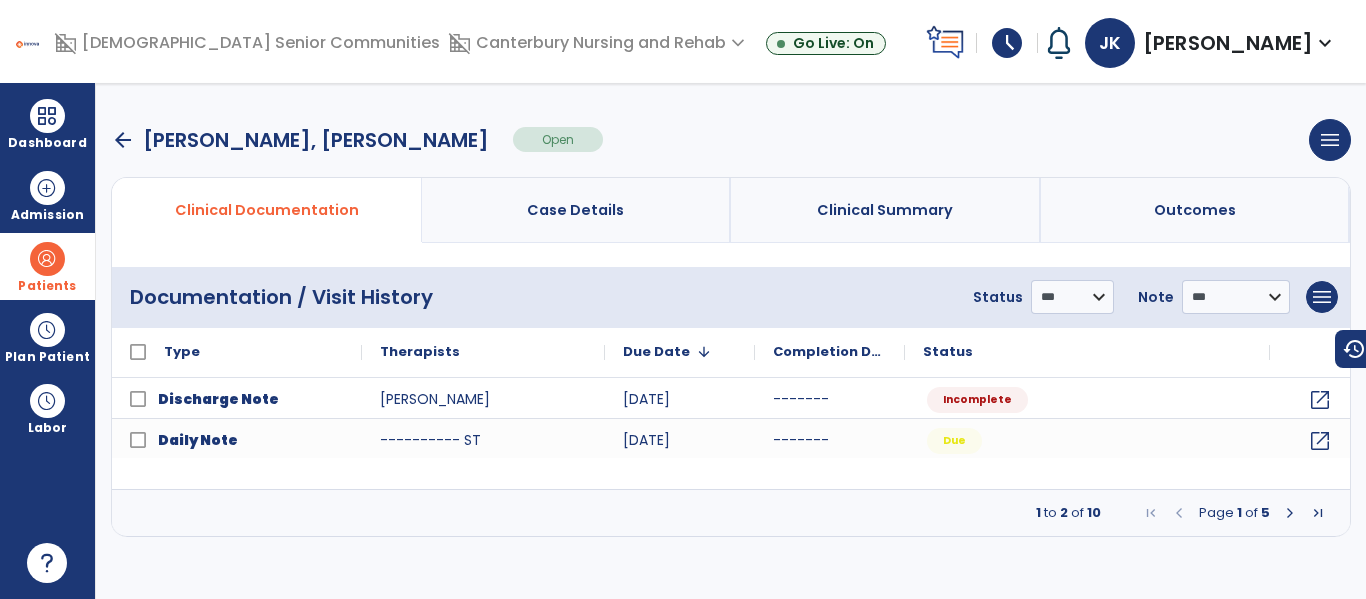 click at bounding box center [1290, 513] 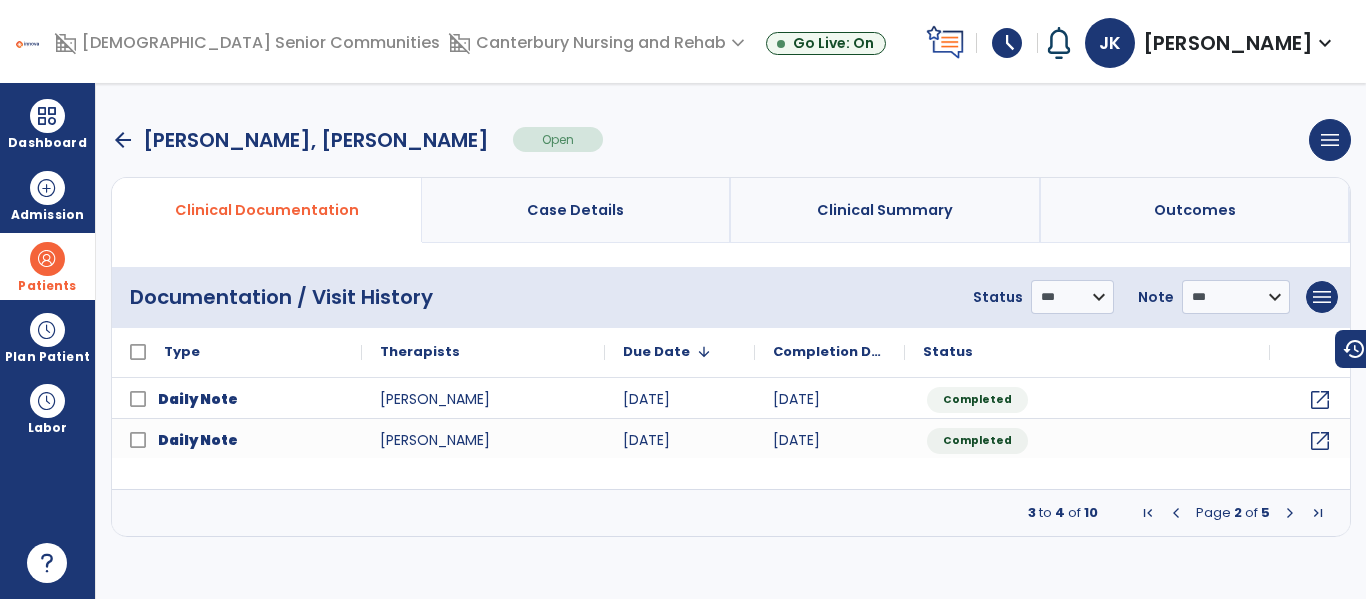 click at bounding box center [1290, 513] 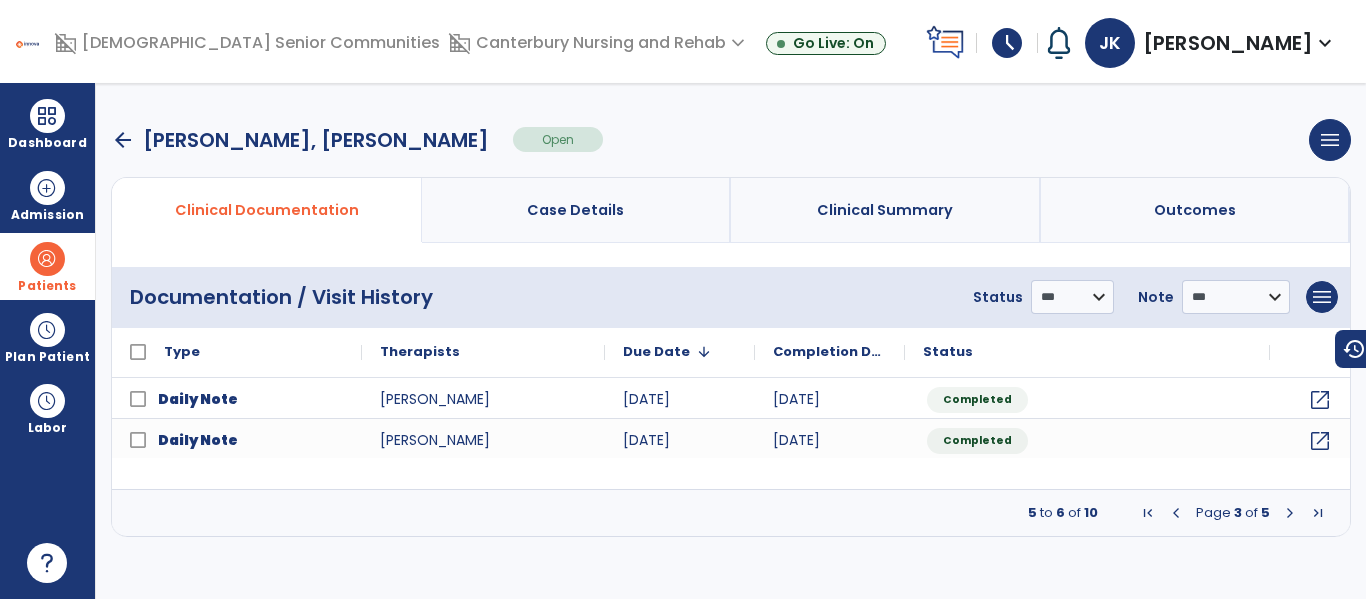 click at bounding box center (1290, 513) 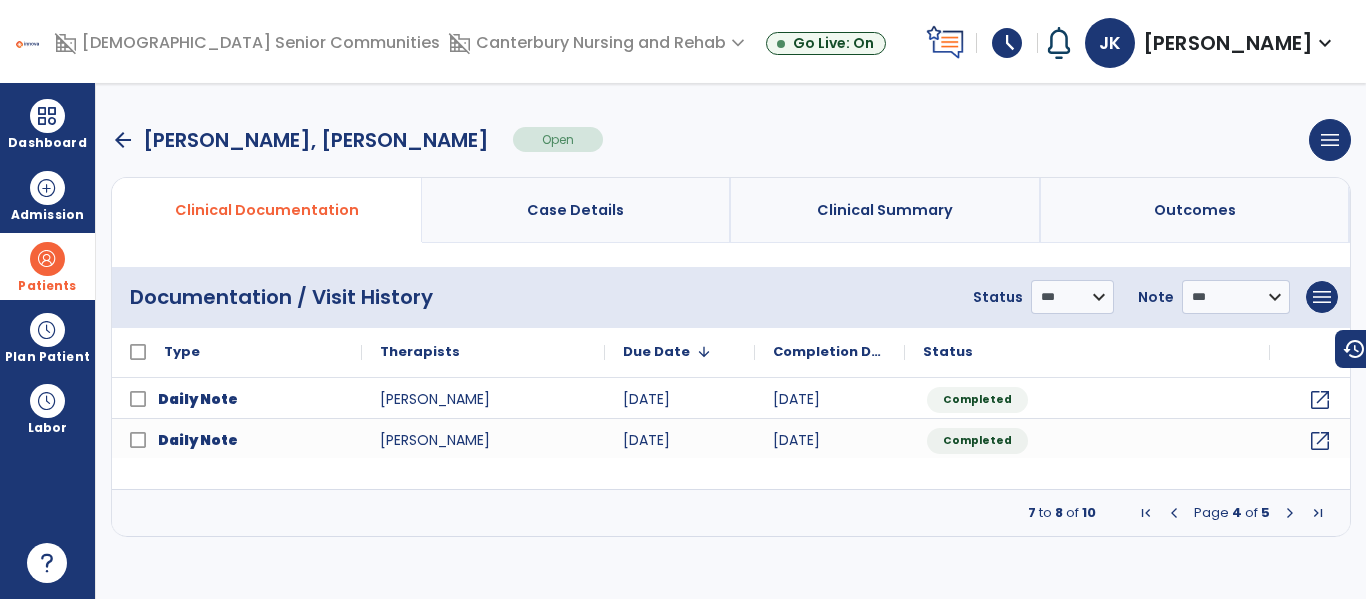 click at bounding box center (1290, 513) 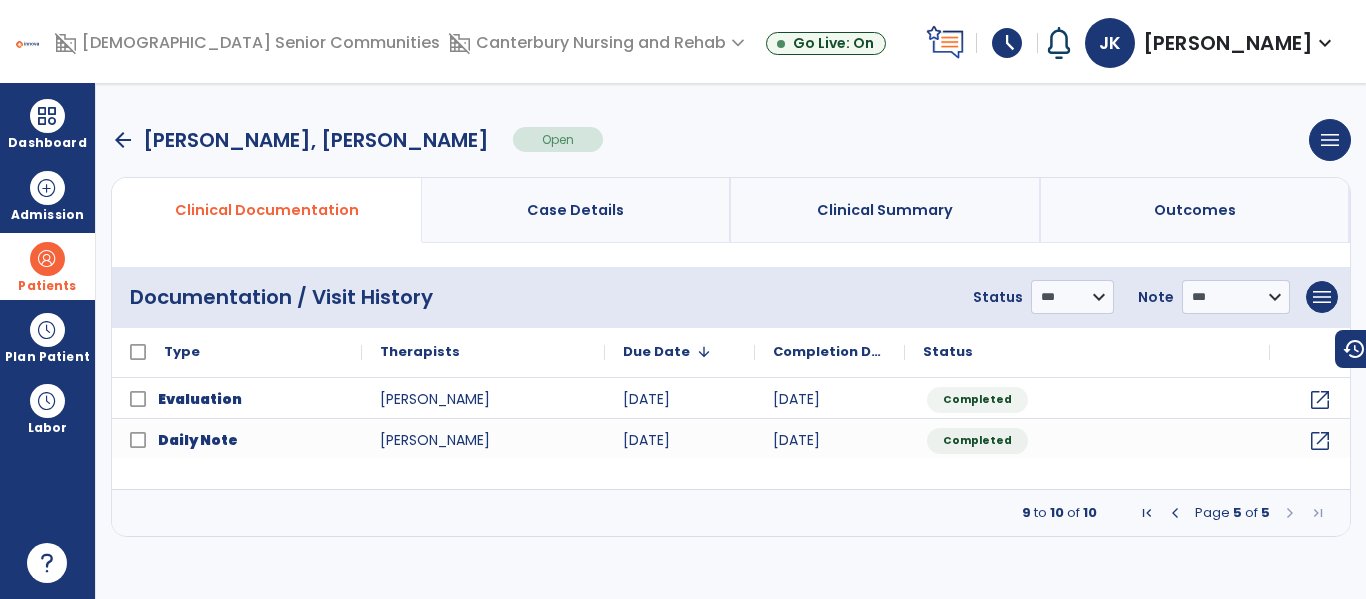 click at bounding box center (1290, 513) 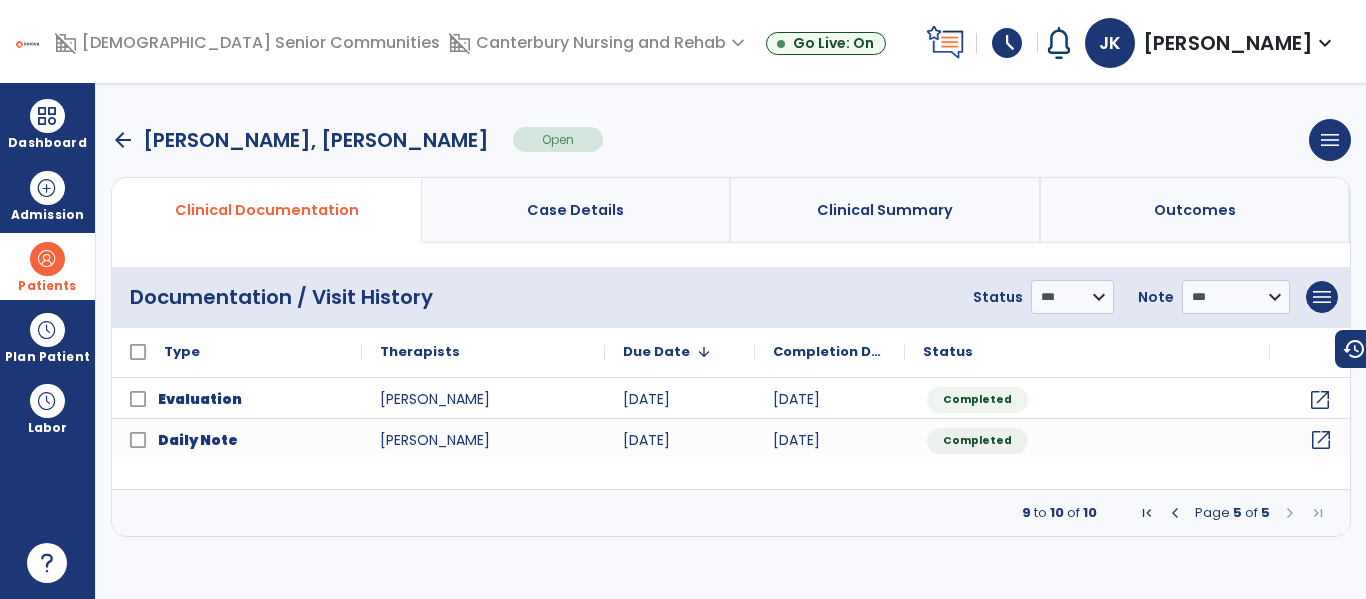 click on "open_in_new" 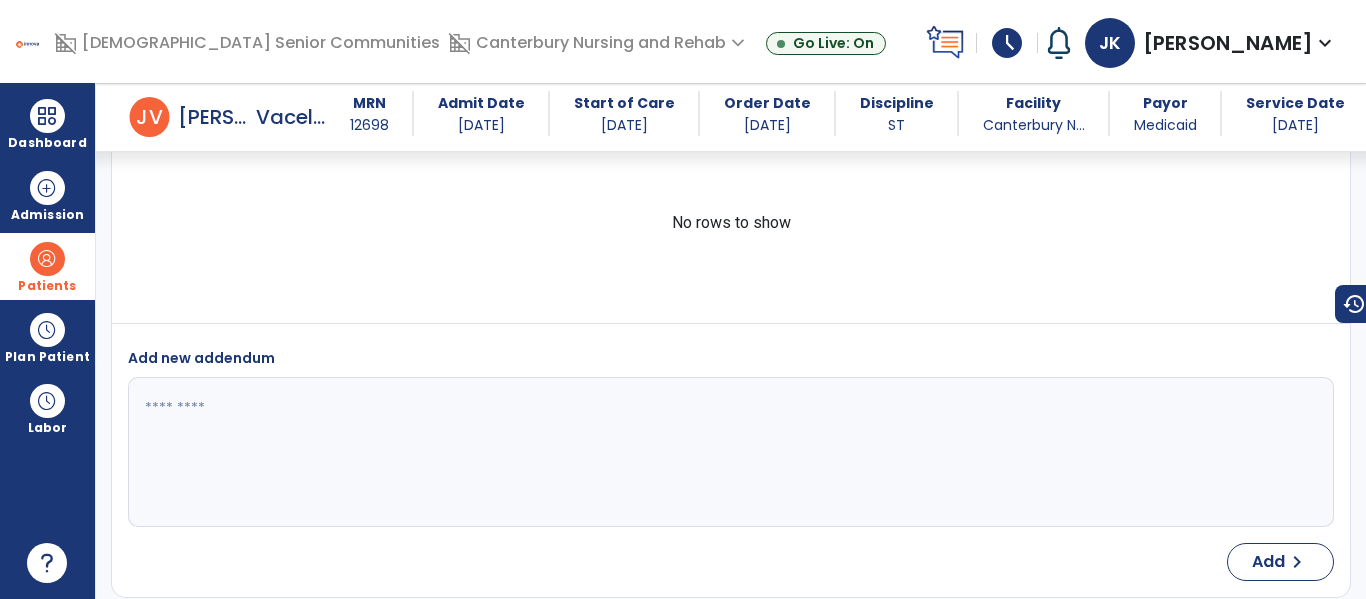 scroll, scrollTop: 3053, scrollLeft: 0, axis: vertical 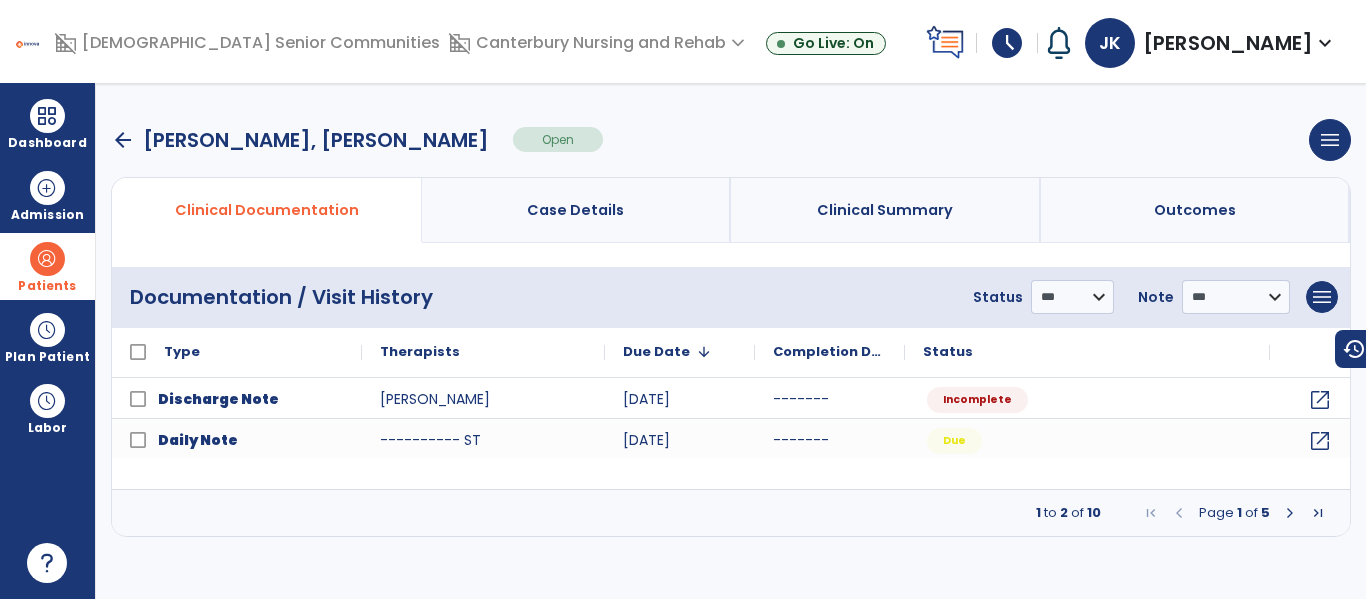 click at bounding box center (1318, 513) 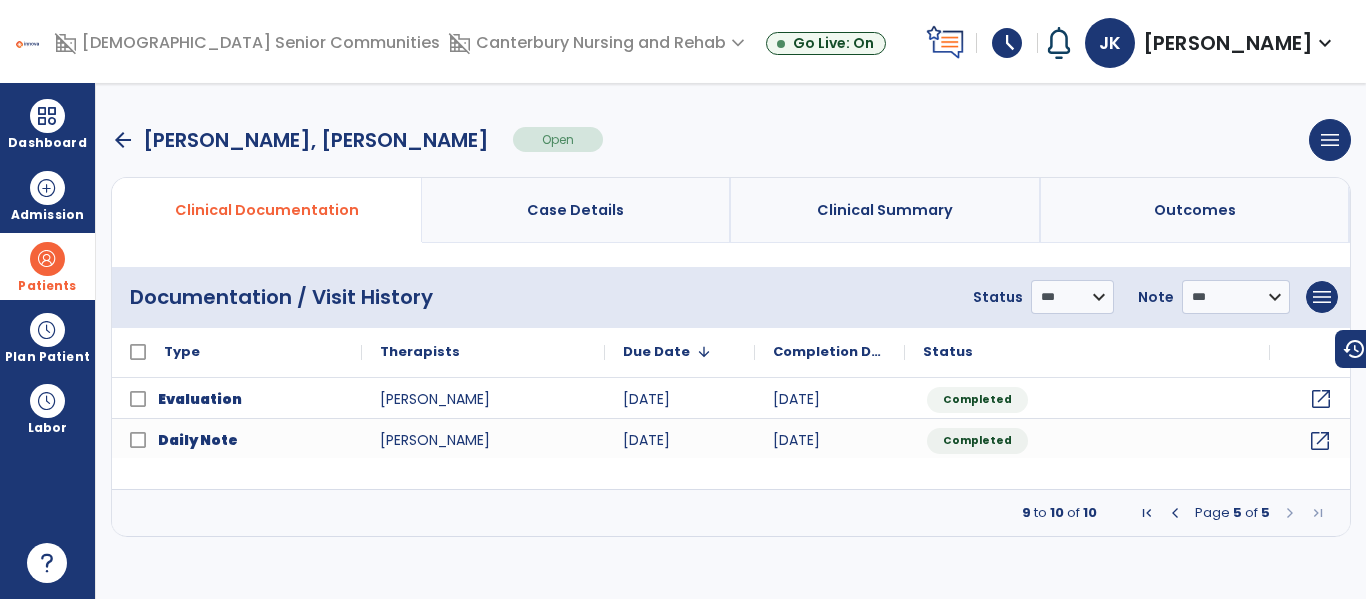 click on "open_in_new" 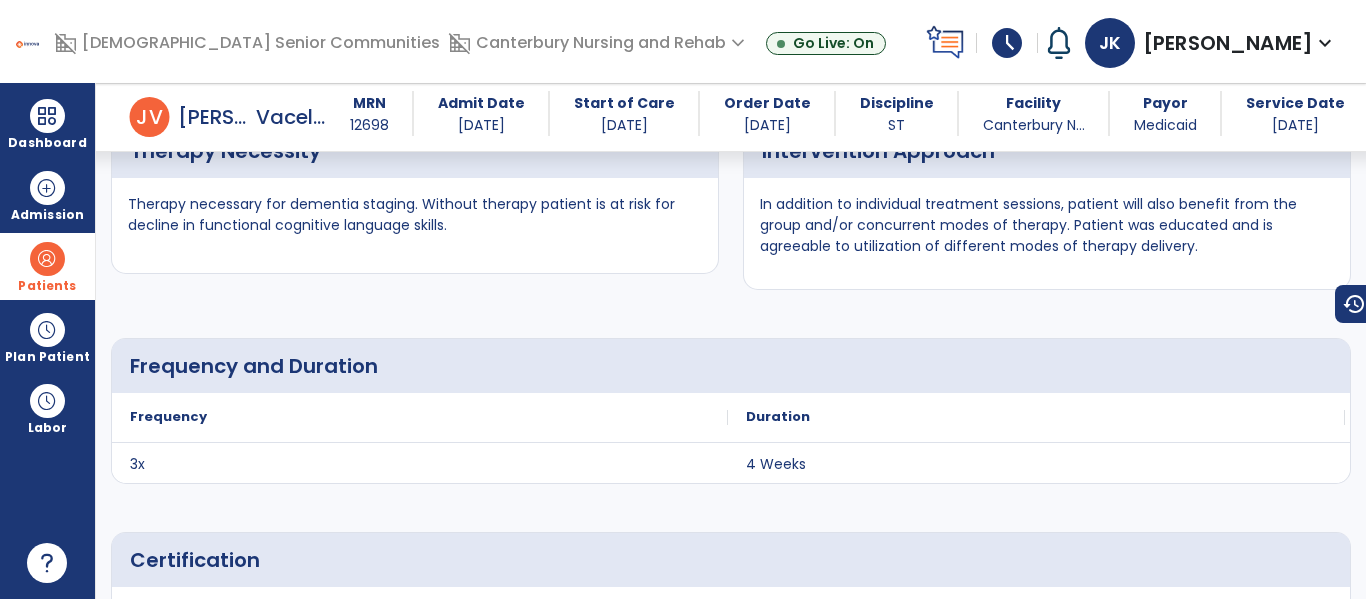 scroll, scrollTop: 3912, scrollLeft: 0, axis: vertical 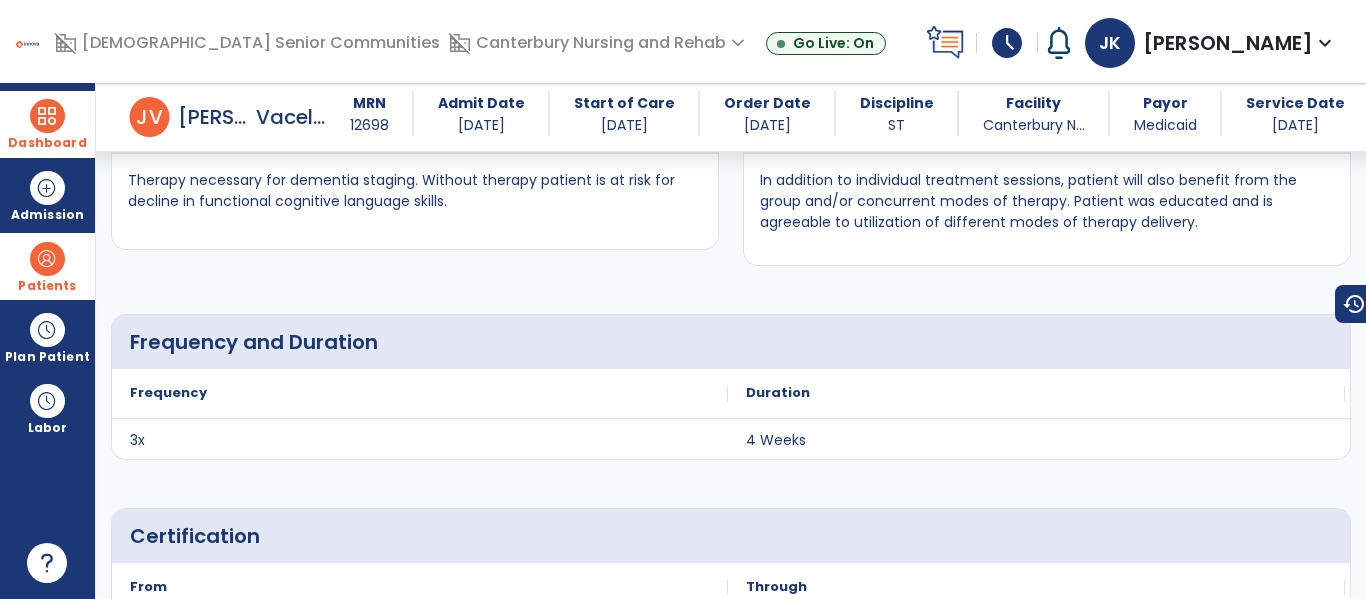 click at bounding box center [47, 116] 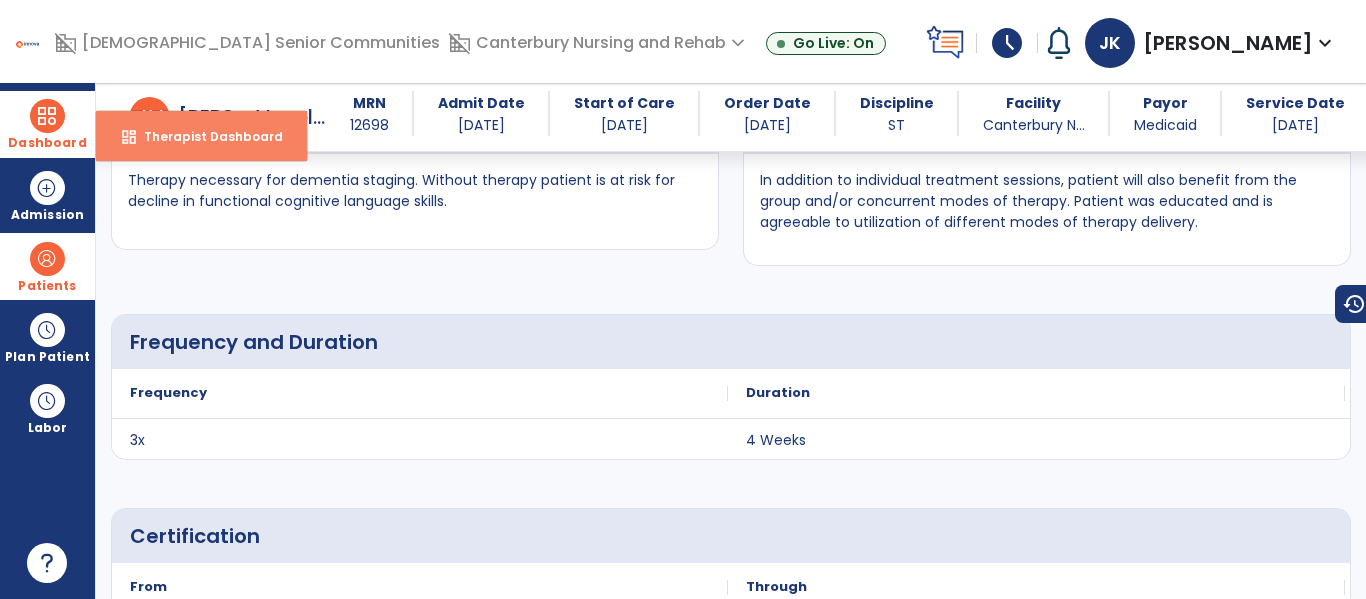 click on "Therapist Dashboard" at bounding box center [205, 136] 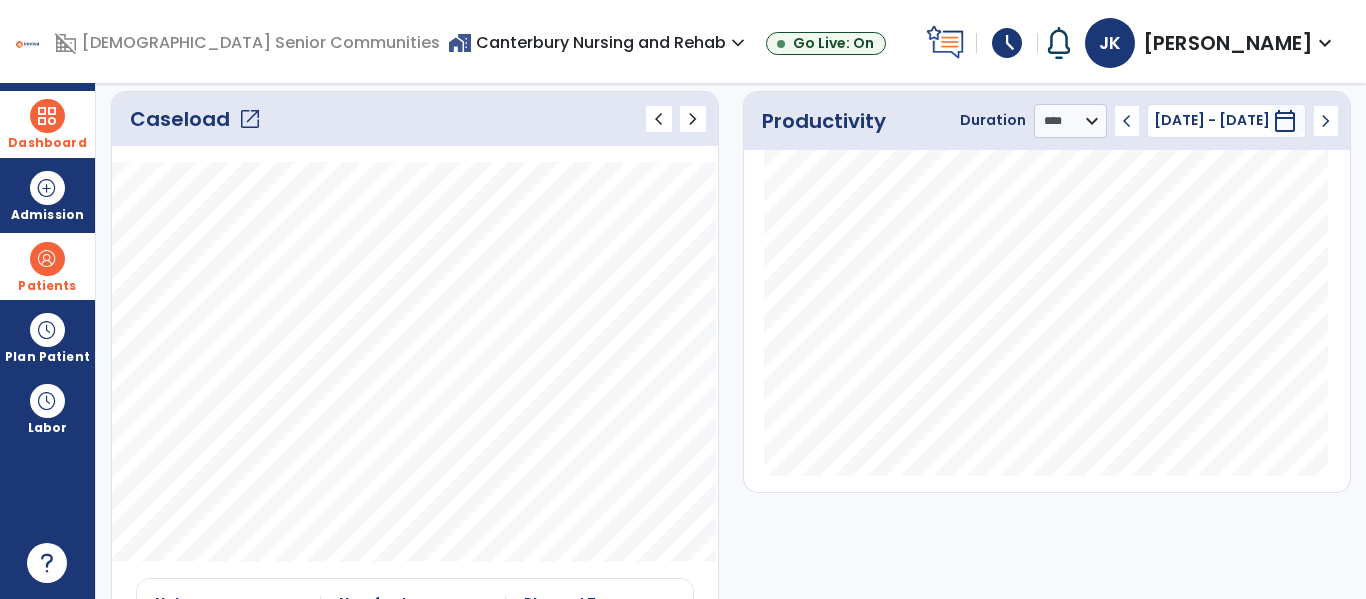 scroll, scrollTop: 0, scrollLeft: 0, axis: both 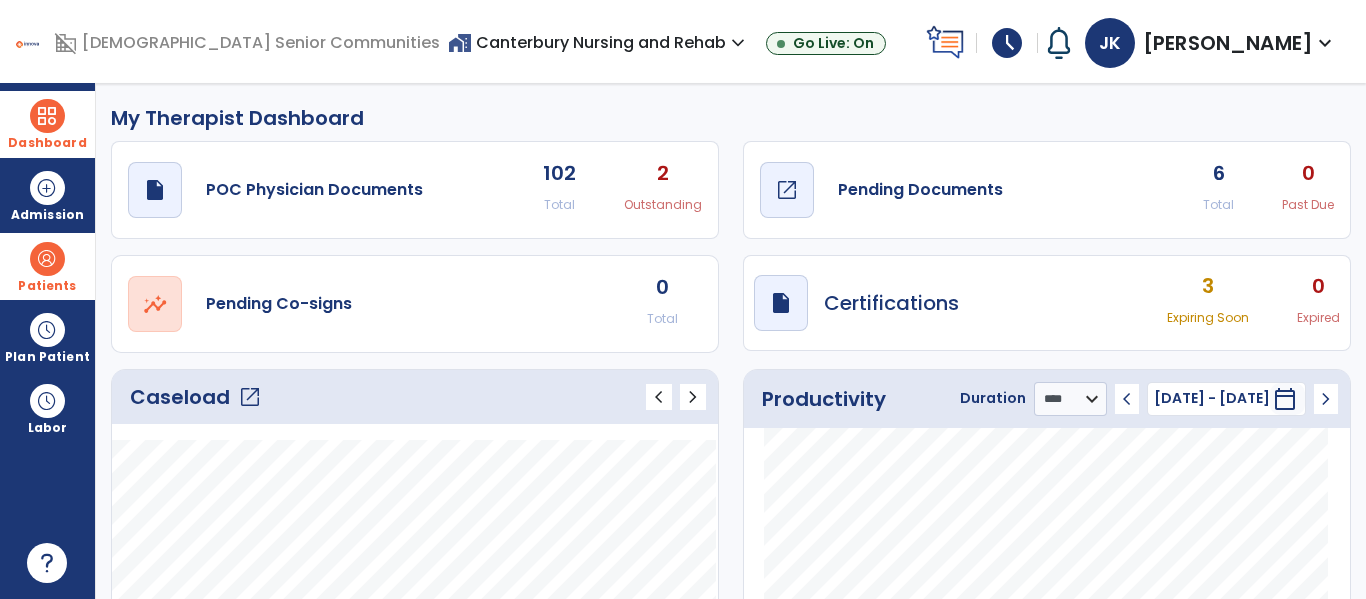 click on "Pending Documents" 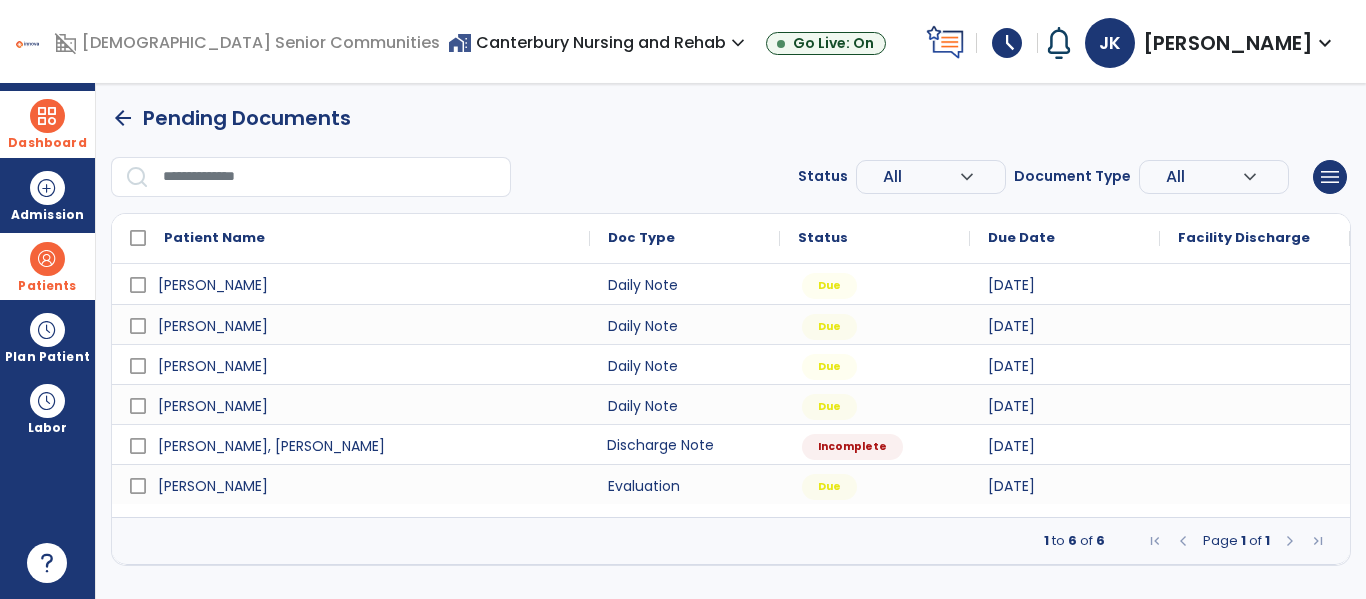 click on "Discharge Note" at bounding box center (685, 444) 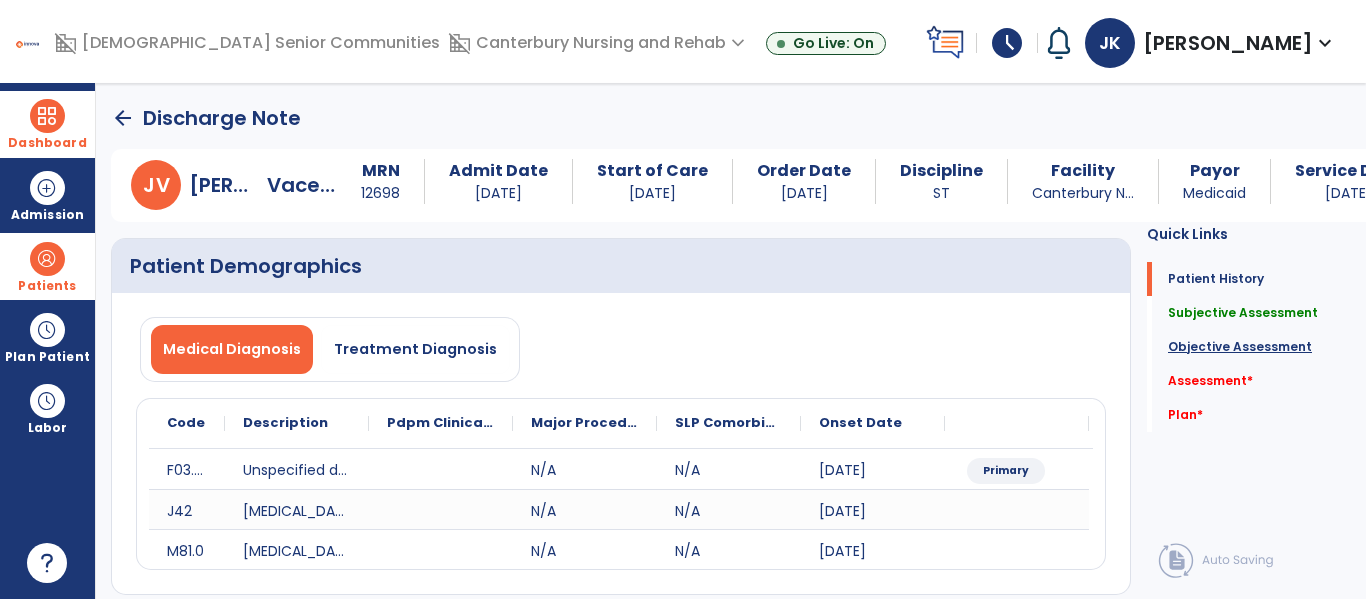 click on "Objective Assessment" 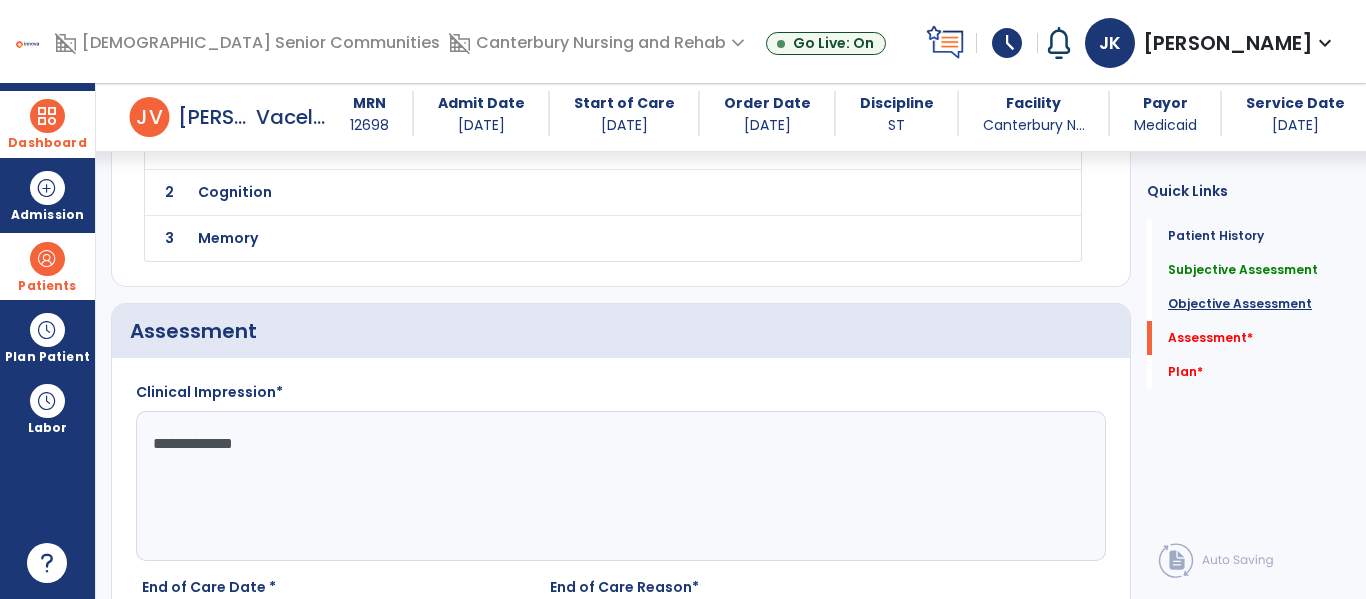 scroll, scrollTop: 1410, scrollLeft: 0, axis: vertical 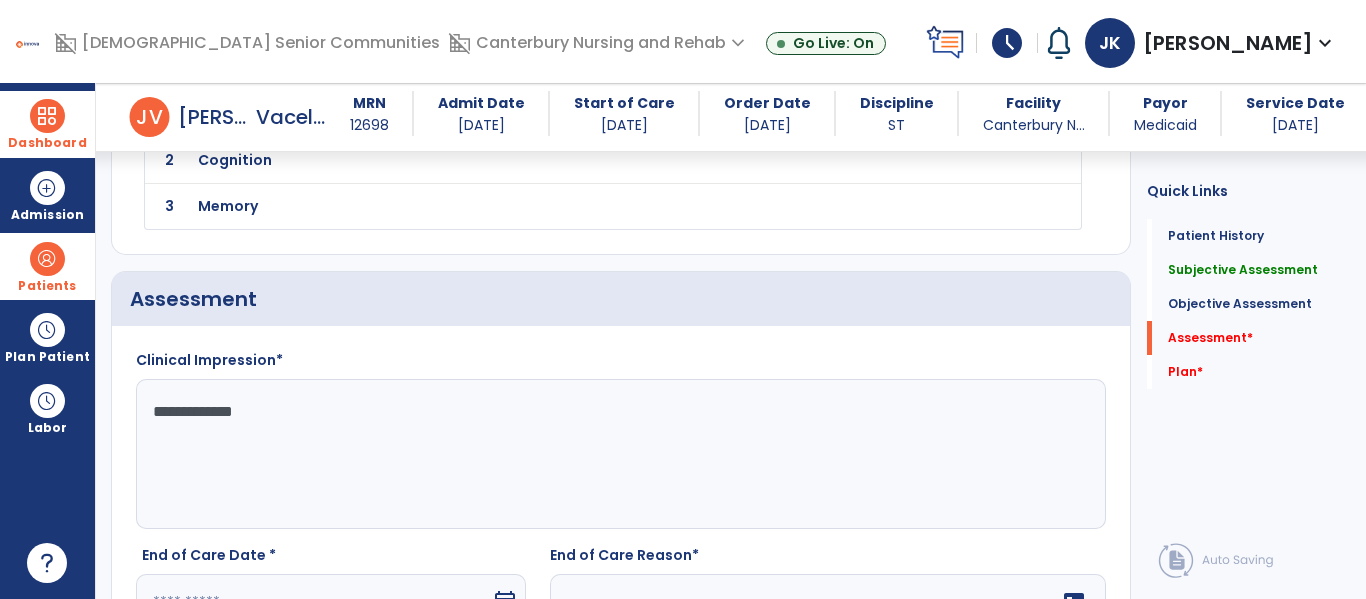 click on "**********" 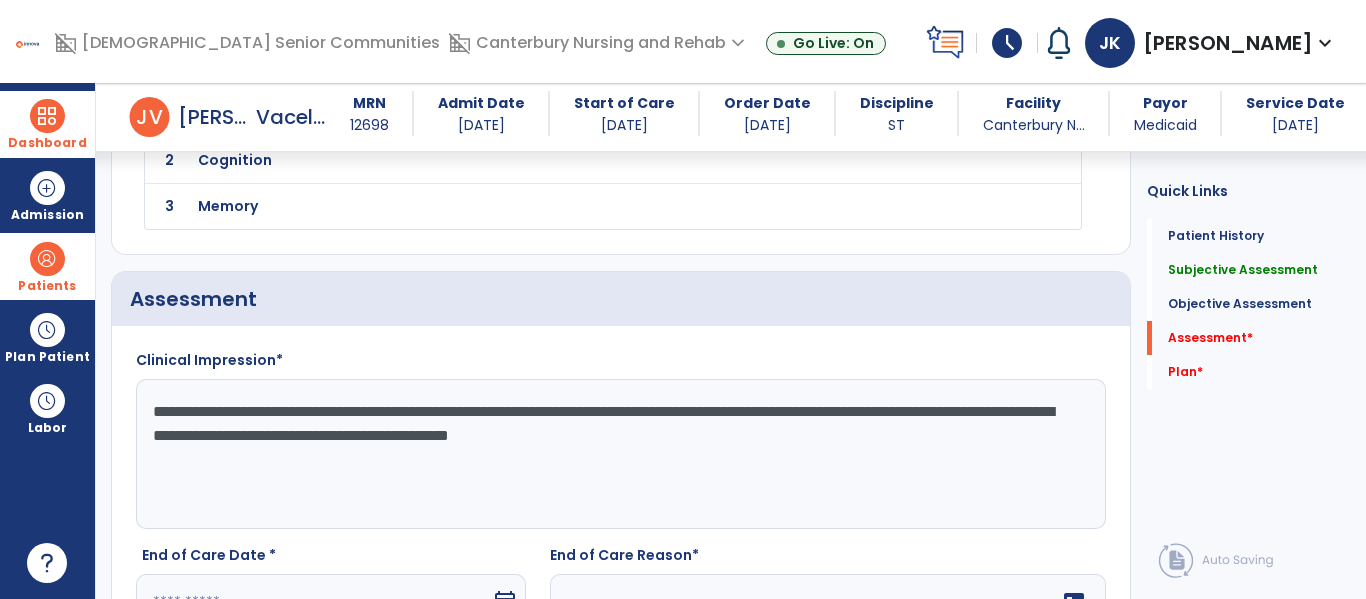 type on "**********" 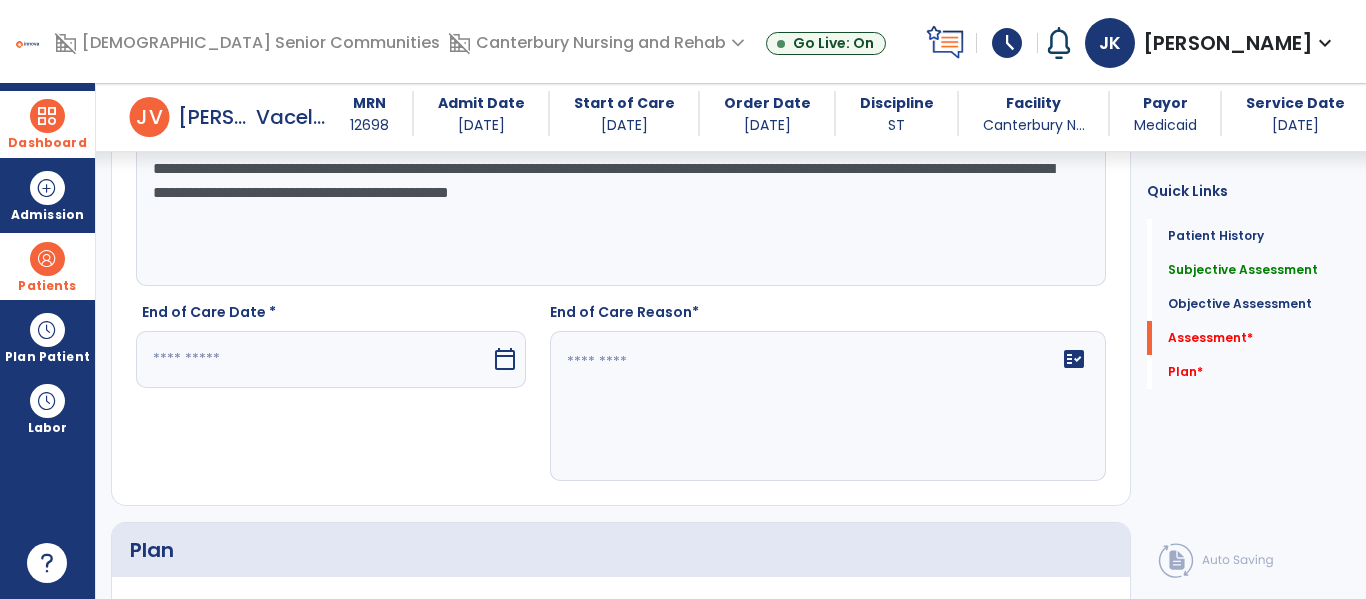 scroll, scrollTop: 1682, scrollLeft: 0, axis: vertical 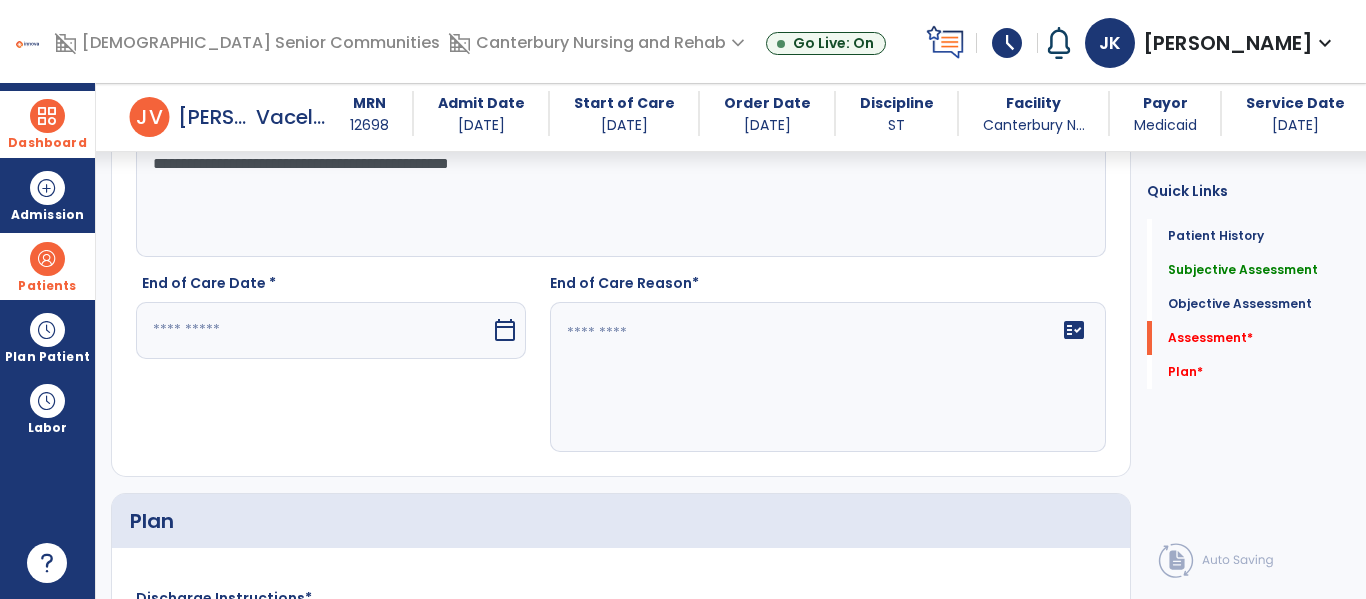 click at bounding box center [313, 330] 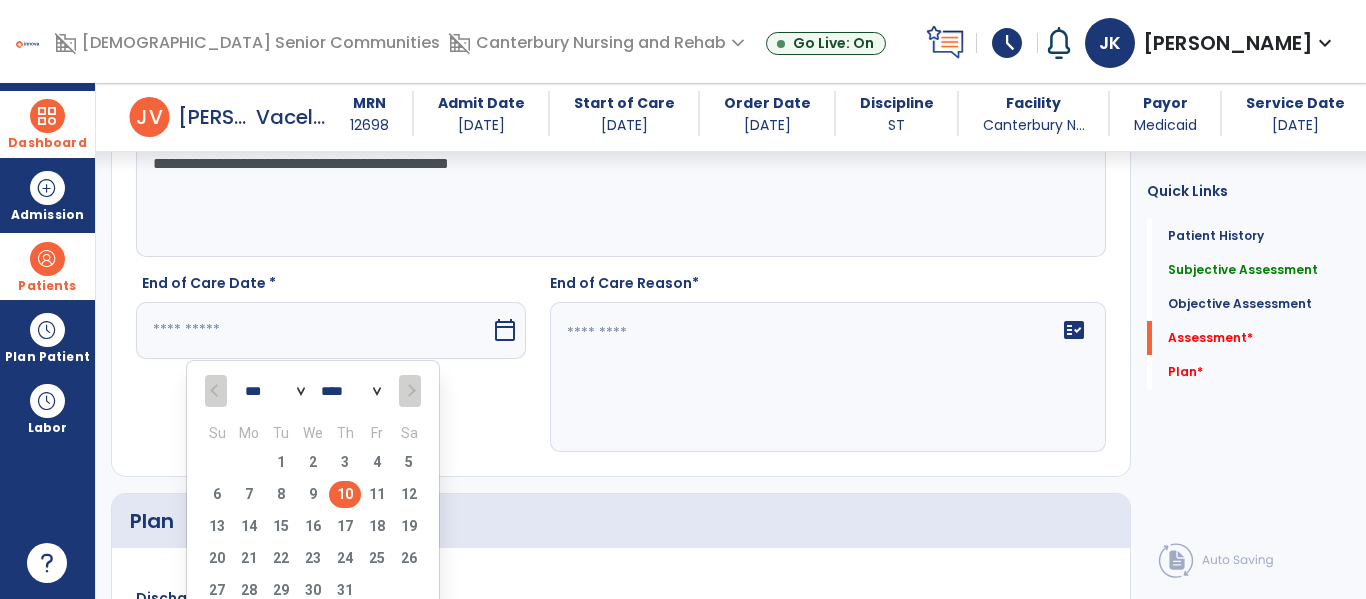 click on "10" at bounding box center [345, 494] 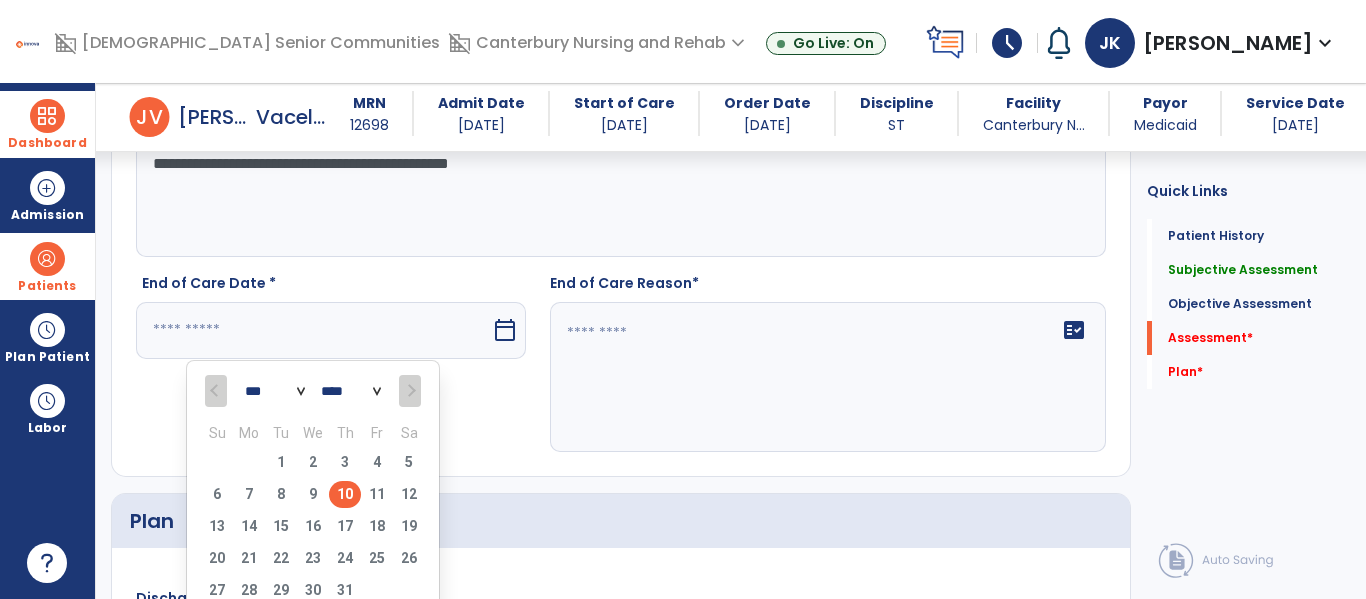 type on "*********" 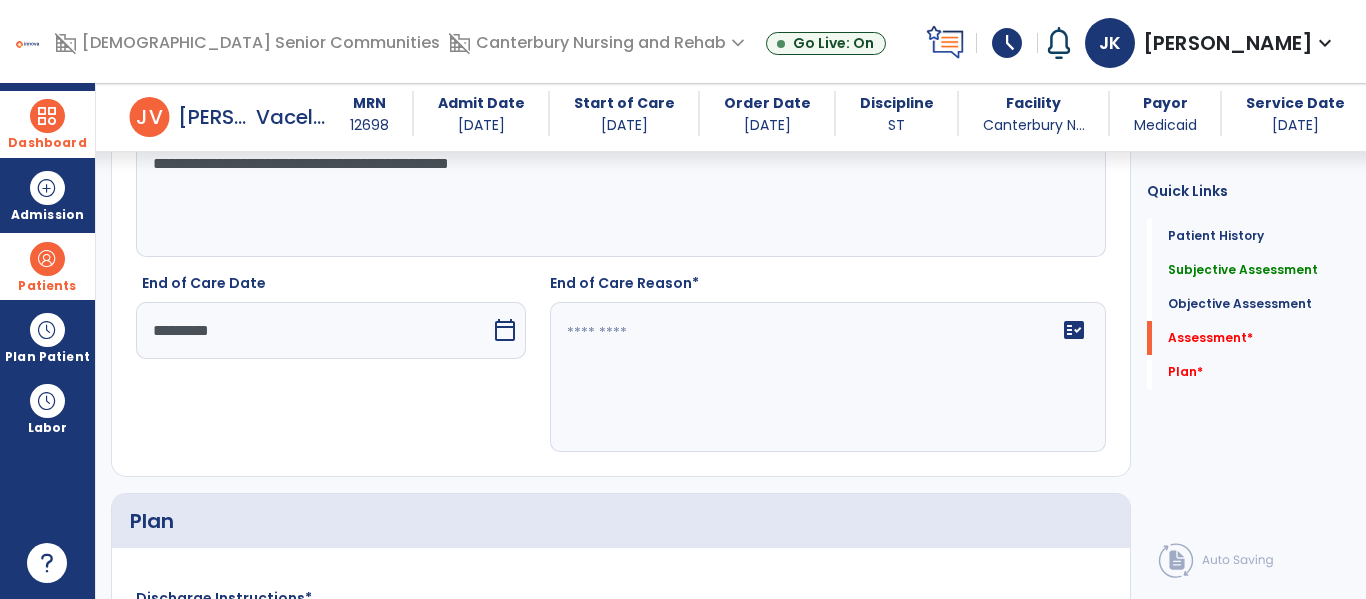 click 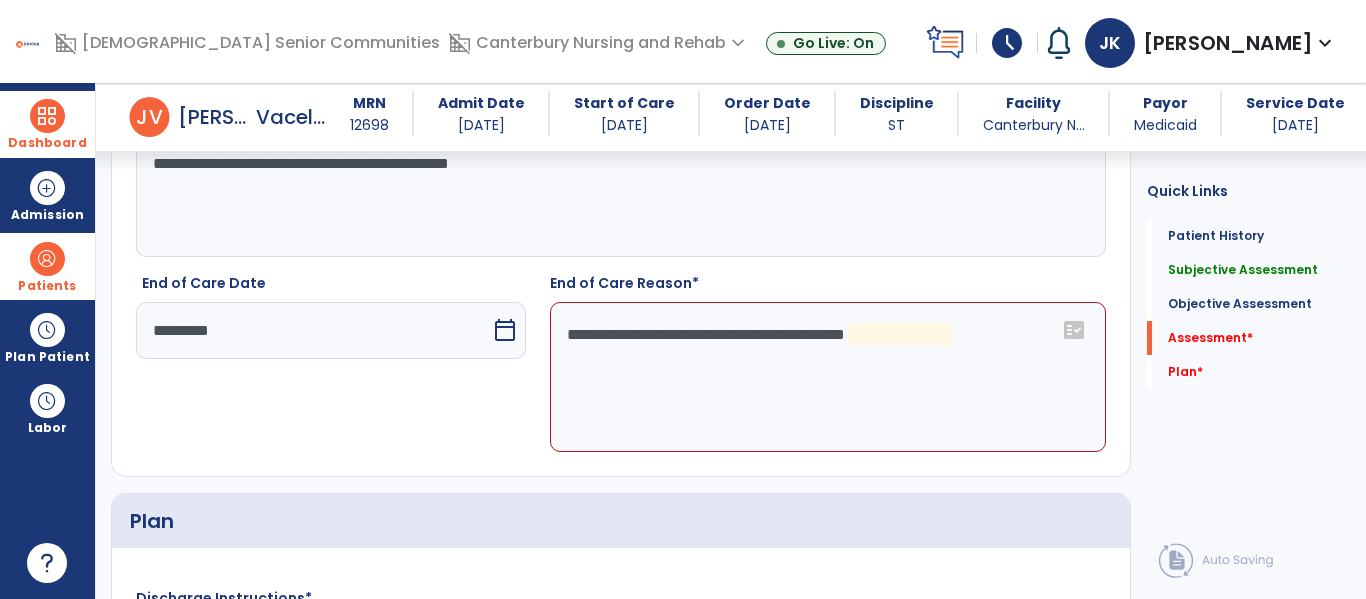 click on "**********" 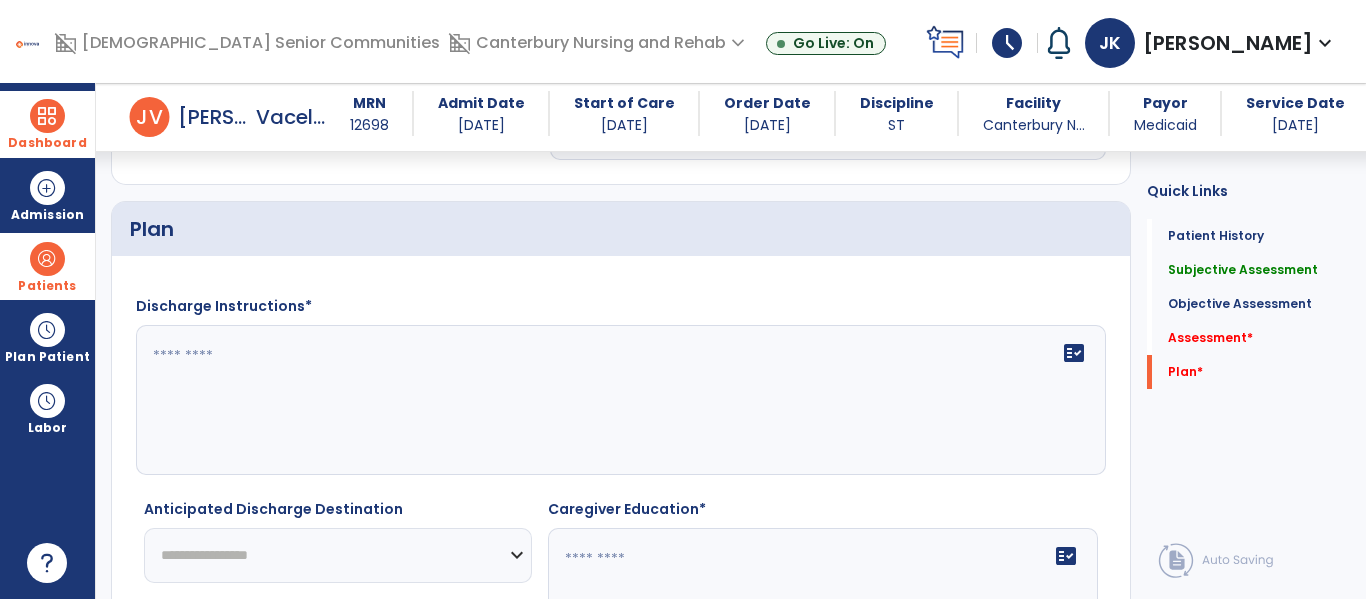 scroll, scrollTop: 1980, scrollLeft: 0, axis: vertical 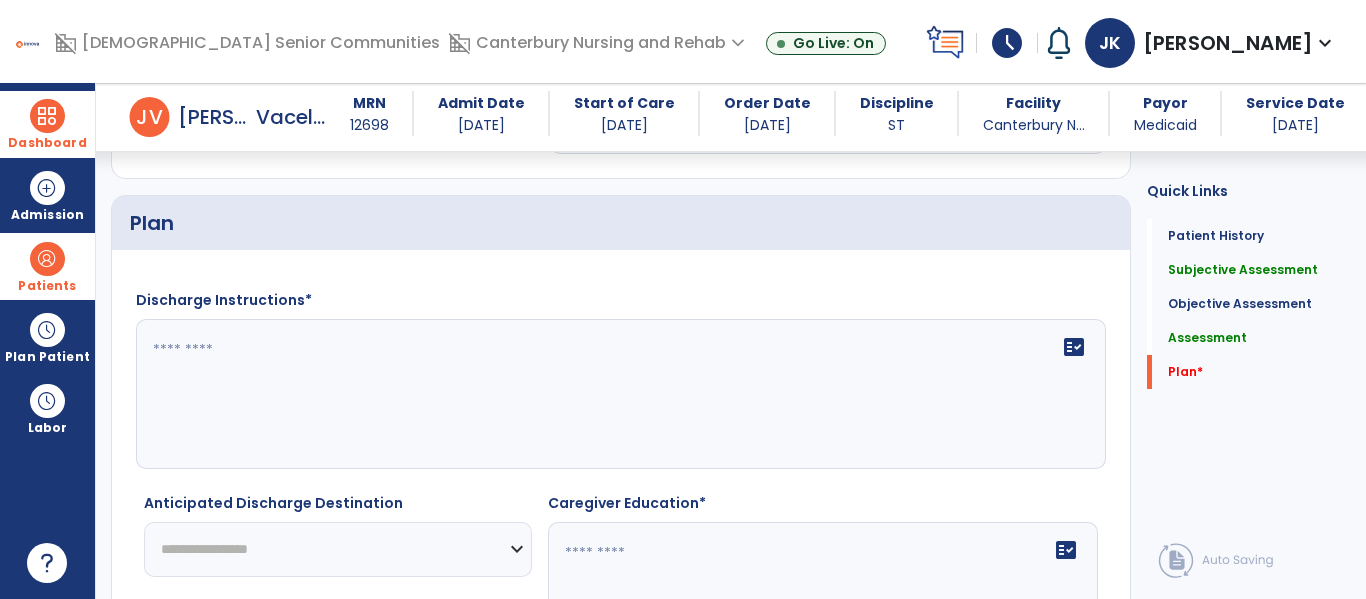 type on "**********" 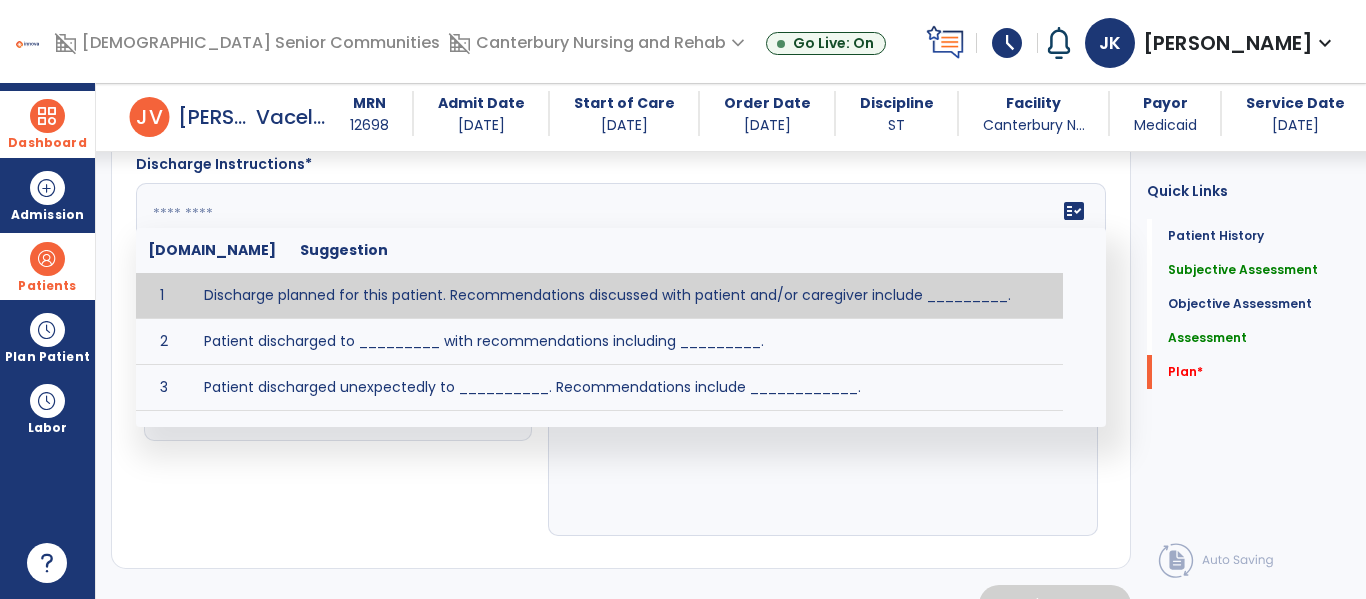 scroll, scrollTop: 2117, scrollLeft: 0, axis: vertical 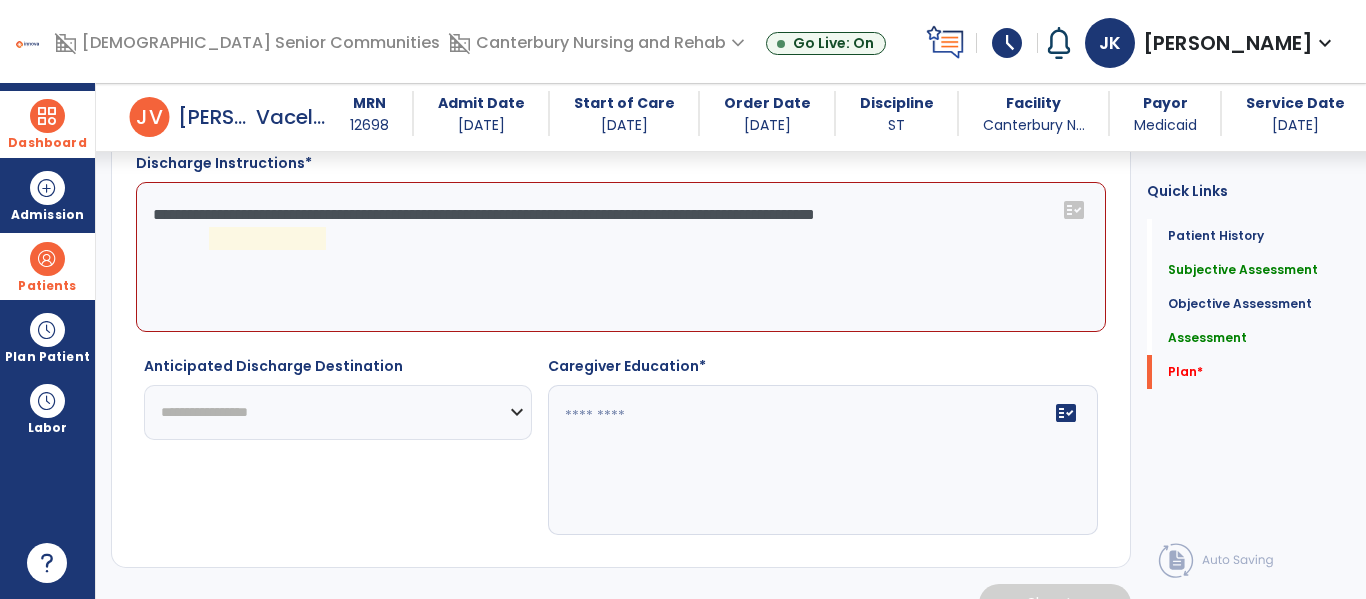 click on "**********" 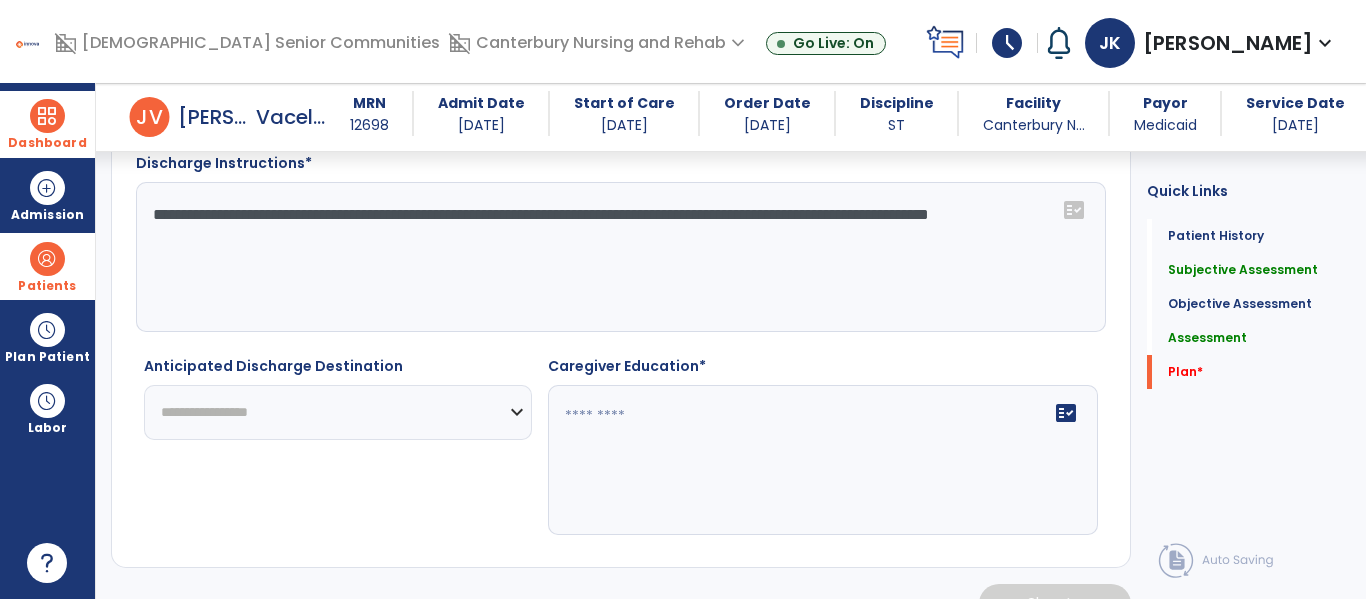 type on "**********" 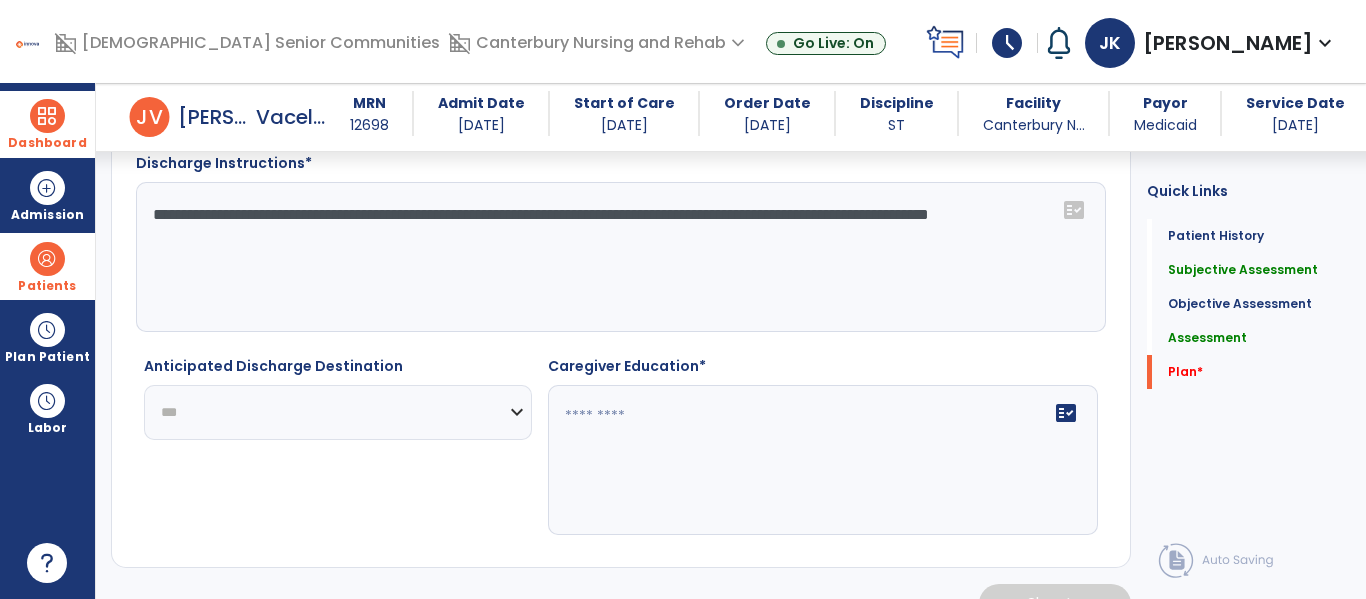 click on "**********" 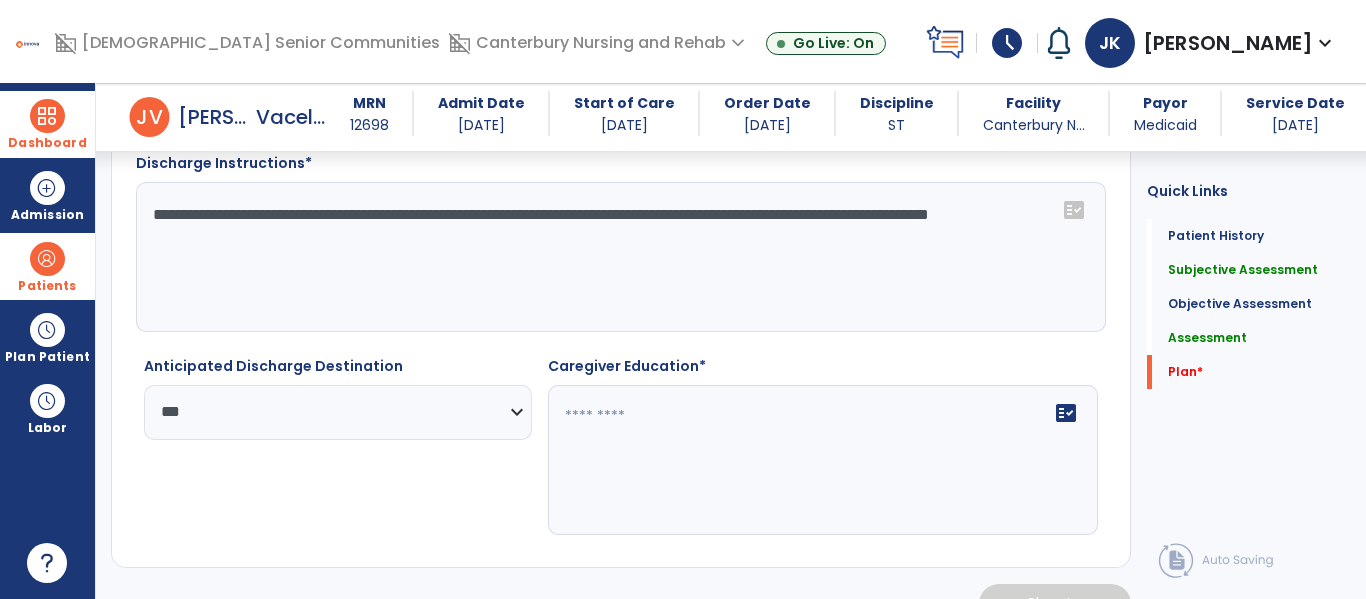 click 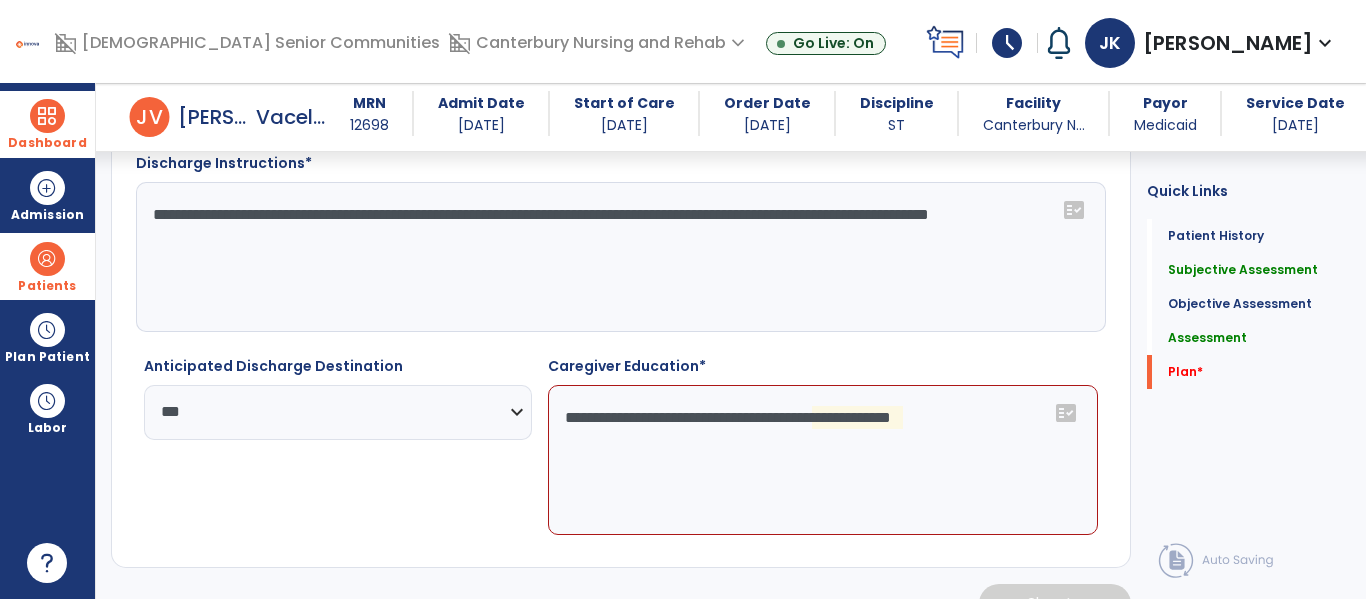 click on "**********" 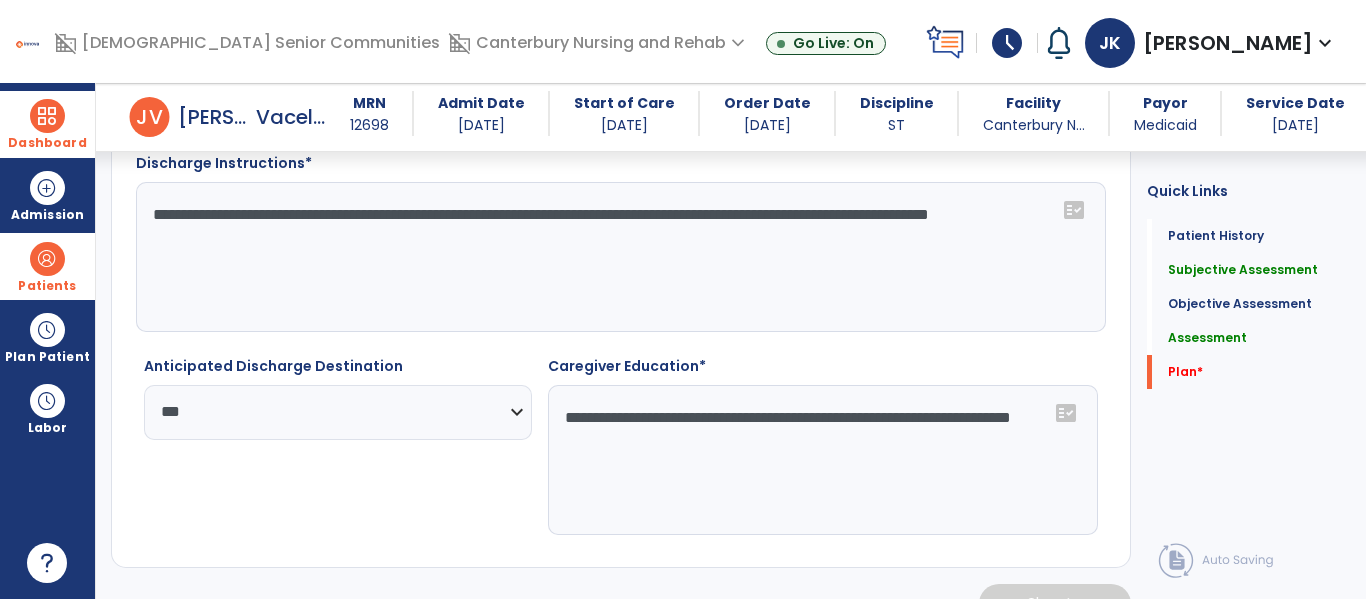 type on "**********" 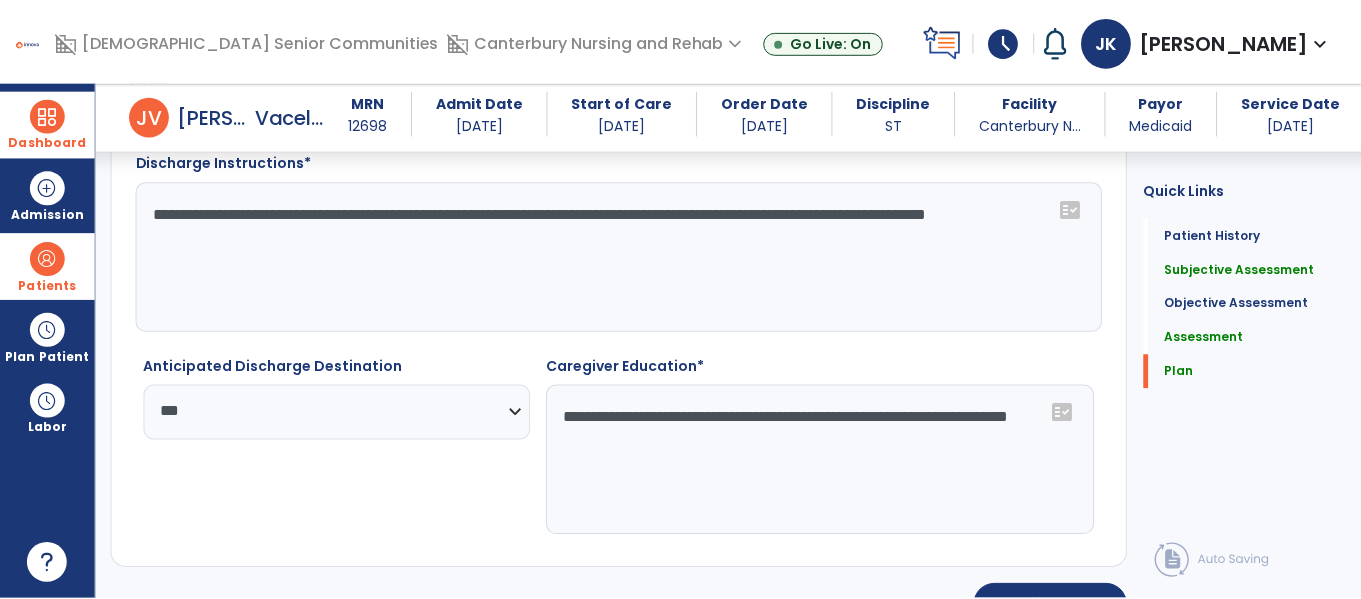 scroll, scrollTop: 2160, scrollLeft: 0, axis: vertical 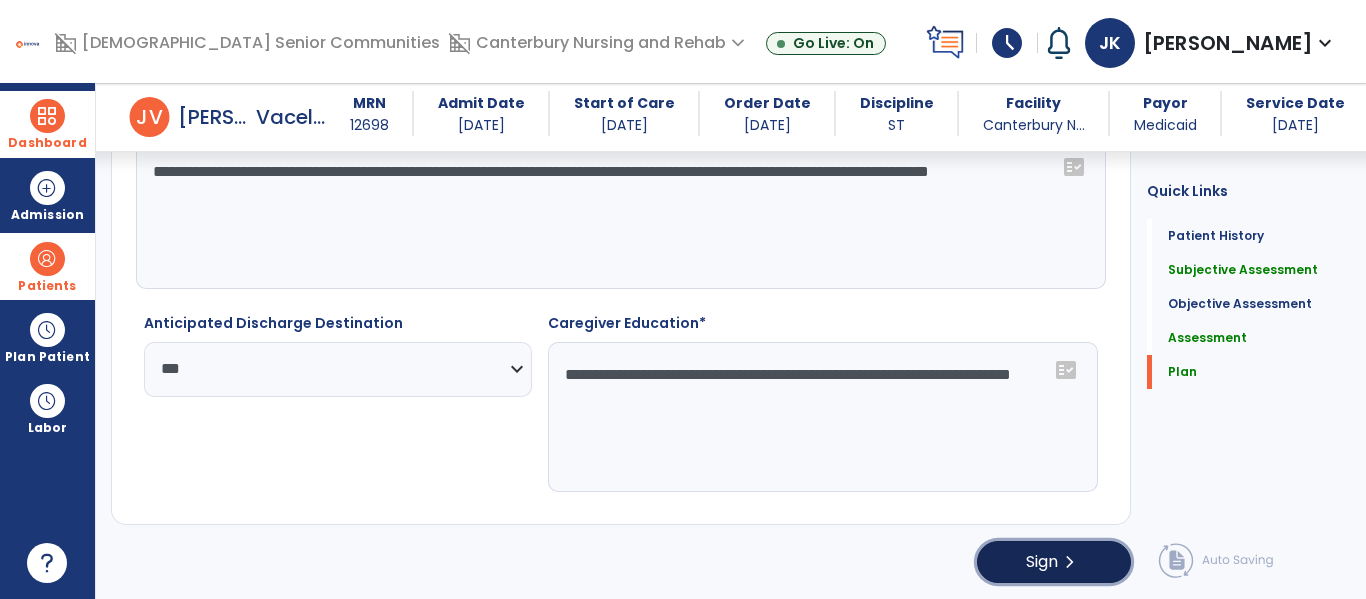 click on "Sign" 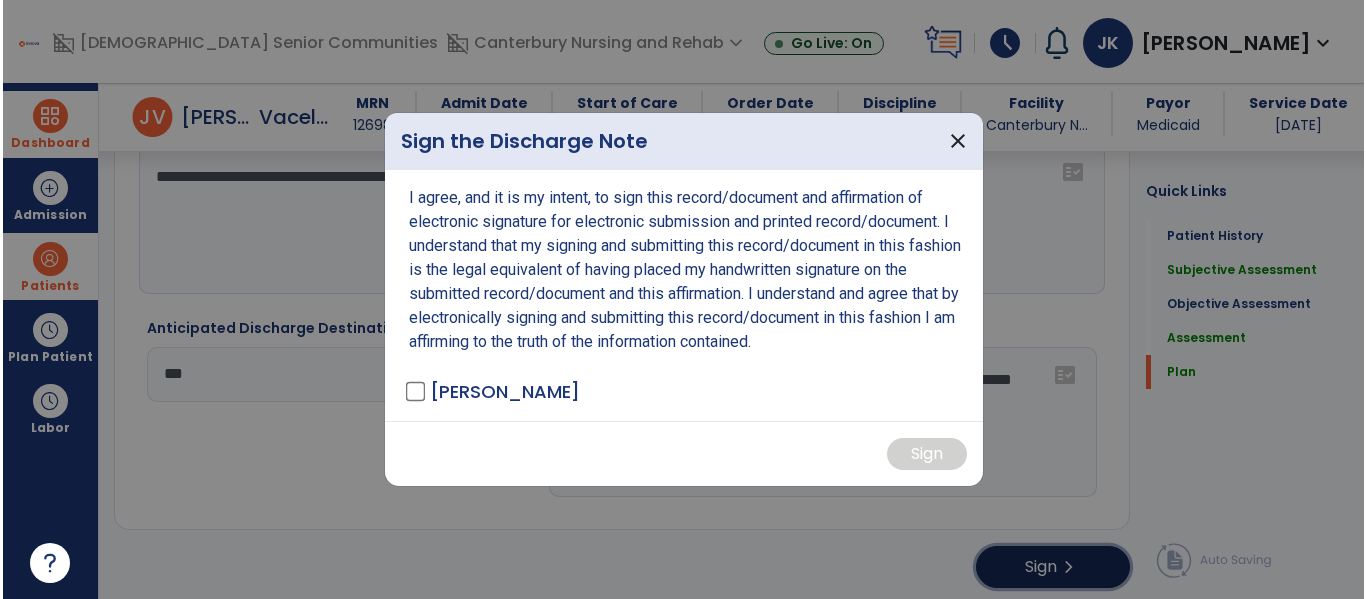 scroll, scrollTop: 2160, scrollLeft: 0, axis: vertical 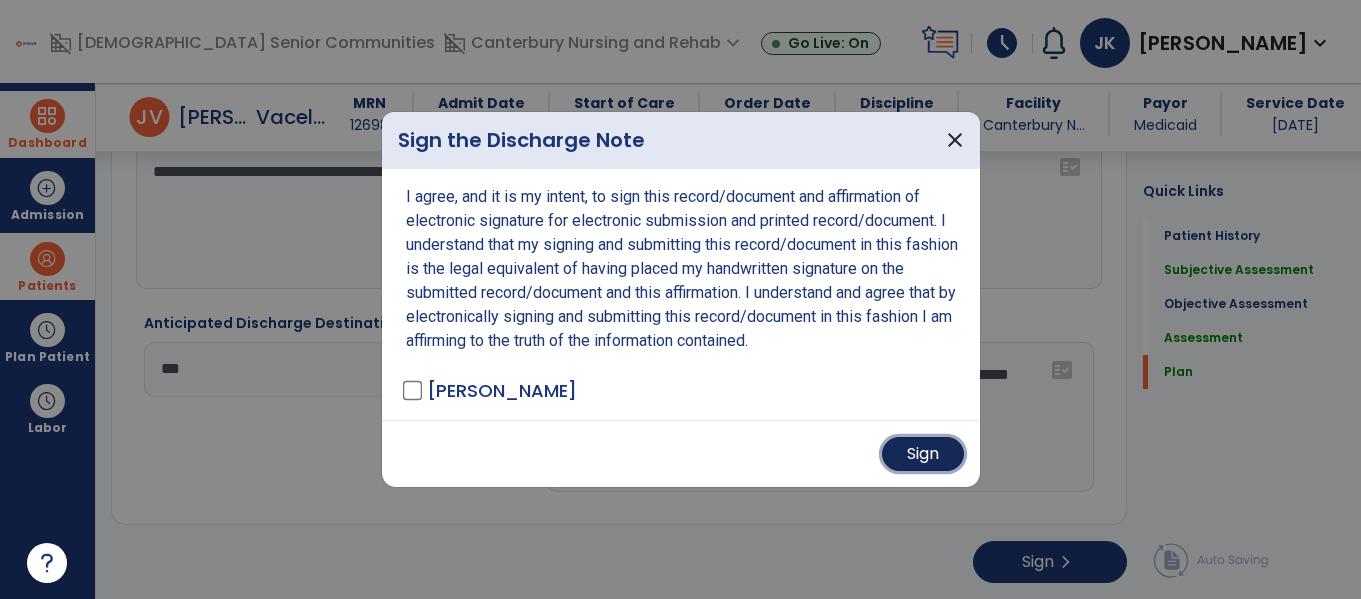 click on "Sign" at bounding box center [923, 454] 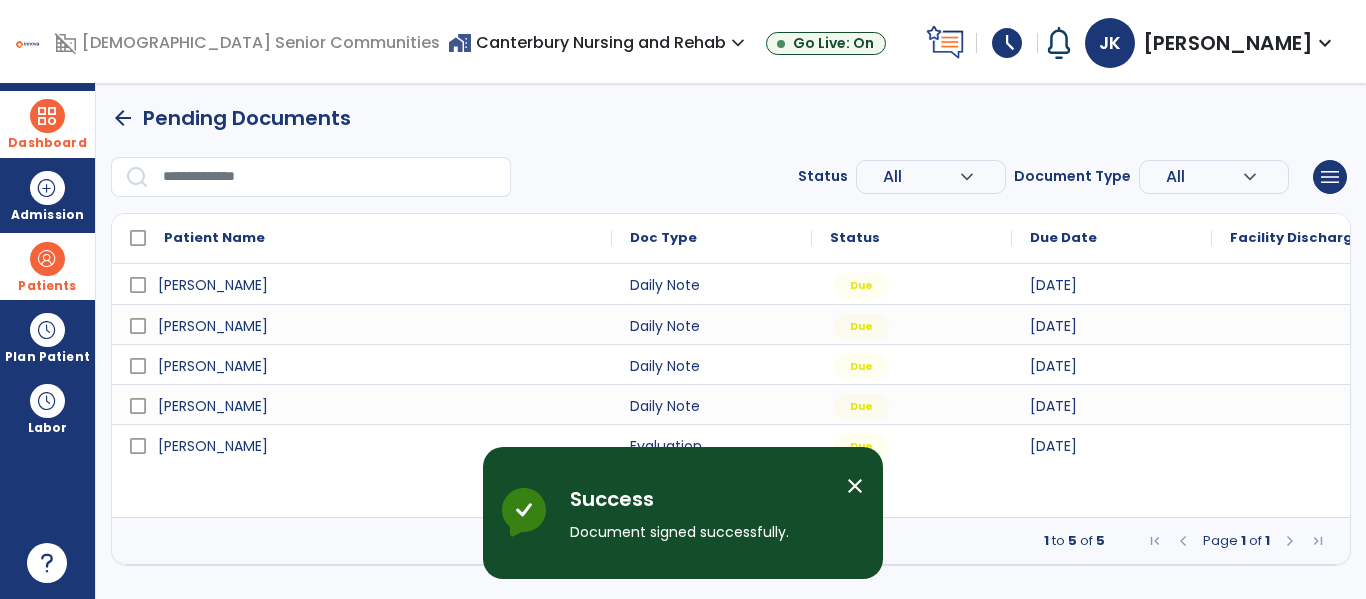 scroll, scrollTop: 0, scrollLeft: 0, axis: both 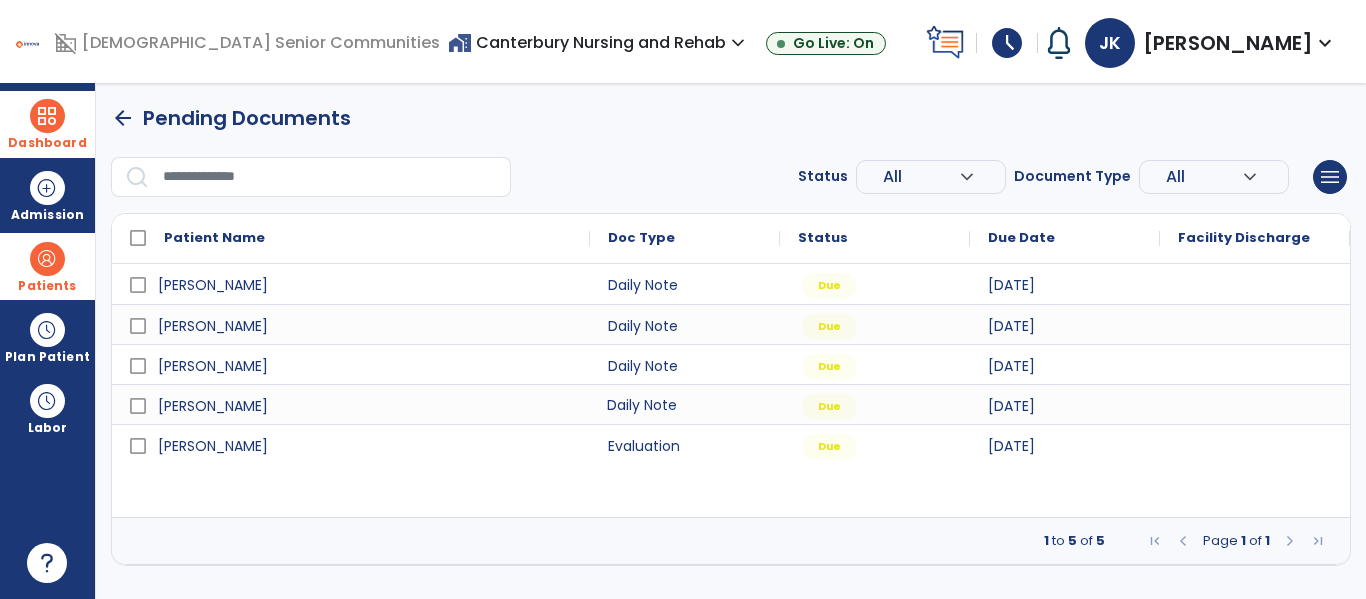 click on "Daily Note" at bounding box center [685, 404] 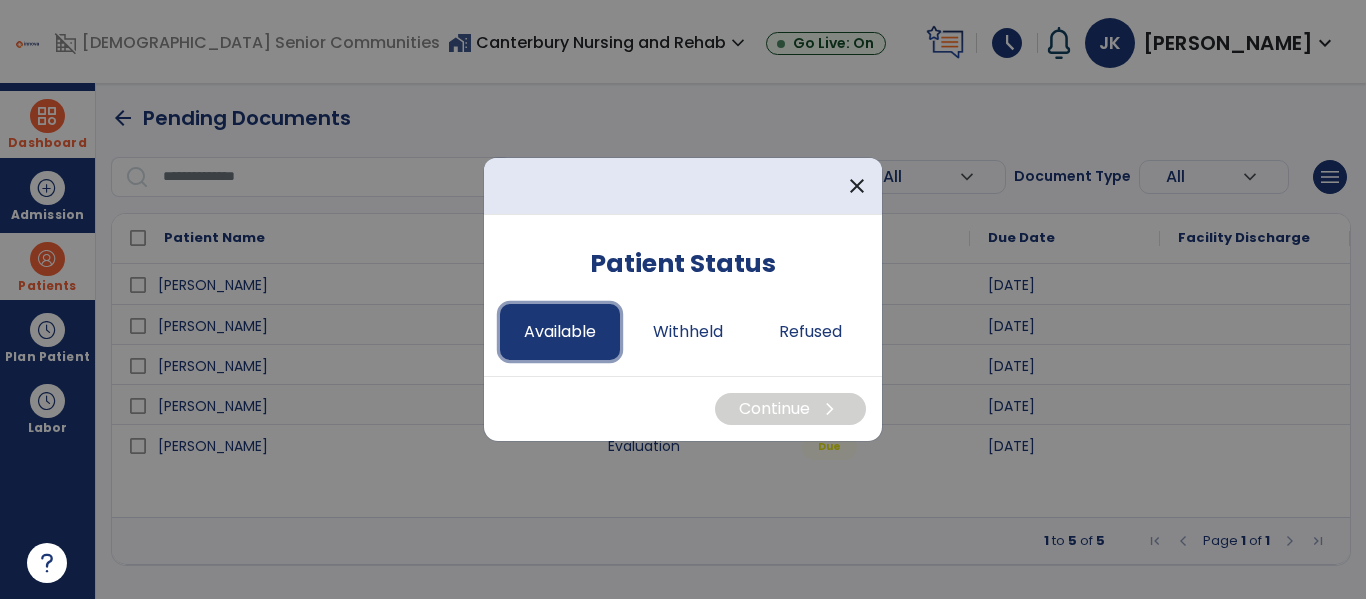 click on "Available" at bounding box center [560, 332] 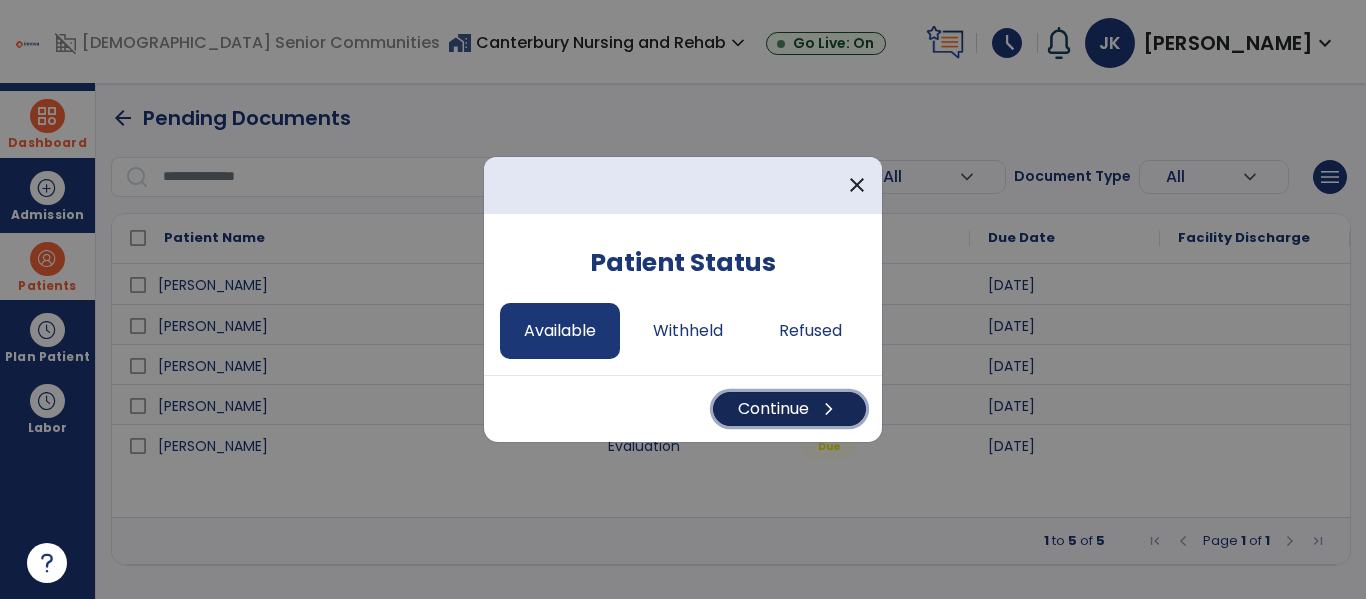click on "Continue   chevron_right" at bounding box center [789, 409] 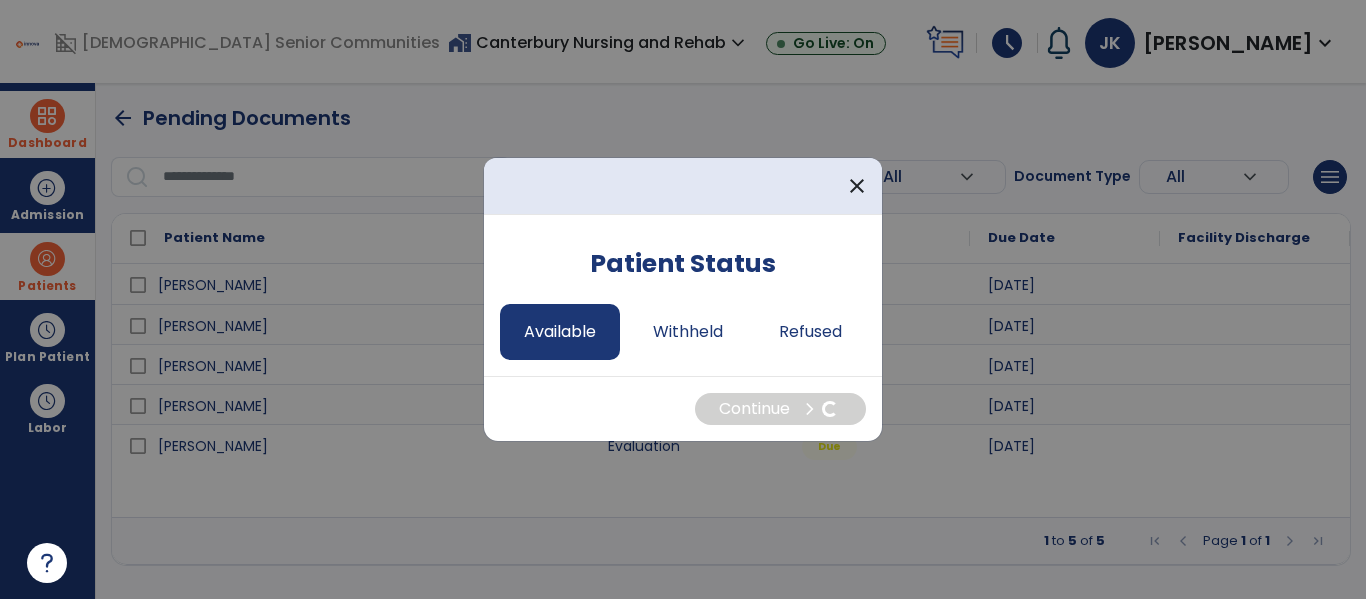 select on "*" 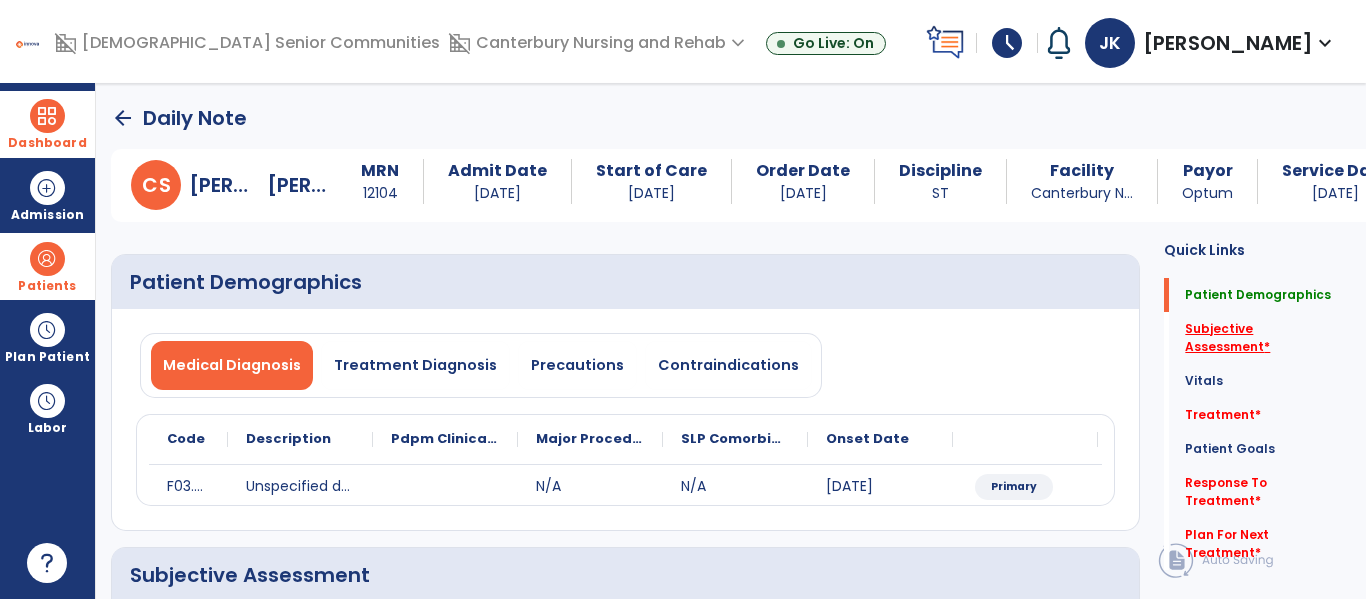 click on "Subjective Assessment   *" 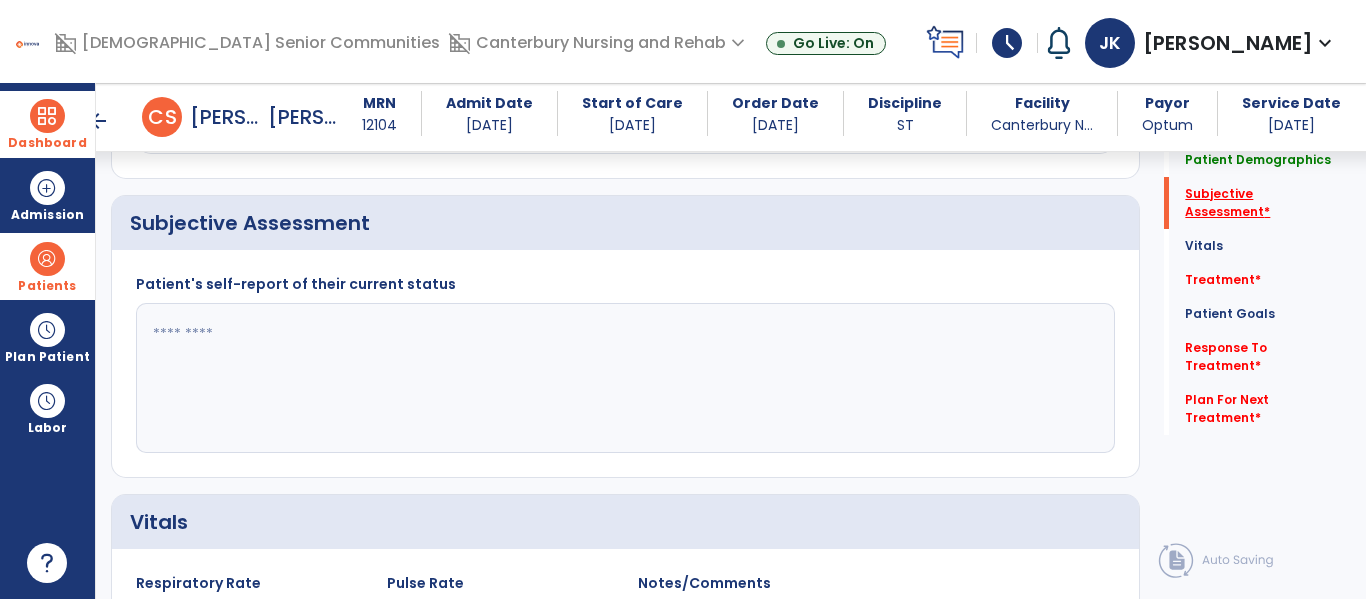 scroll, scrollTop: 347, scrollLeft: 0, axis: vertical 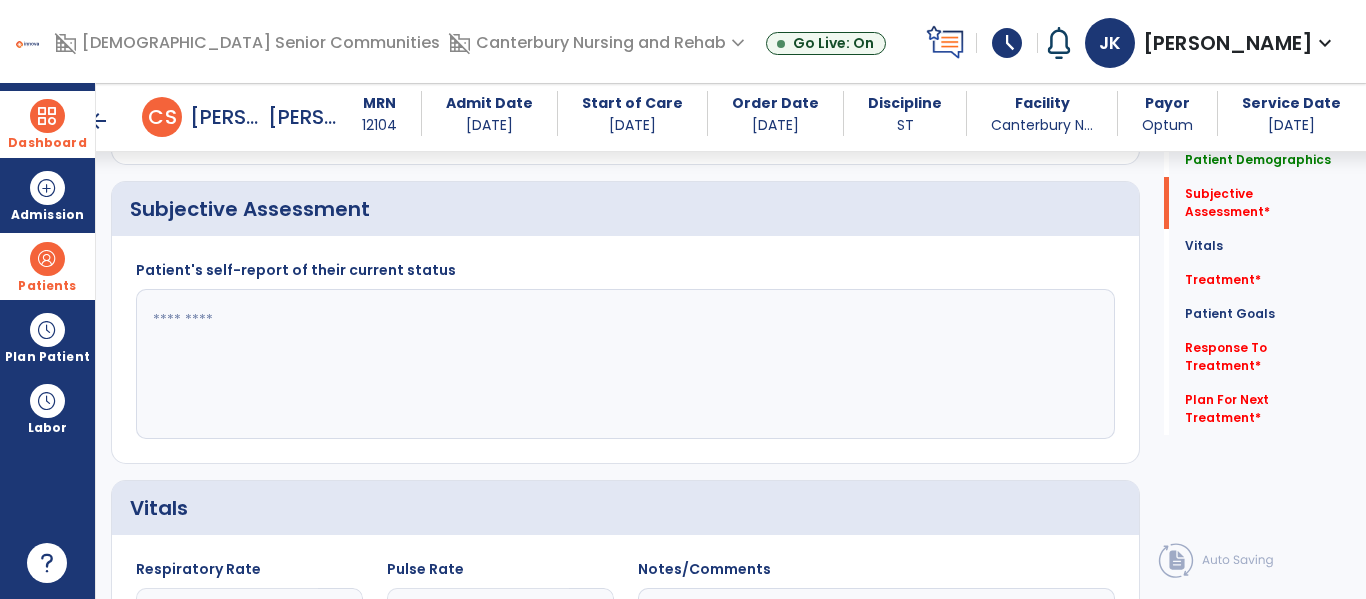 click 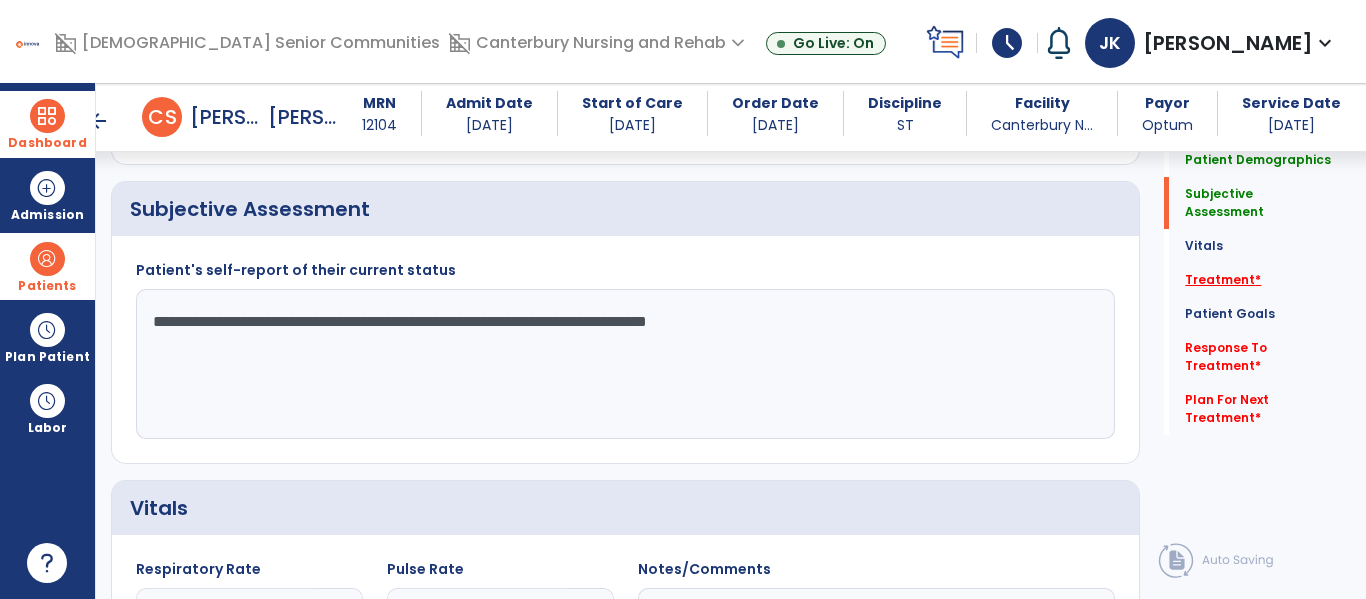 type on "**********" 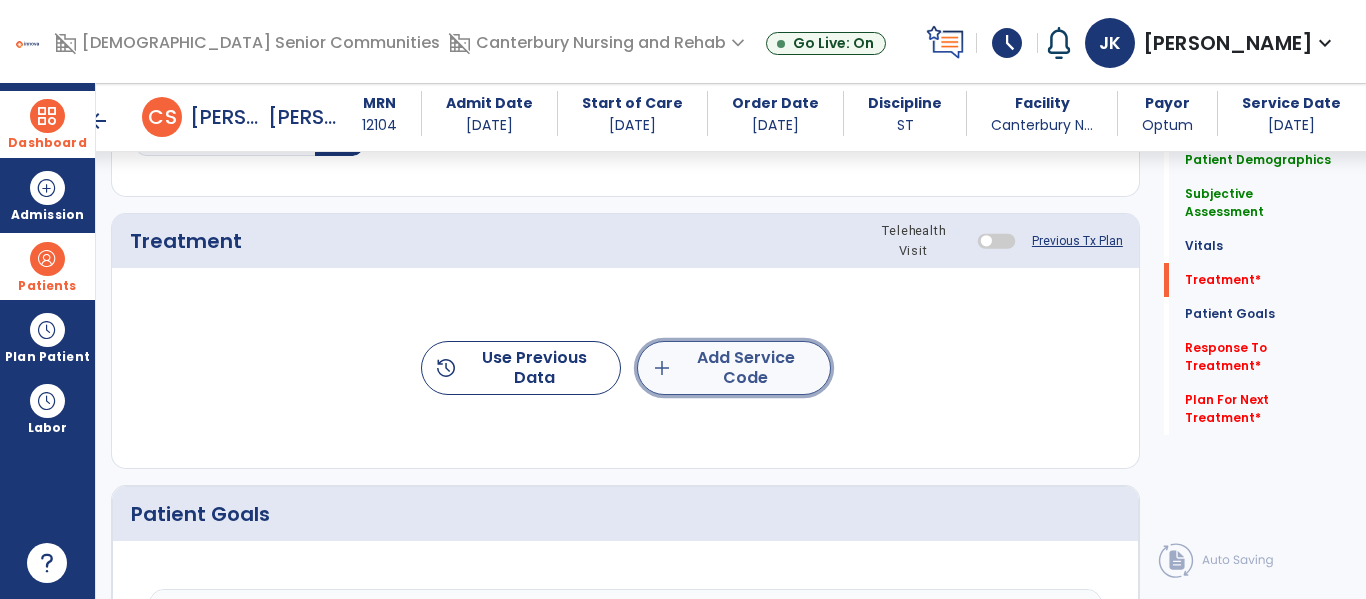 click on "add  Add Service Code" 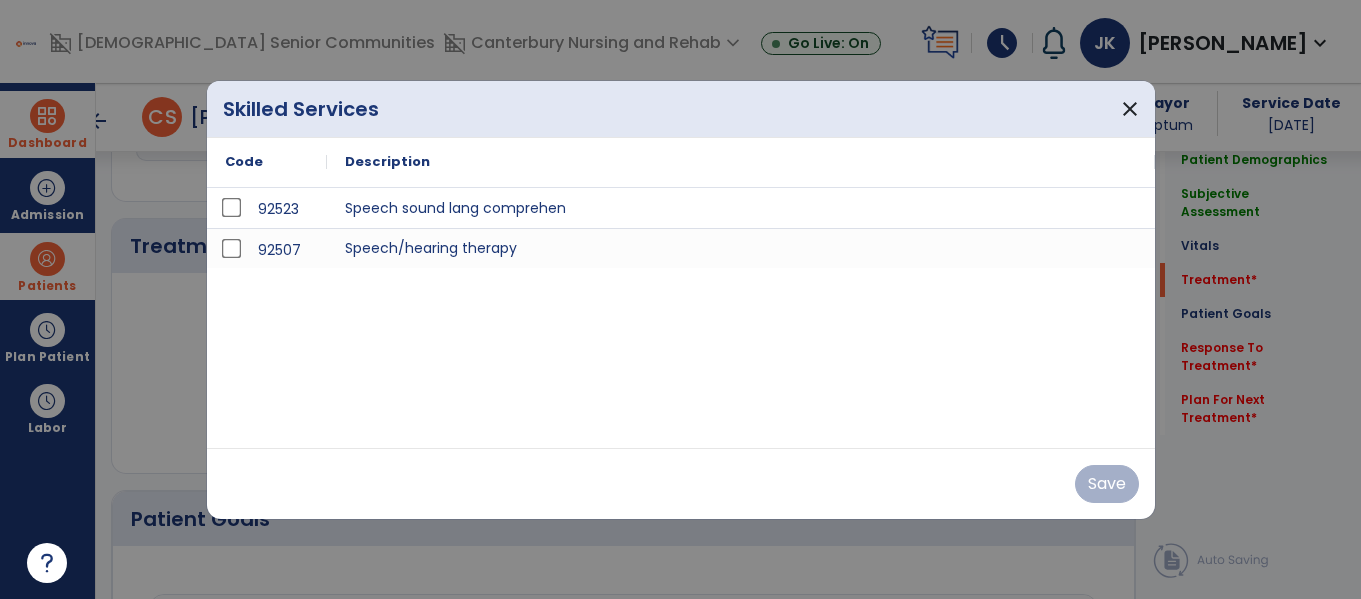 scroll, scrollTop: 1036, scrollLeft: 0, axis: vertical 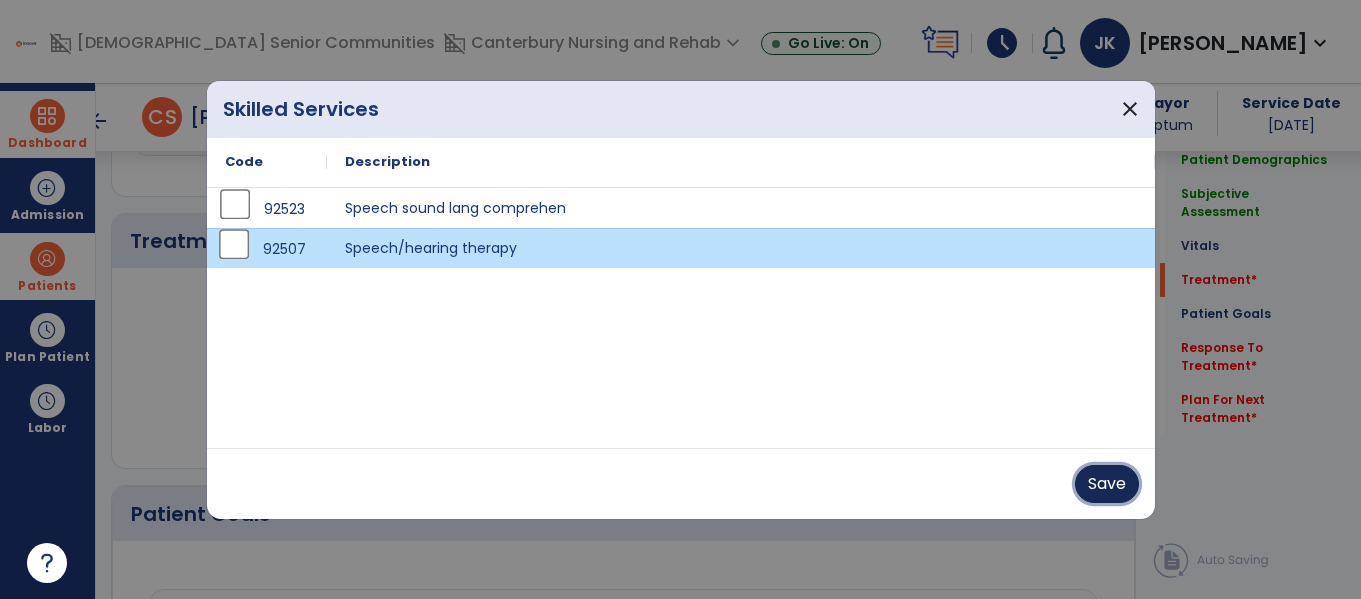 click on "Save" at bounding box center [1107, 484] 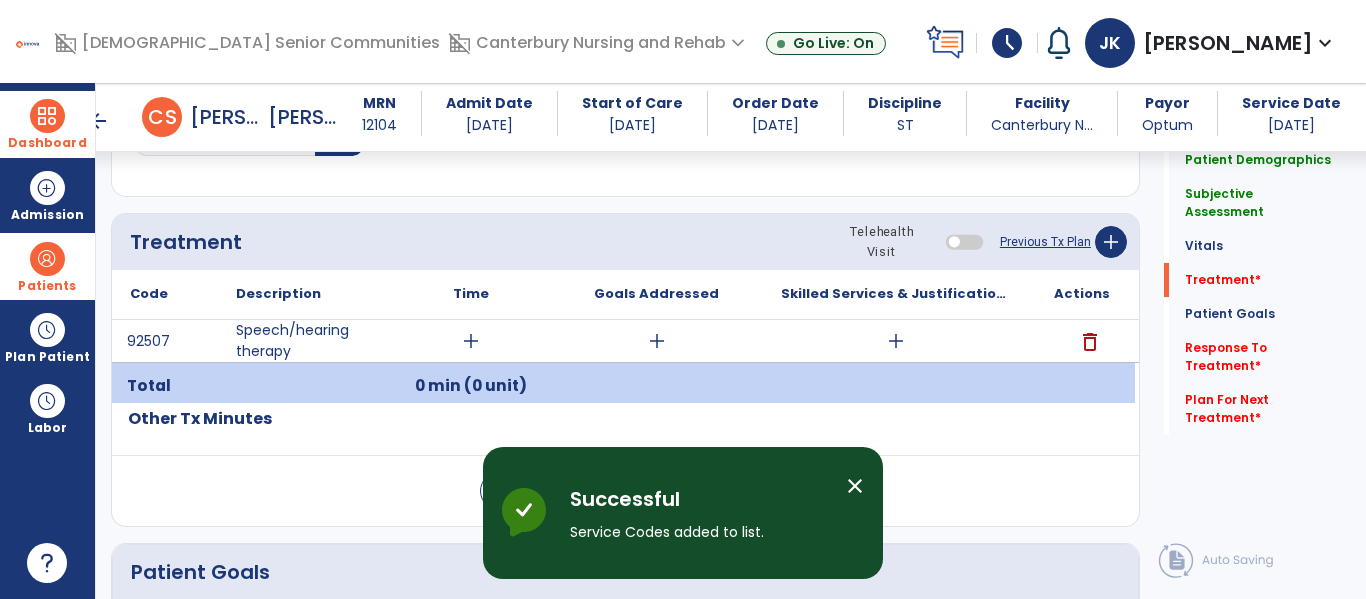 click on "add" at bounding box center (471, 341) 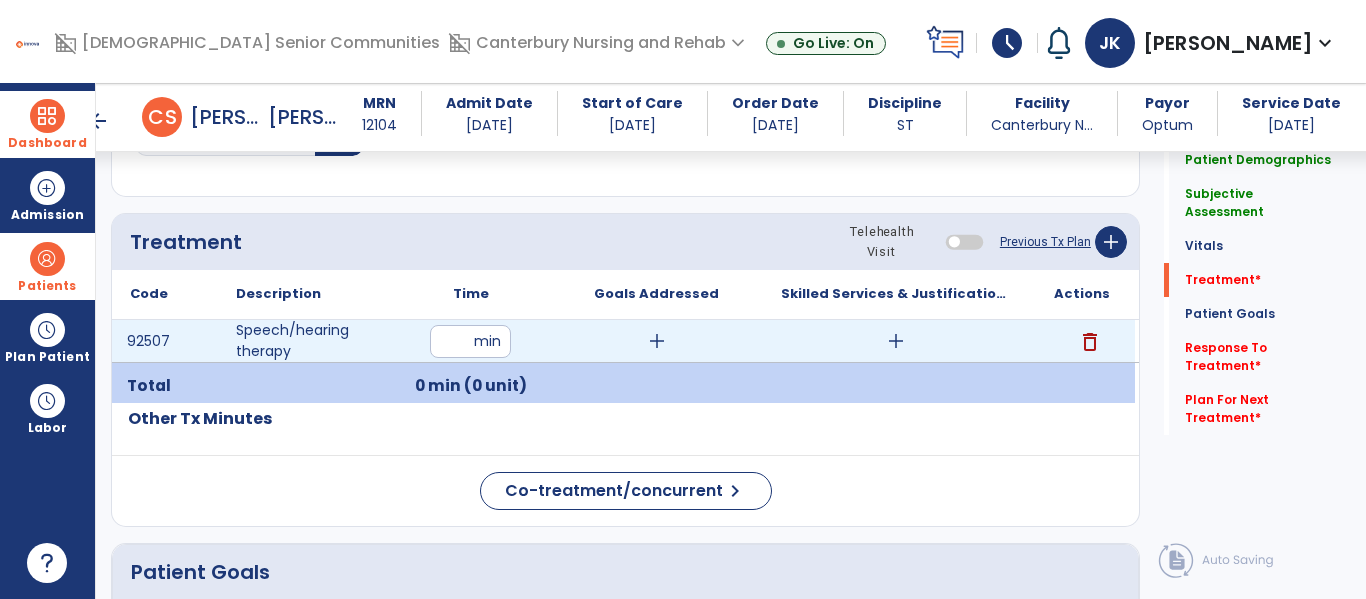 type on "**" 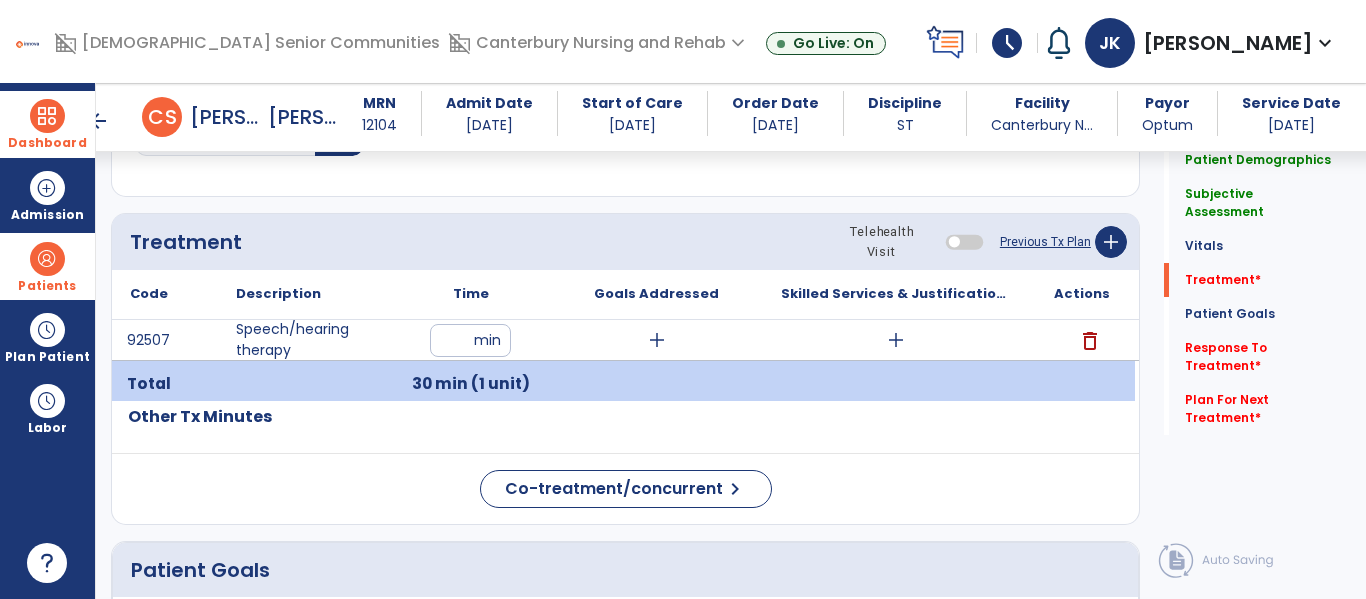 click on "add" at bounding box center [657, 340] 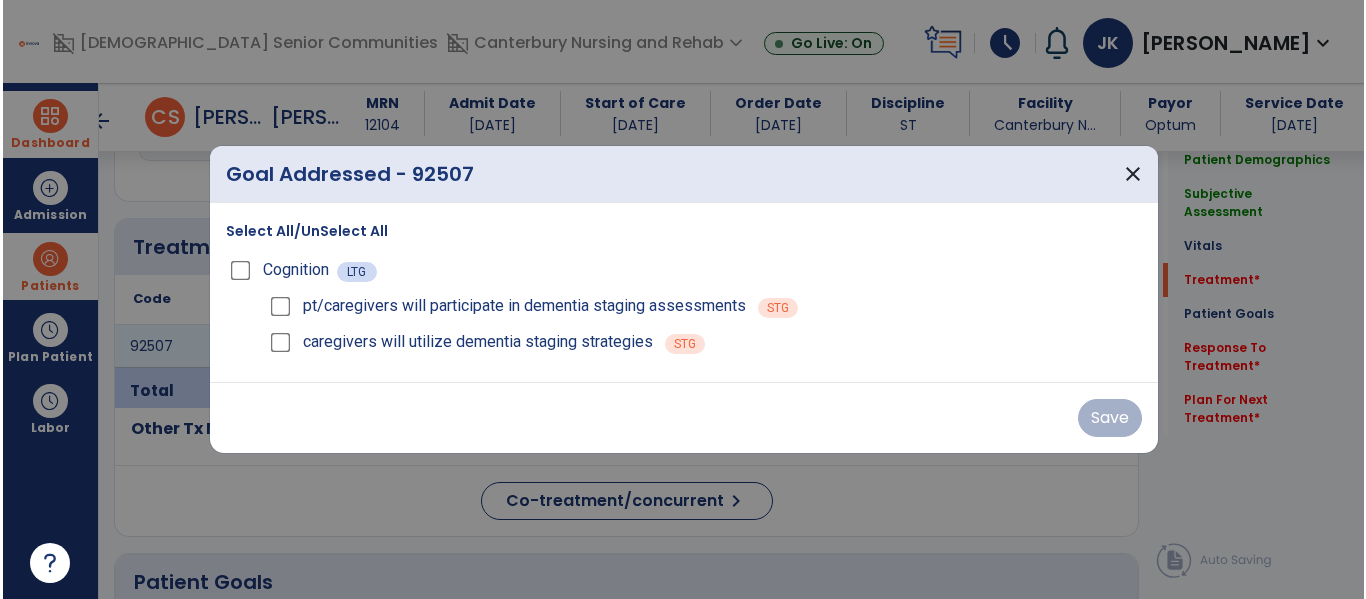 scroll, scrollTop: 1036, scrollLeft: 0, axis: vertical 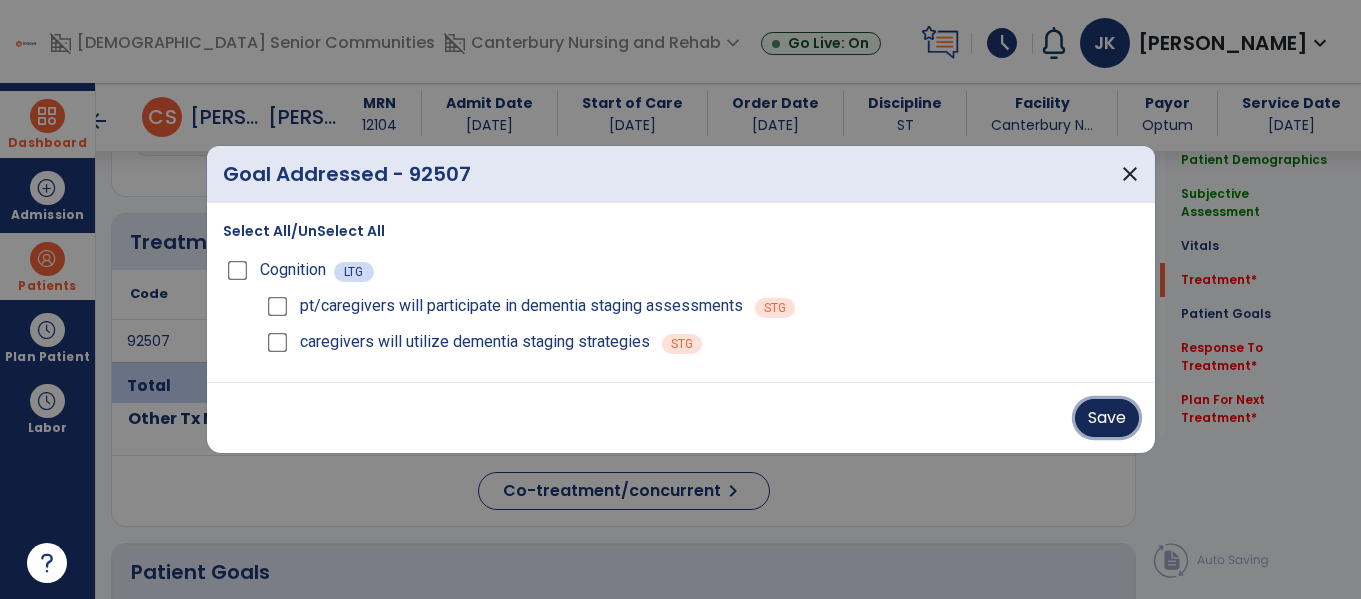 click on "Save" at bounding box center (1107, 418) 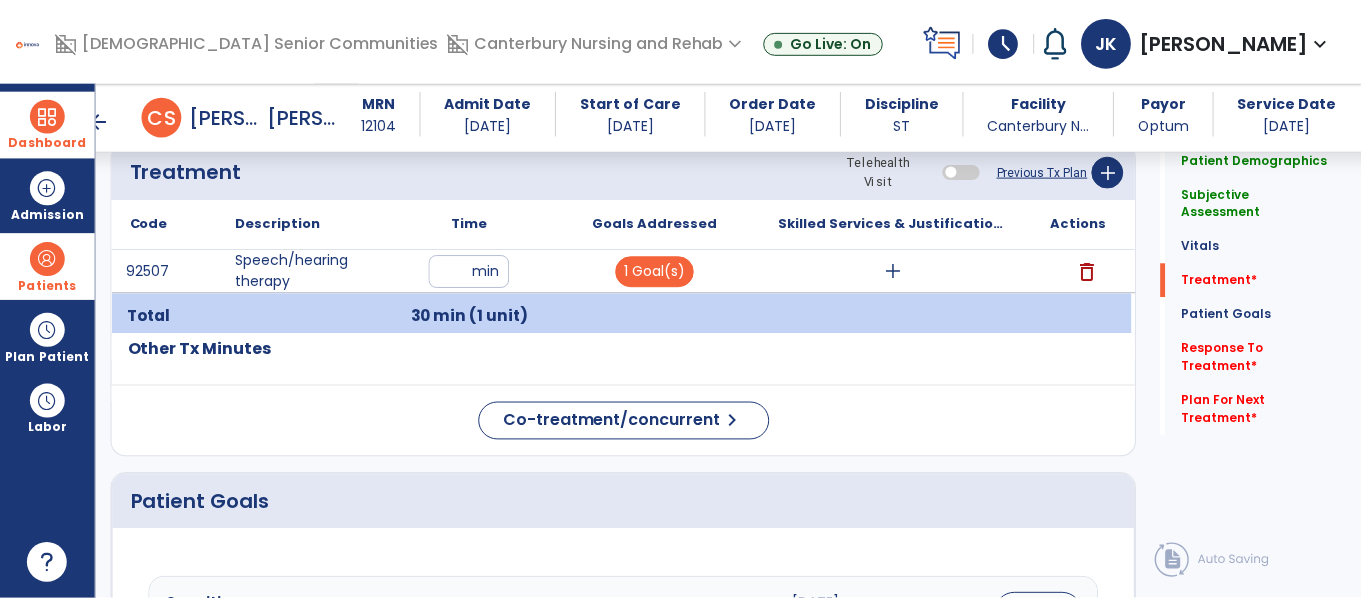 scroll, scrollTop: 1110, scrollLeft: 0, axis: vertical 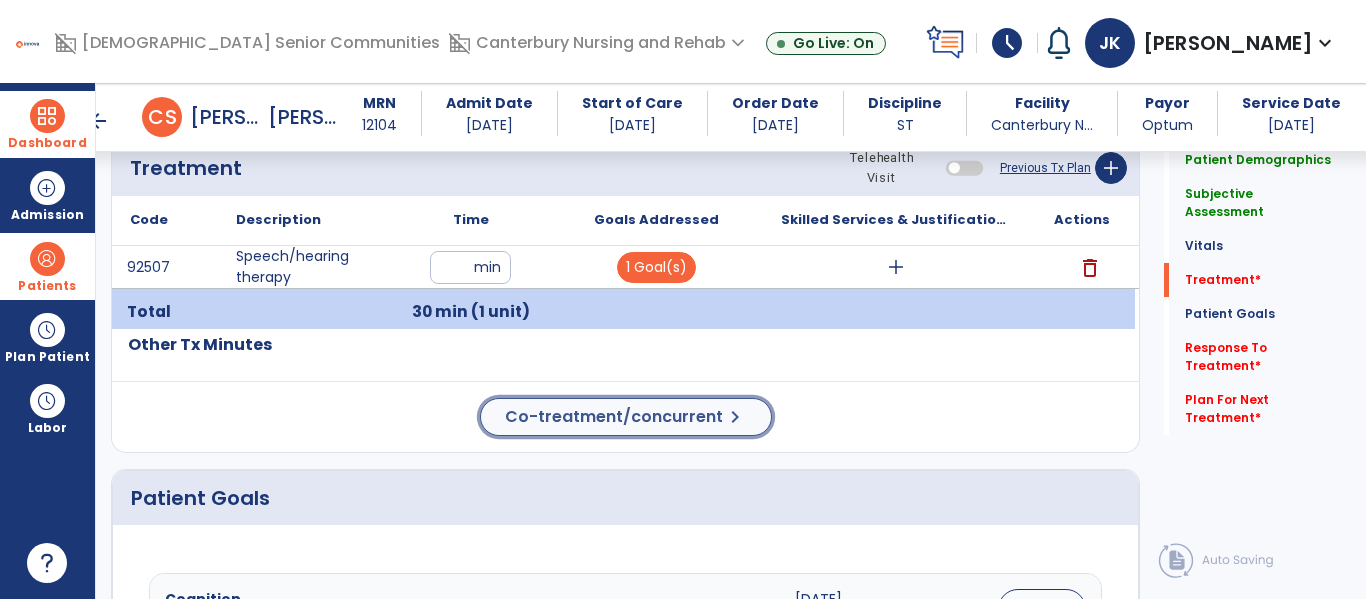 click on "Co-treatment/concurrent" 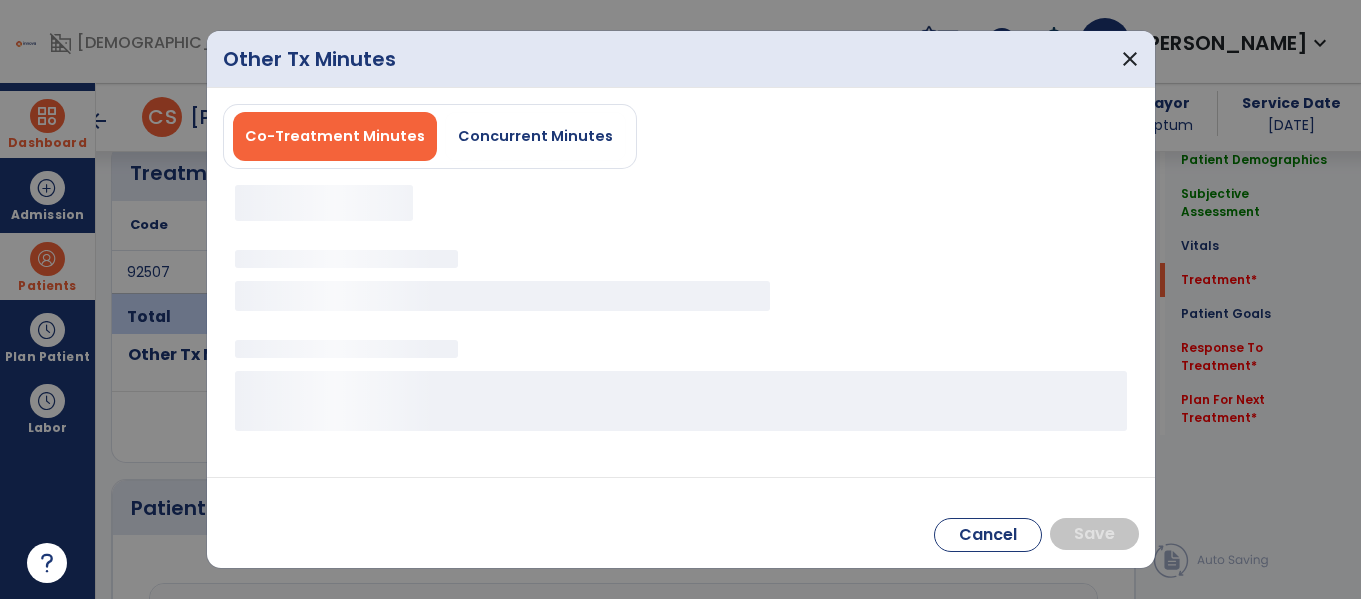 scroll, scrollTop: 1110, scrollLeft: 0, axis: vertical 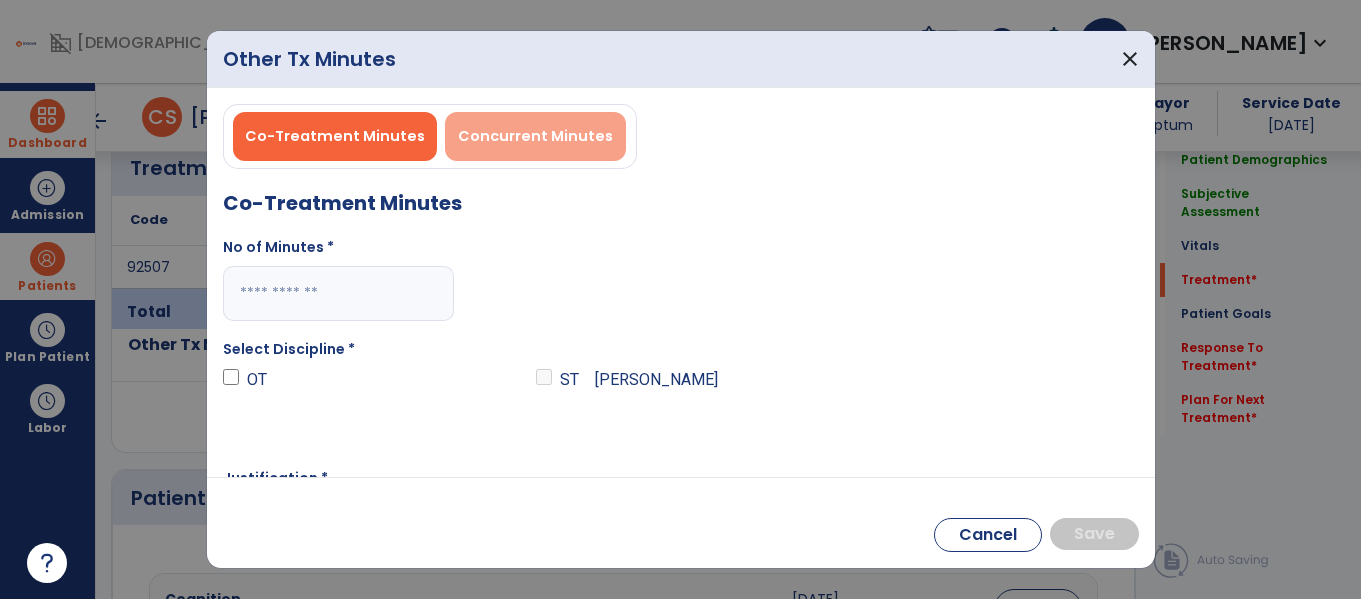 click on "Concurrent Minutes" at bounding box center [535, 136] 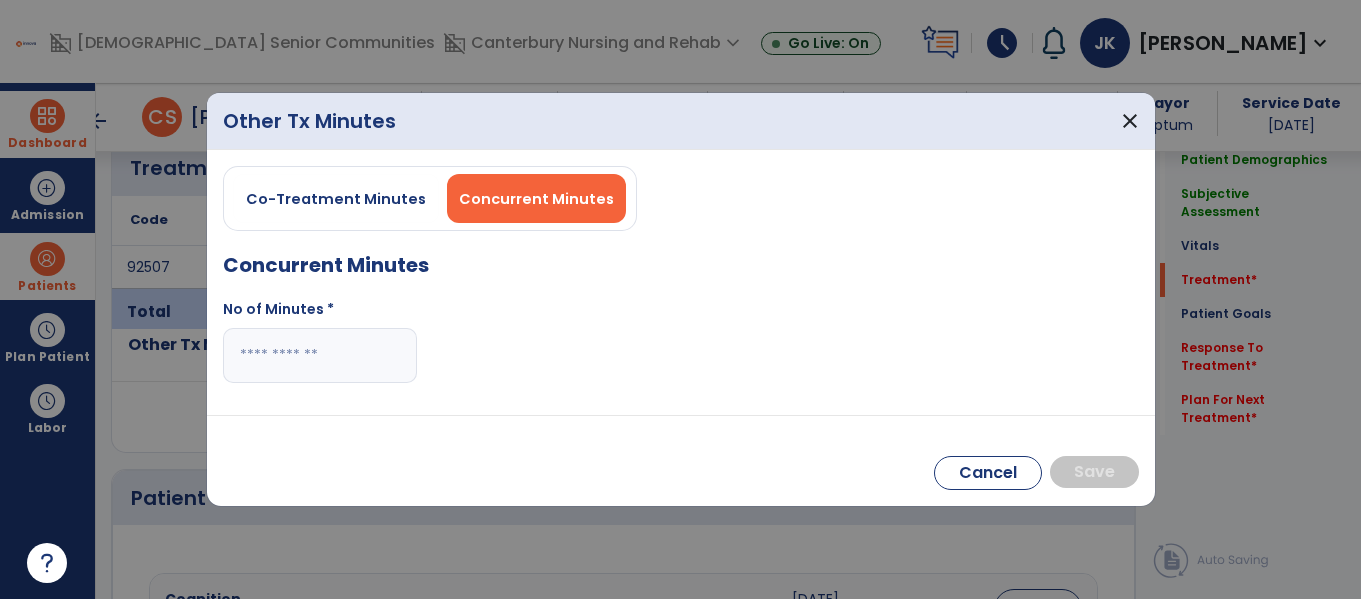 click at bounding box center (320, 355) 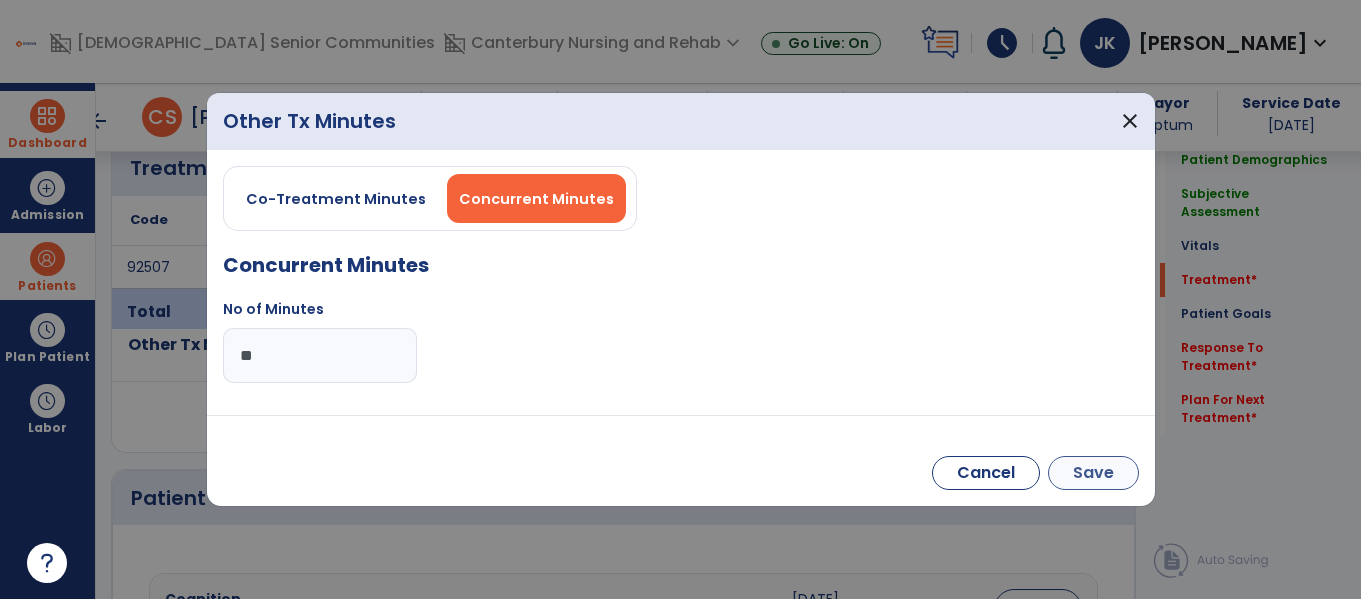 type on "**" 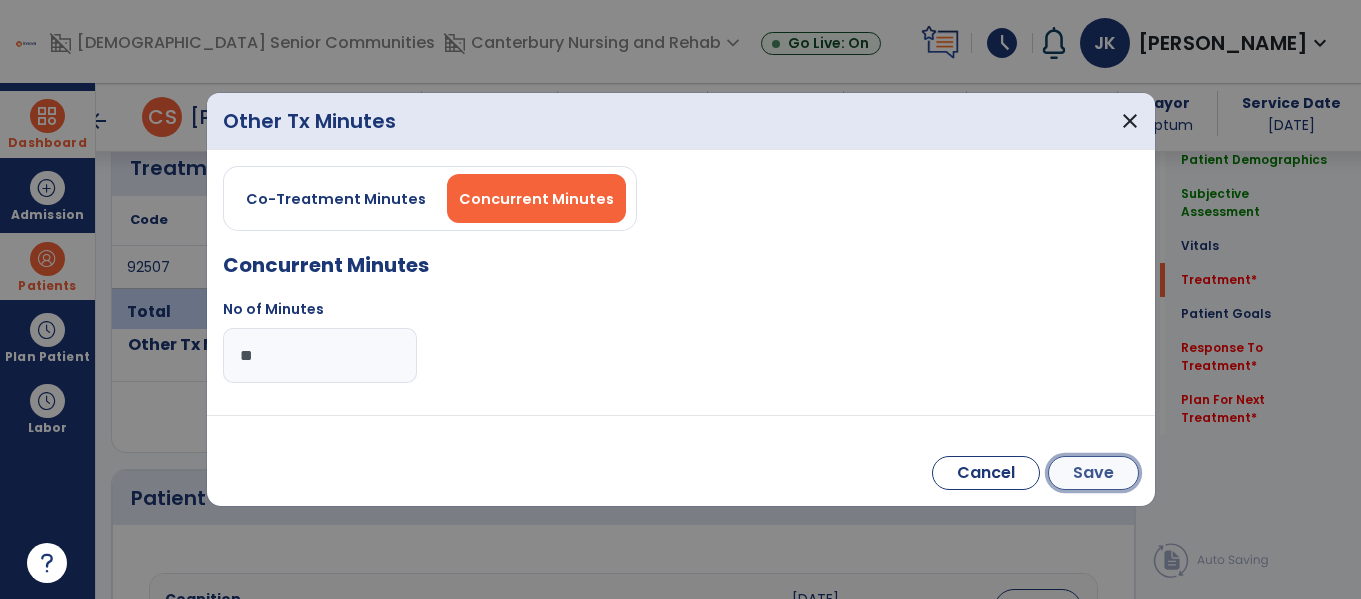 click on "Save" at bounding box center [1093, 473] 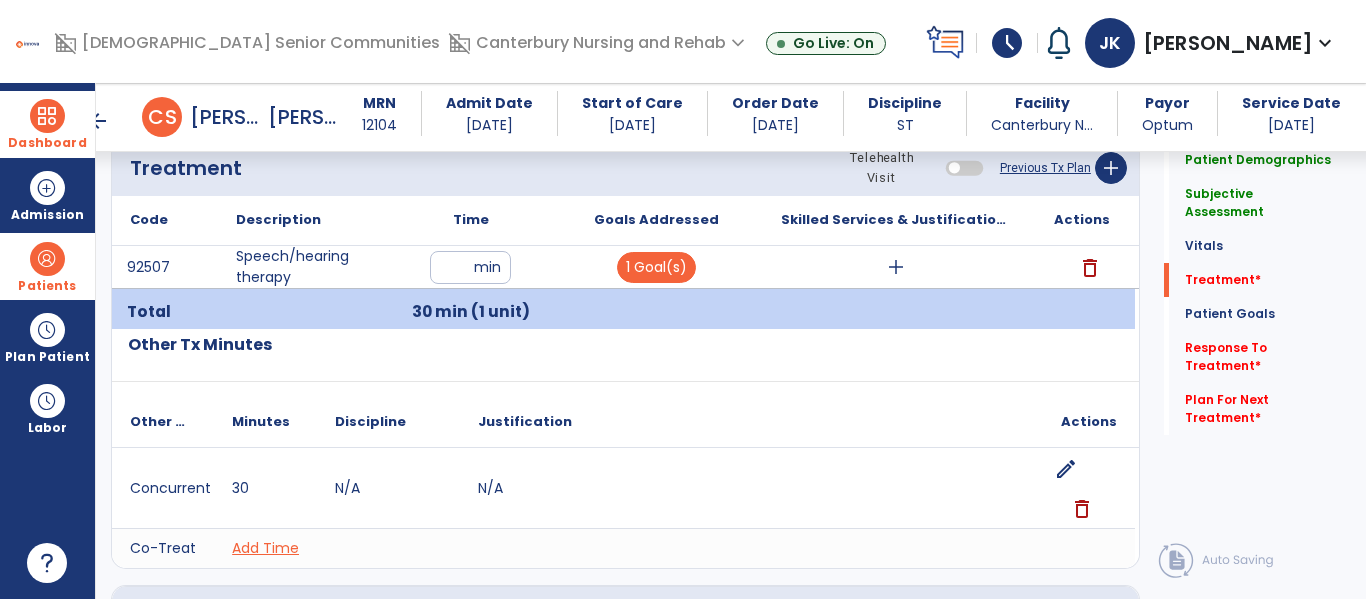 click on "add" at bounding box center (896, 267) 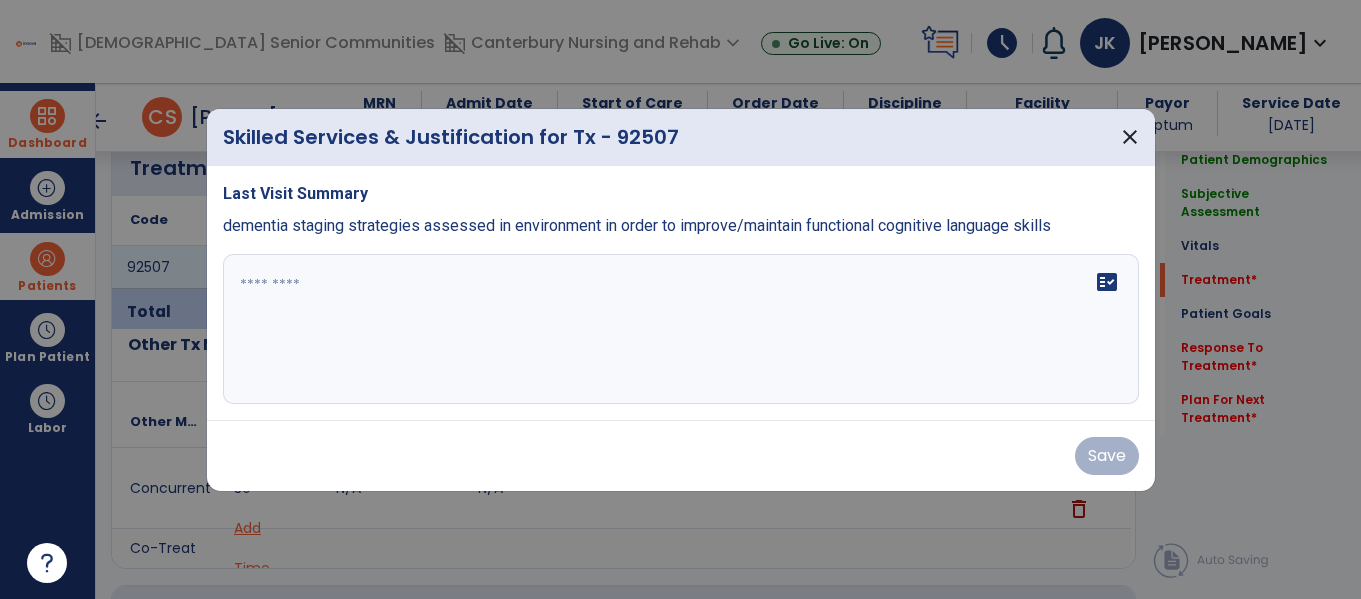 click at bounding box center [681, 329] 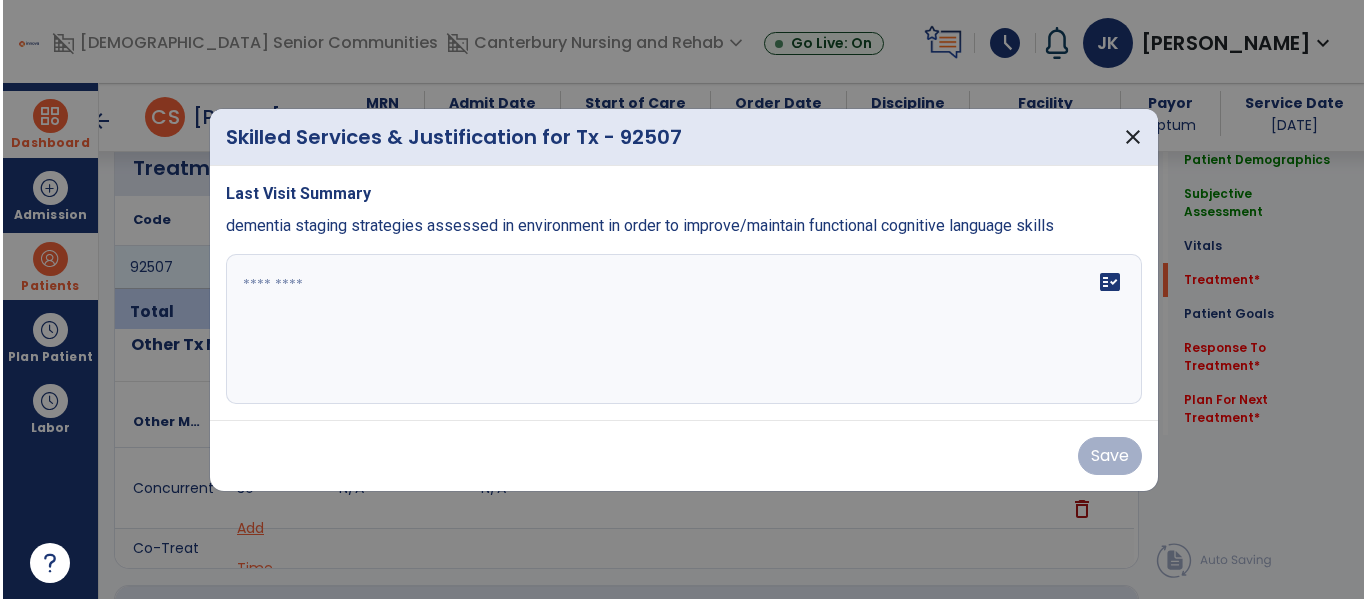 scroll, scrollTop: 1110, scrollLeft: 0, axis: vertical 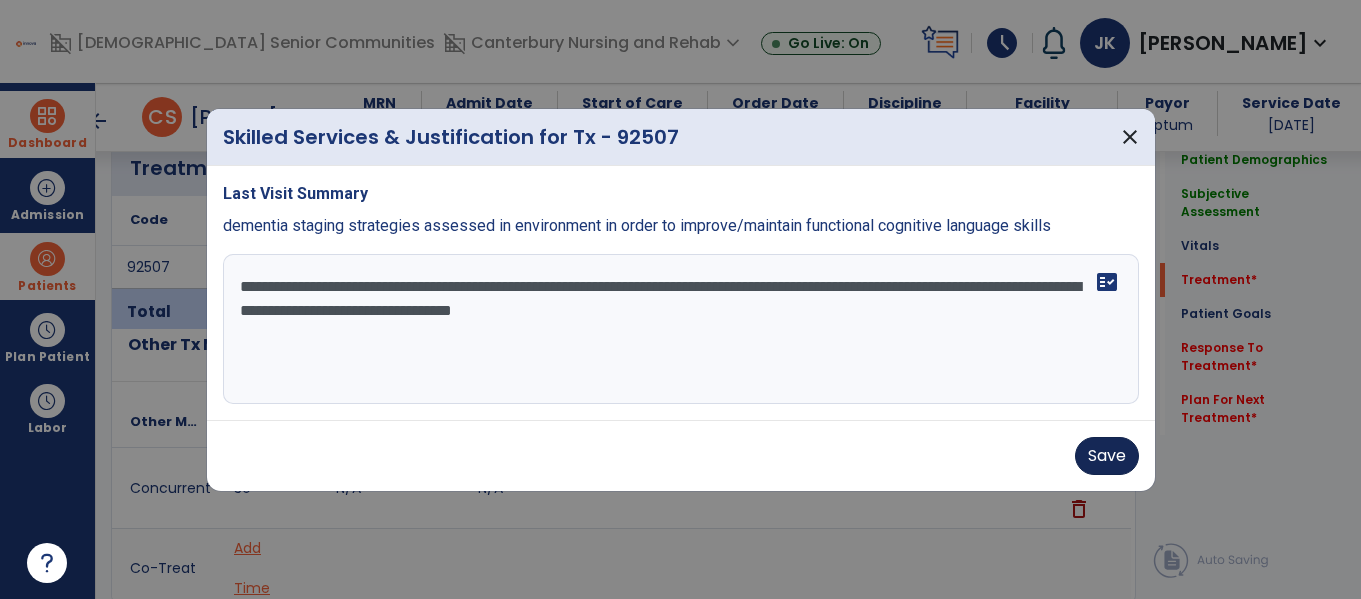 type on "**********" 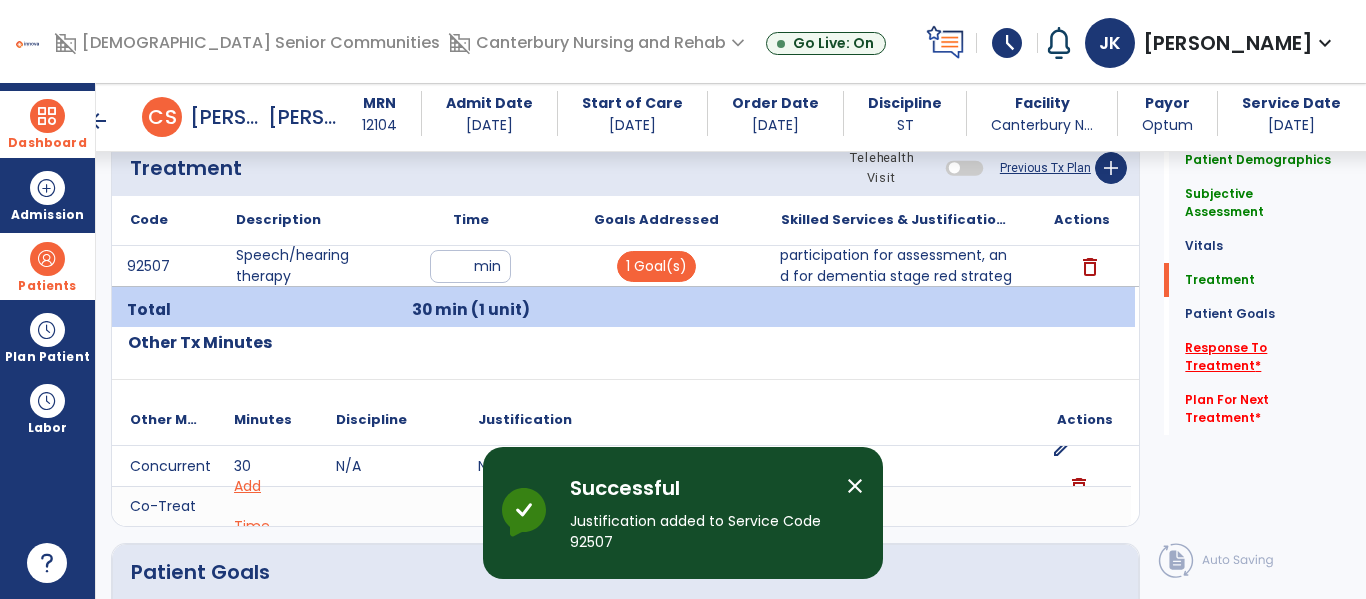 click on "Response To Treatment   *" 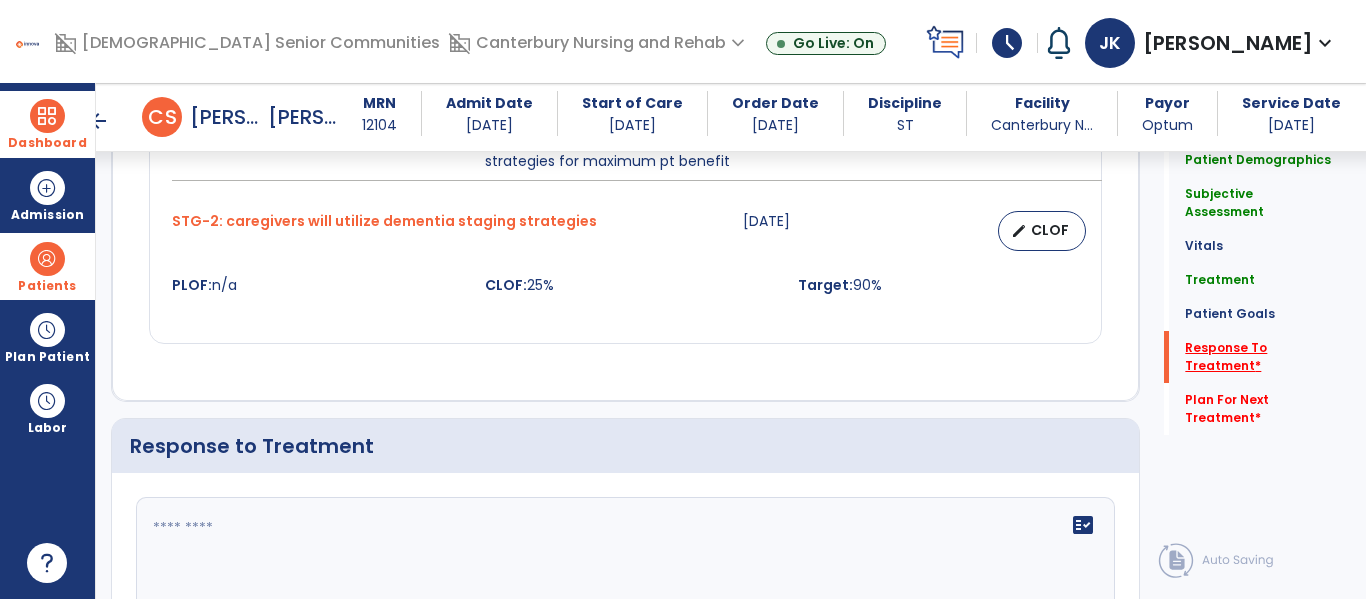 scroll, scrollTop: 2047, scrollLeft: 0, axis: vertical 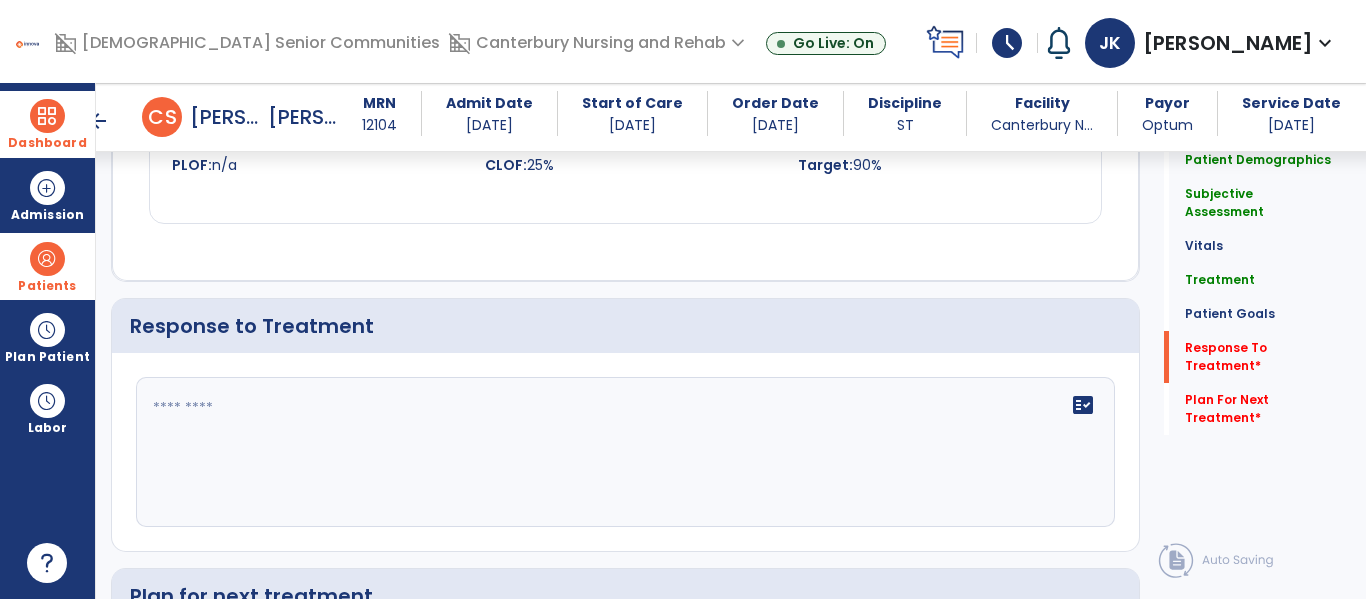 click 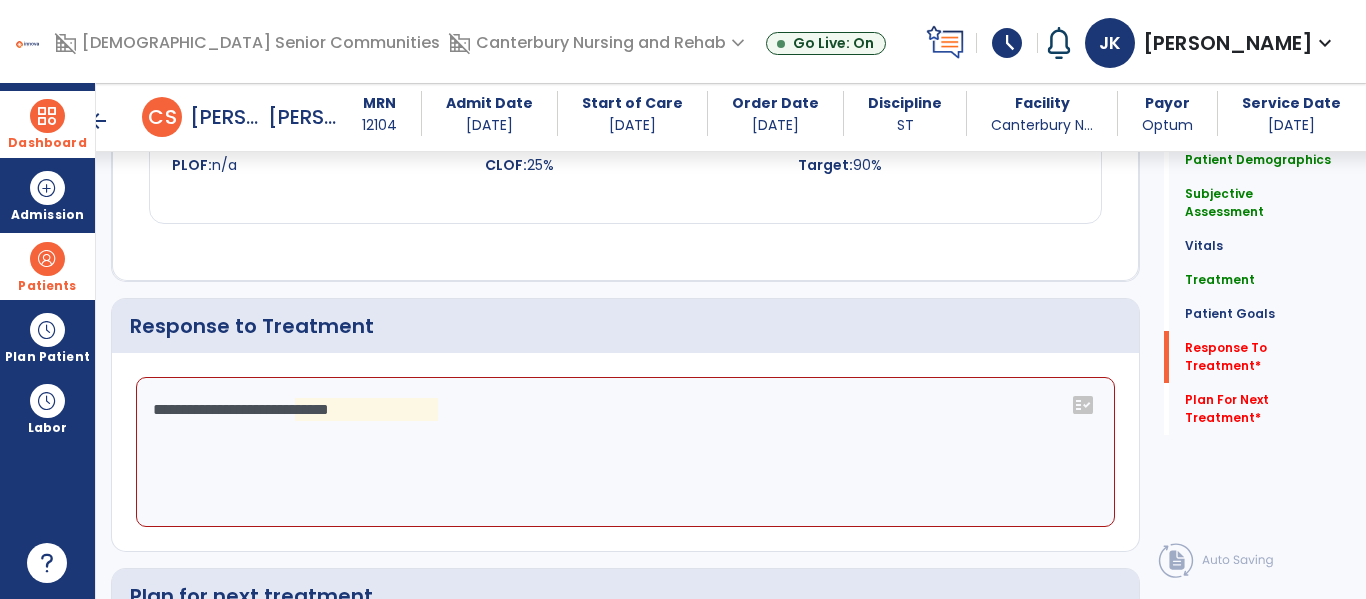 click on "**********" 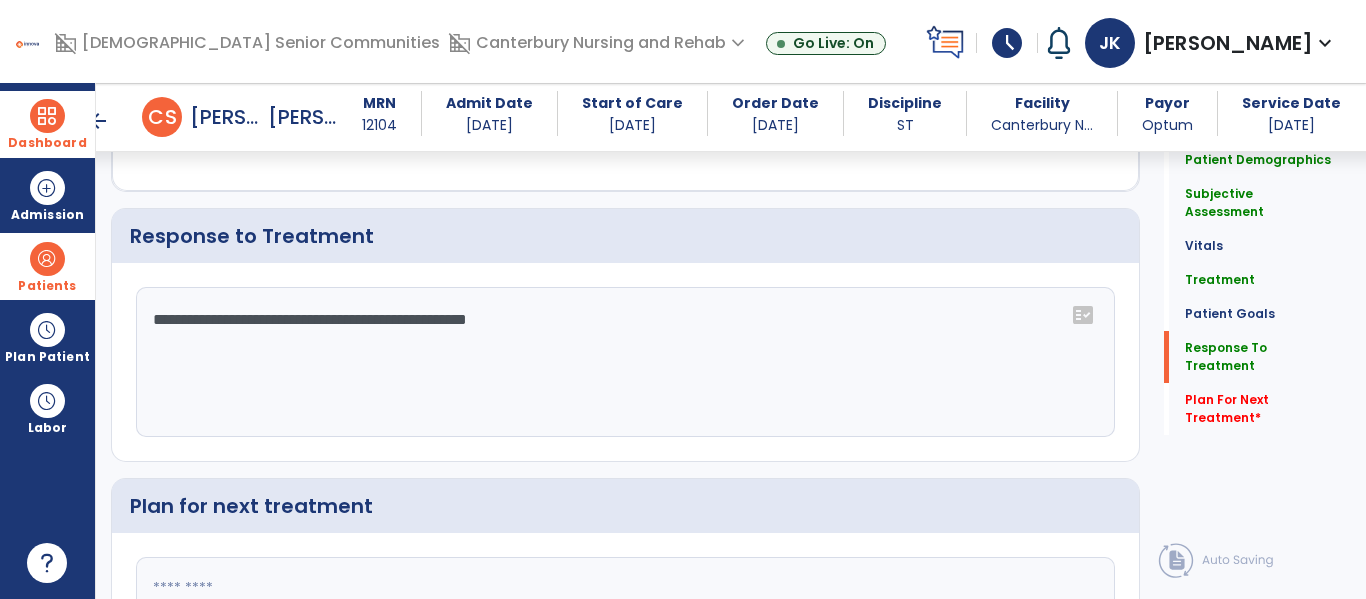 scroll, scrollTop: 2135, scrollLeft: 0, axis: vertical 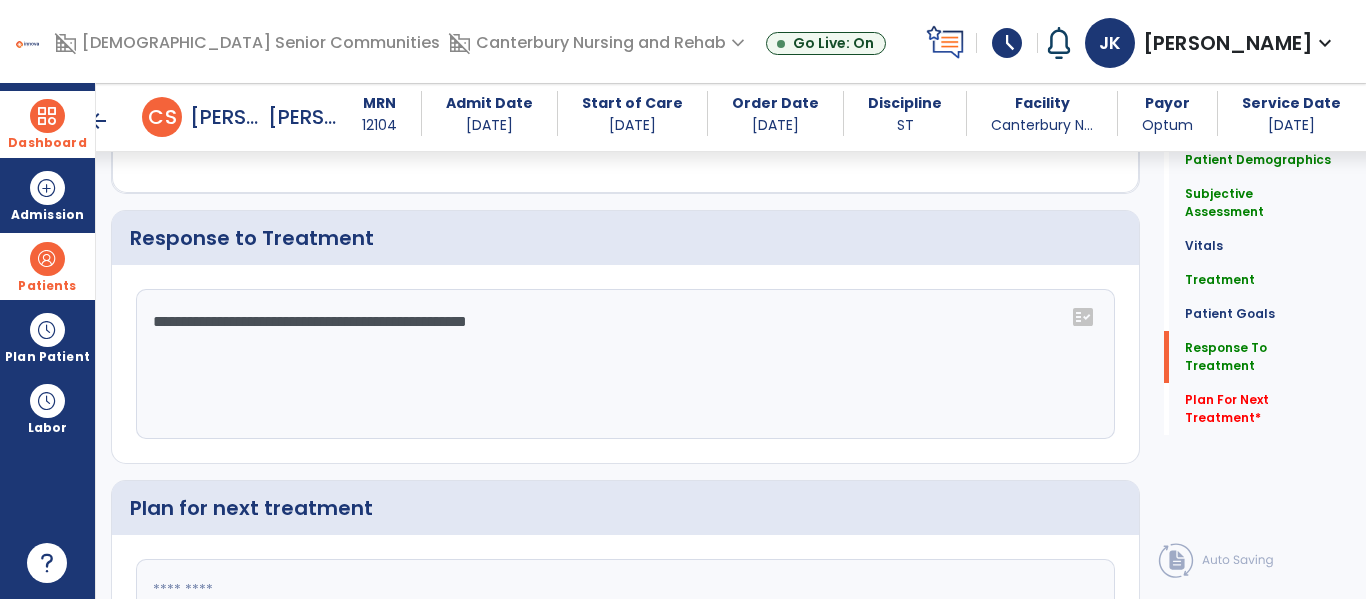 click on "**********" 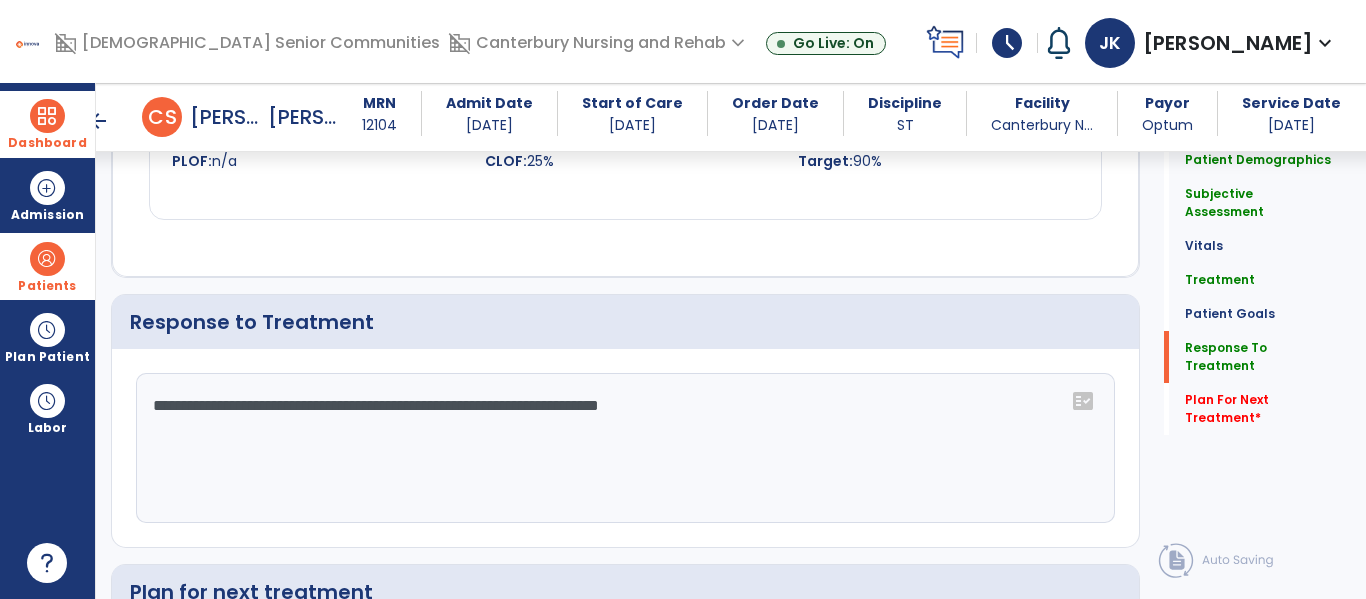 scroll, scrollTop: 2135, scrollLeft: 0, axis: vertical 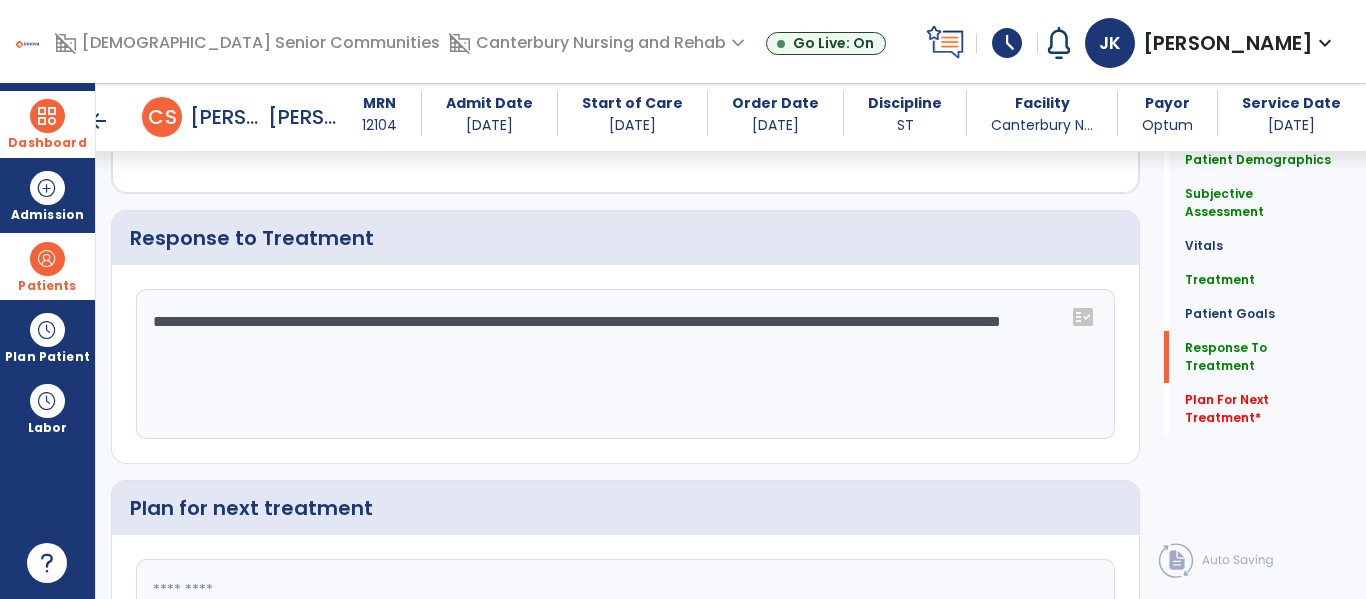 type on "**********" 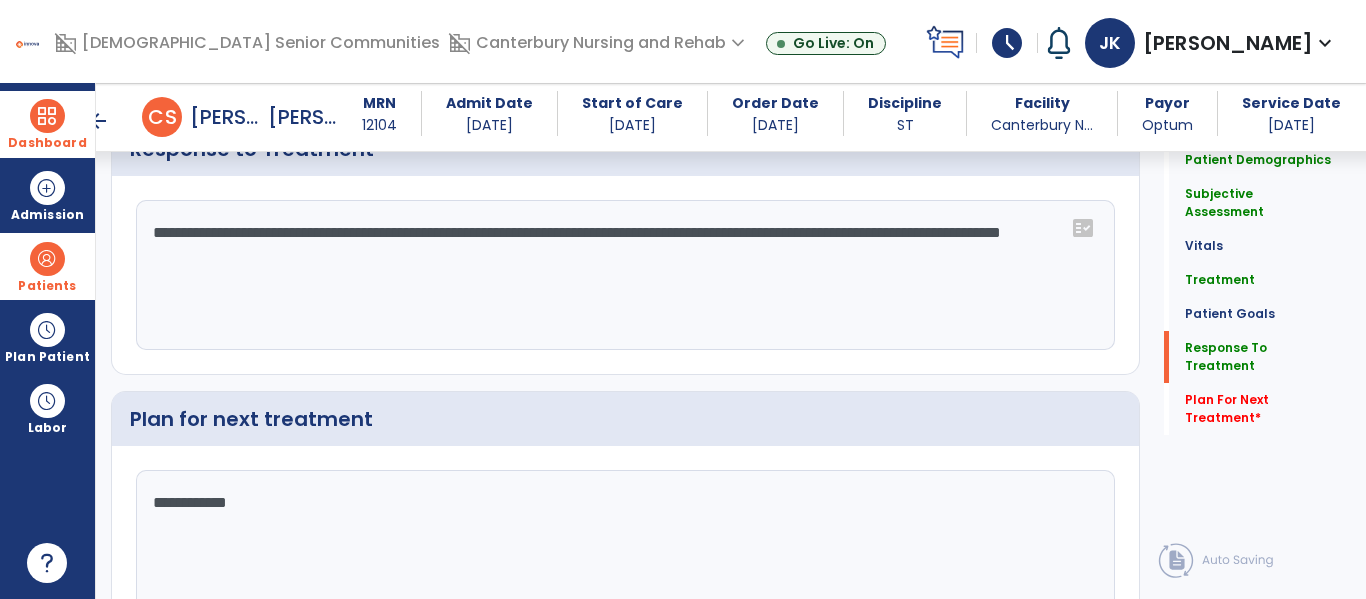 scroll, scrollTop: 2056, scrollLeft: 0, axis: vertical 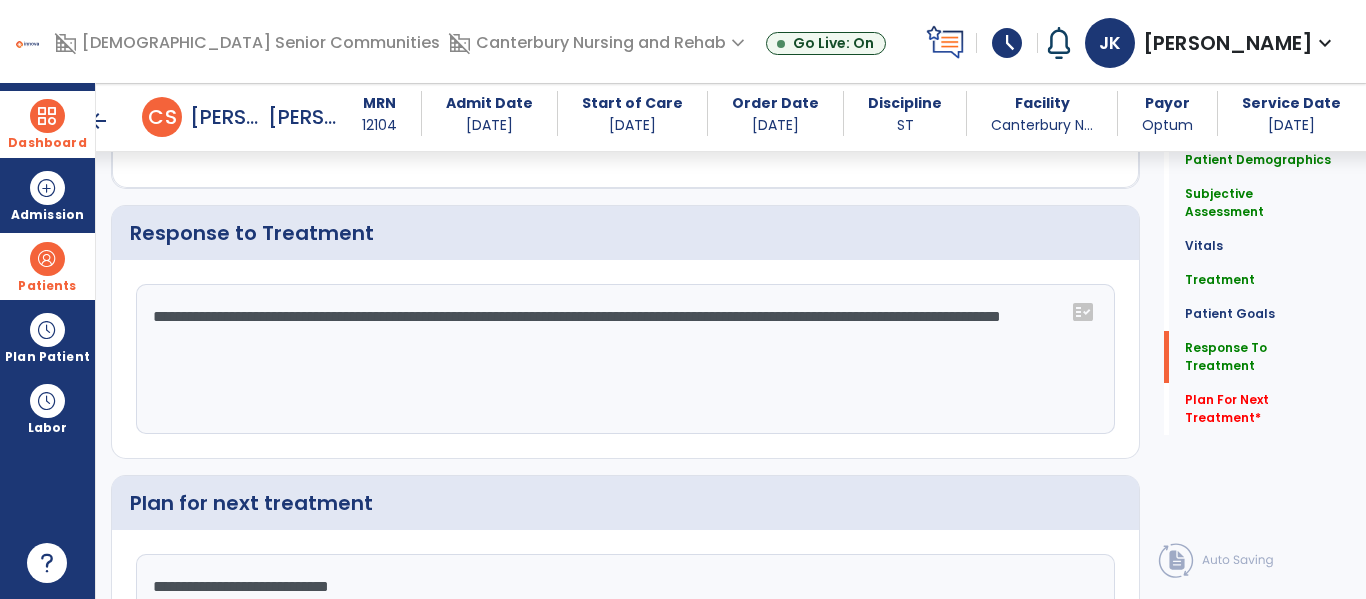 type on "**********" 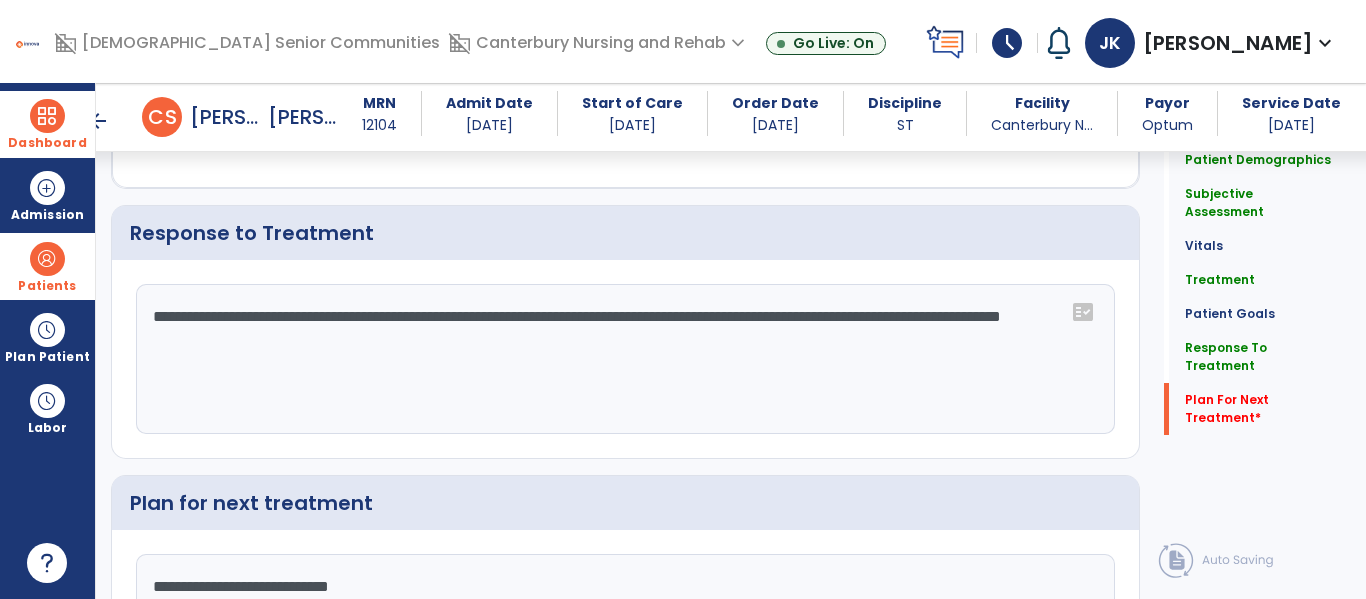 type 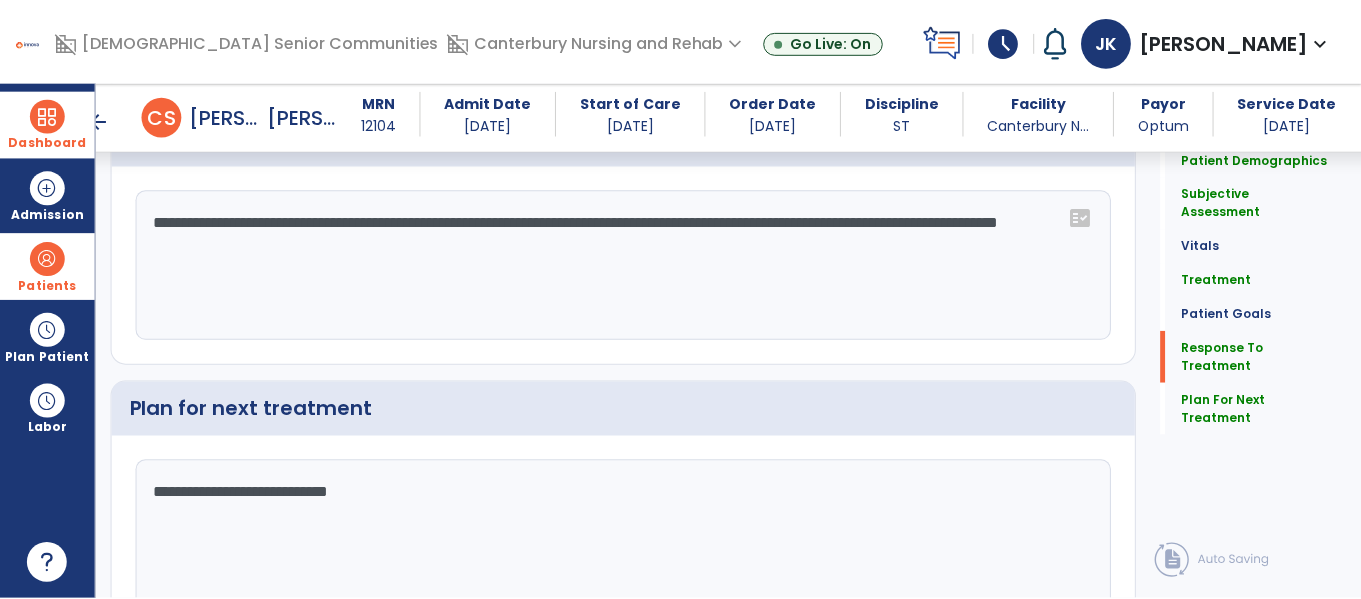scroll, scrollTop: 2336, scrollLeft: 0, axis: vertical 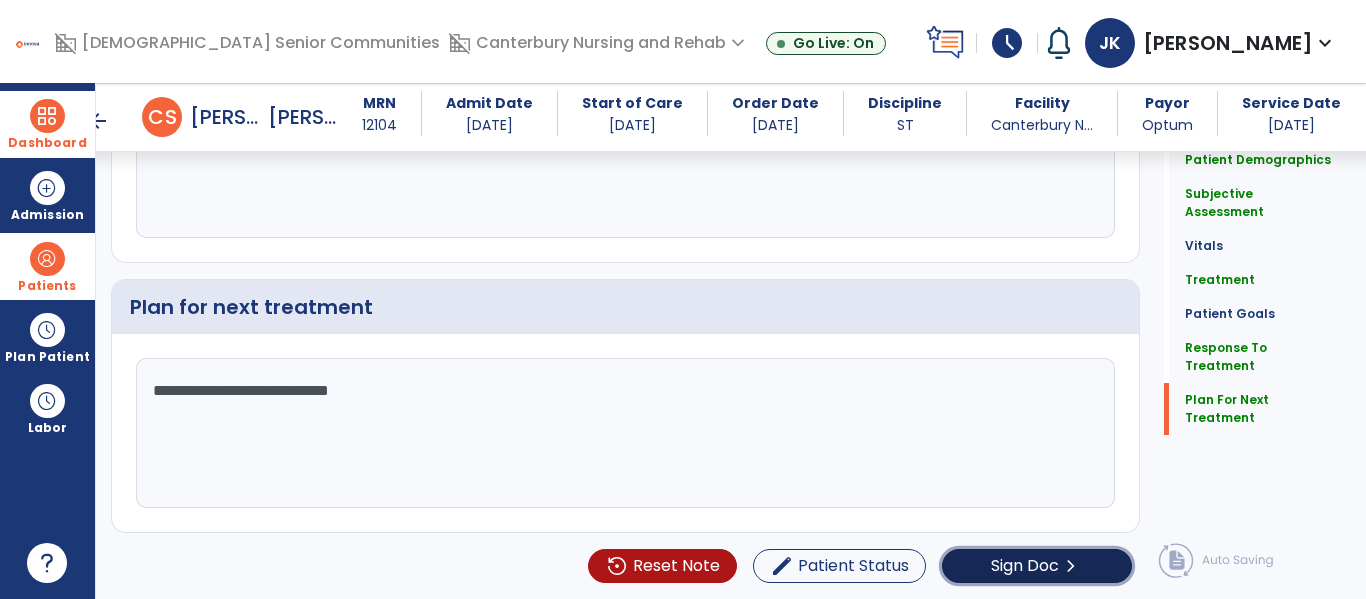 click on "Sign Doc" 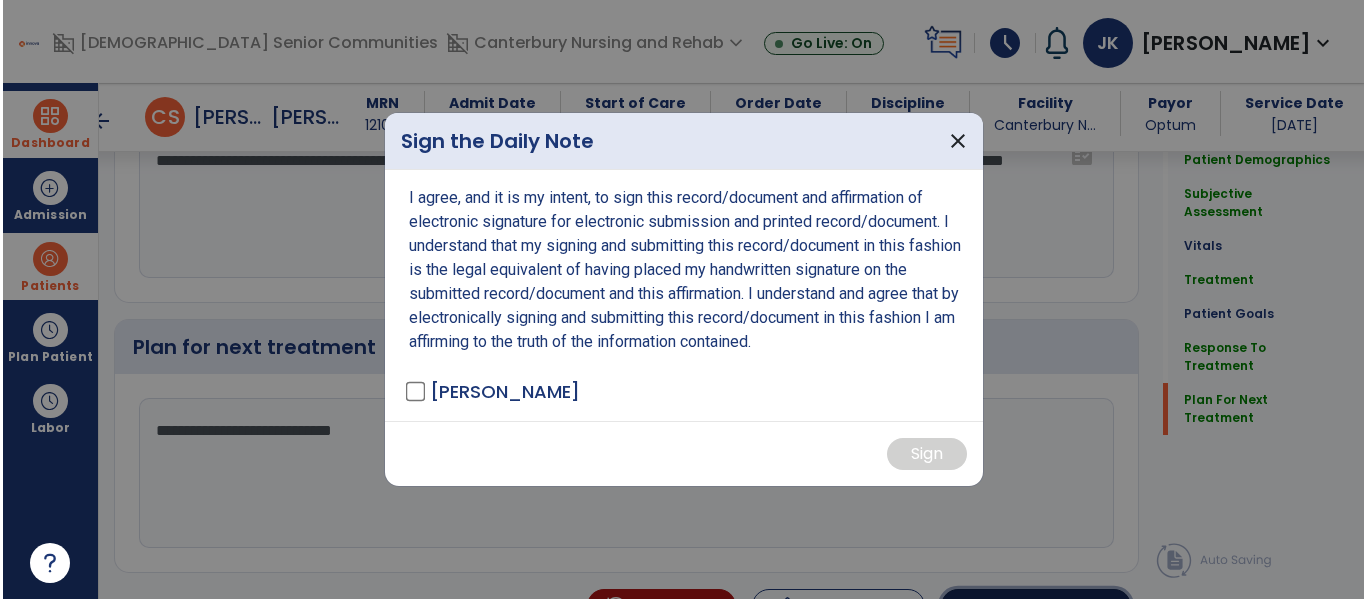 scroll, scrollTop: 2376, scrollLeft: 0, axis: vertical 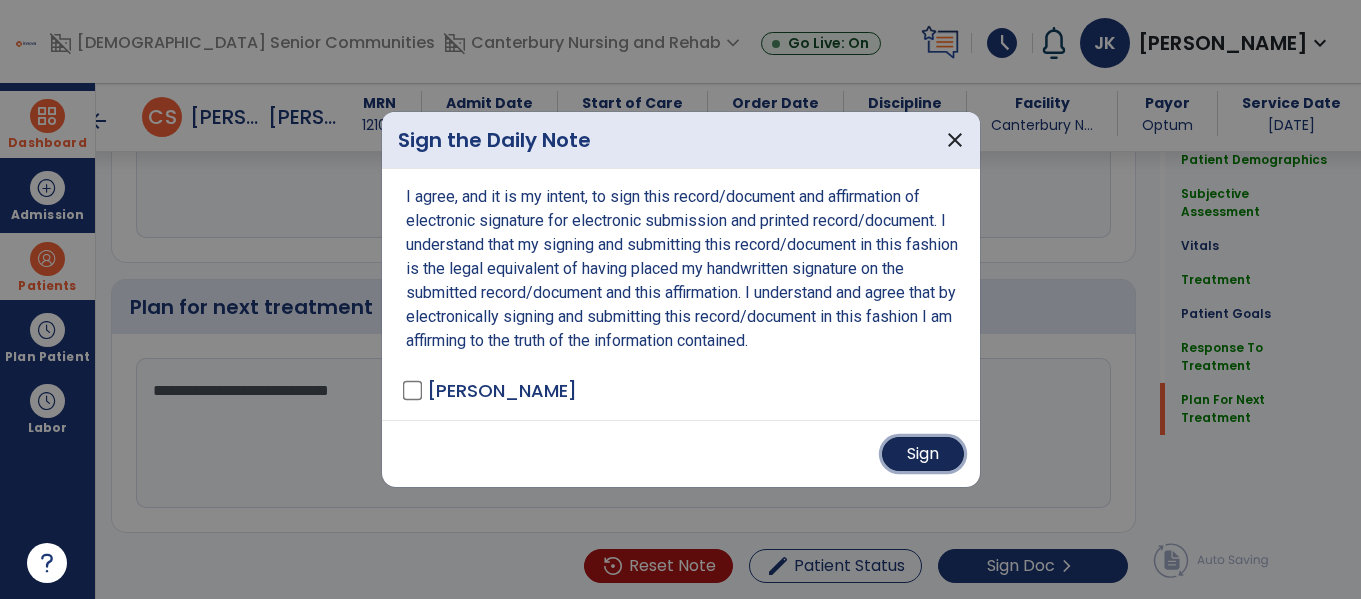 click on "Sign" at bounding box center (923, 454) 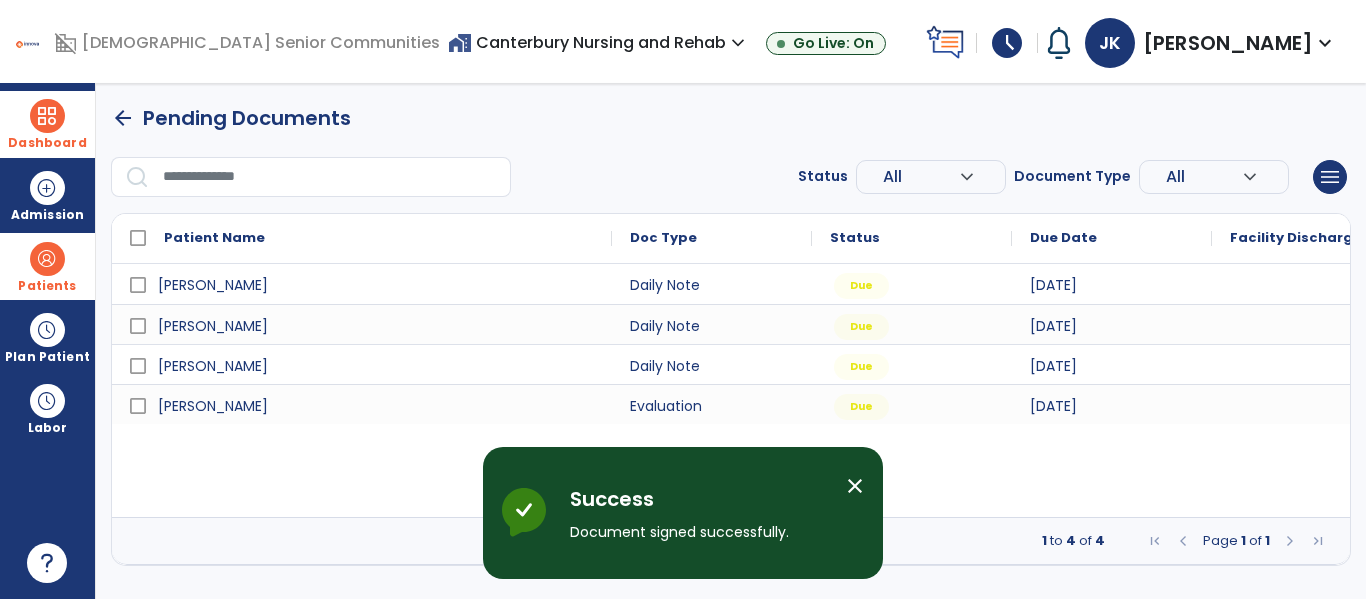 scroll, scrollTop: 0, scrollLeft: 0, axis: both 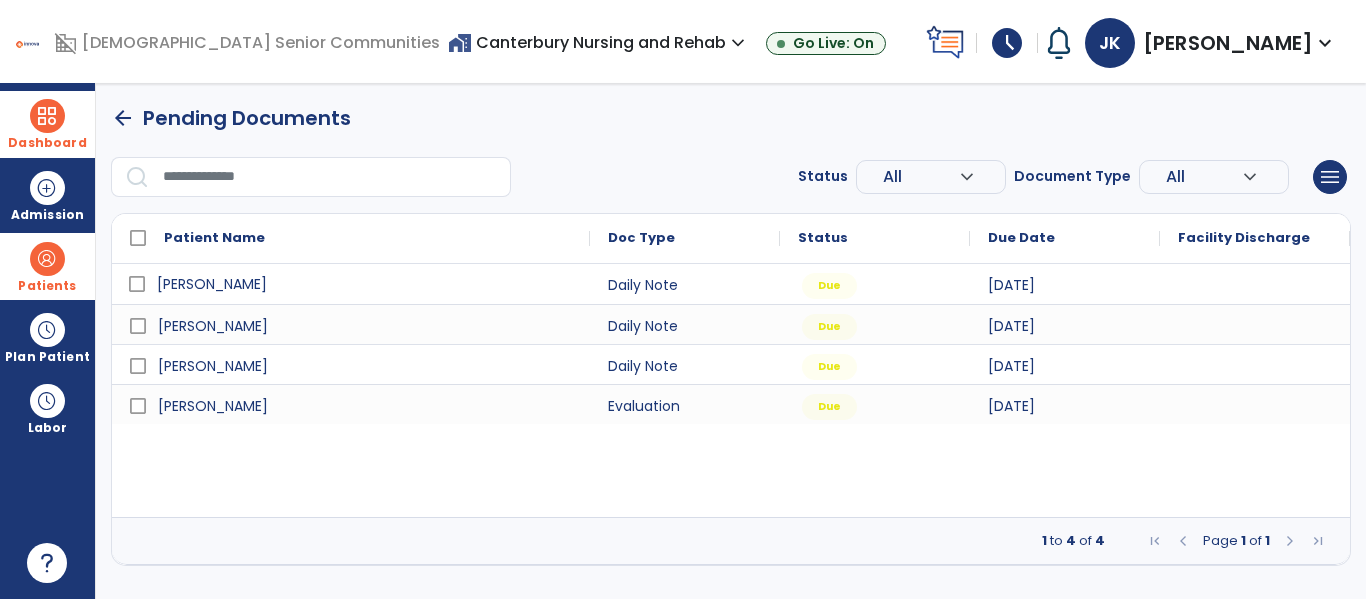 click on "[PERSON_NAME]" at bounding box center (212, 284) 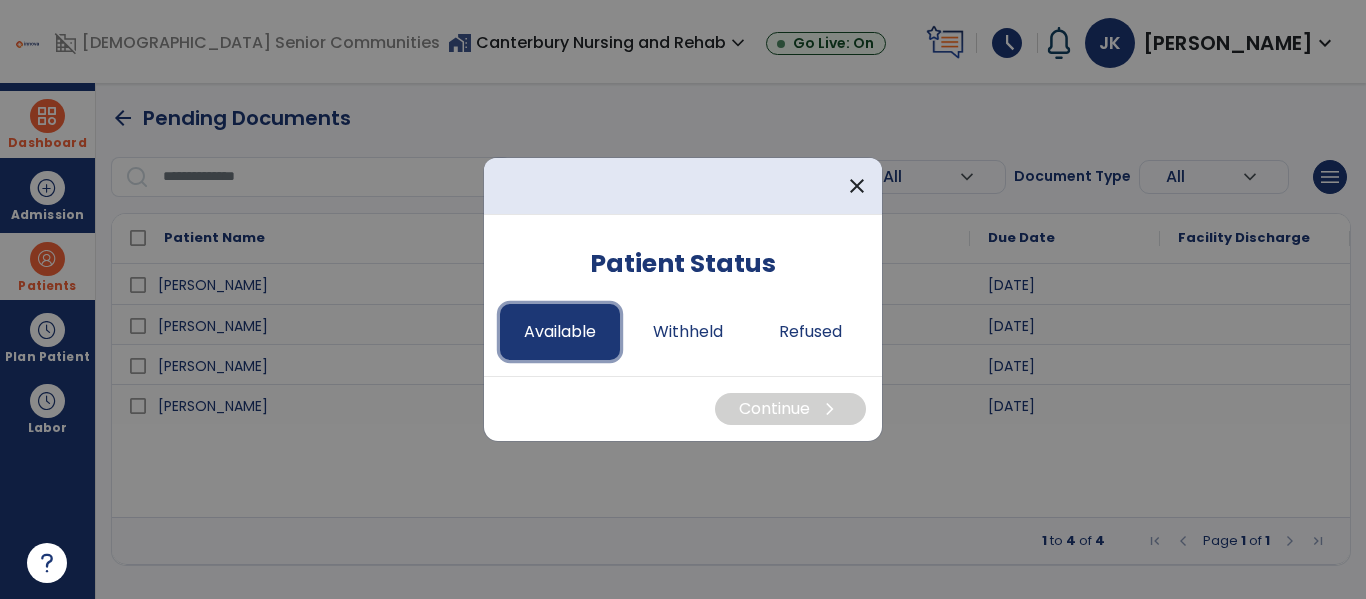 click on "Available" at bounding box center [560, 332] 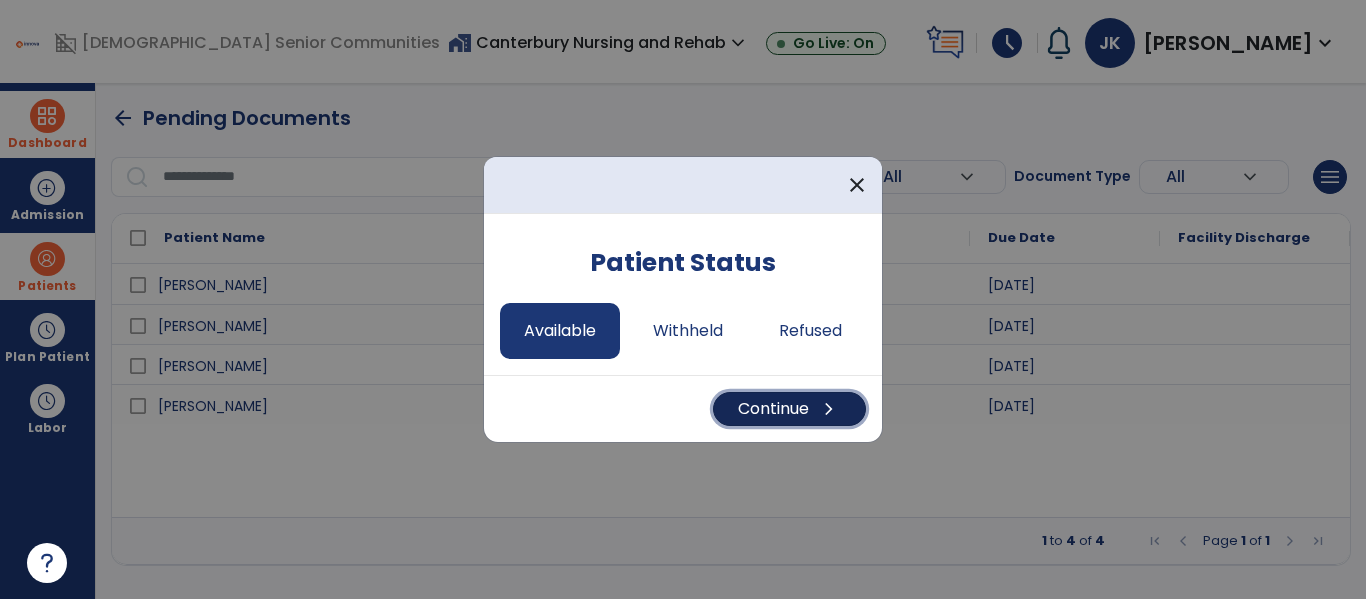 click on "Continue   chevron_right" at bounding box center [789, 409] 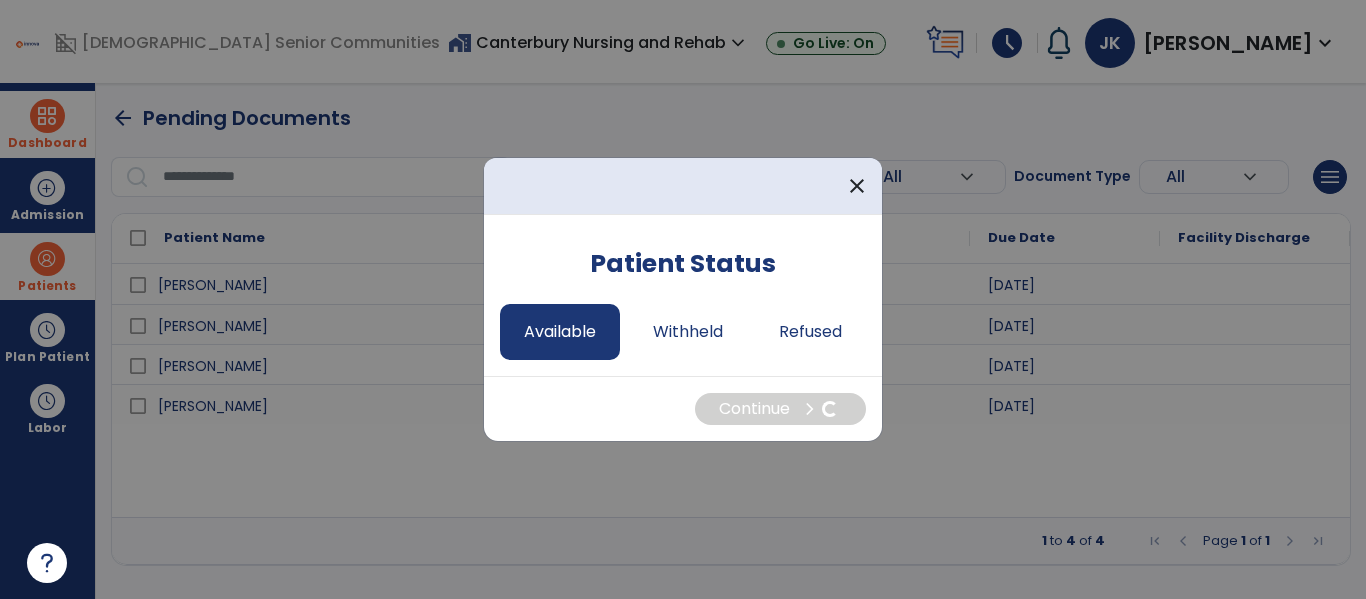 select on "*" 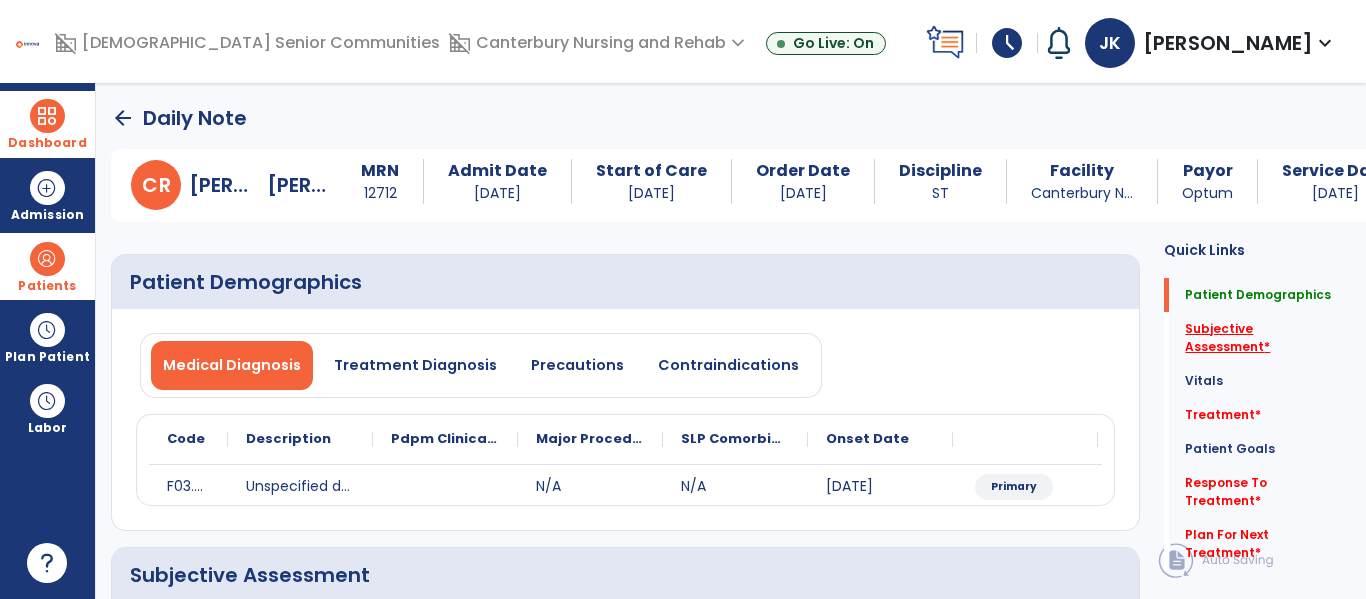 click on "Subjective Assessment   *" 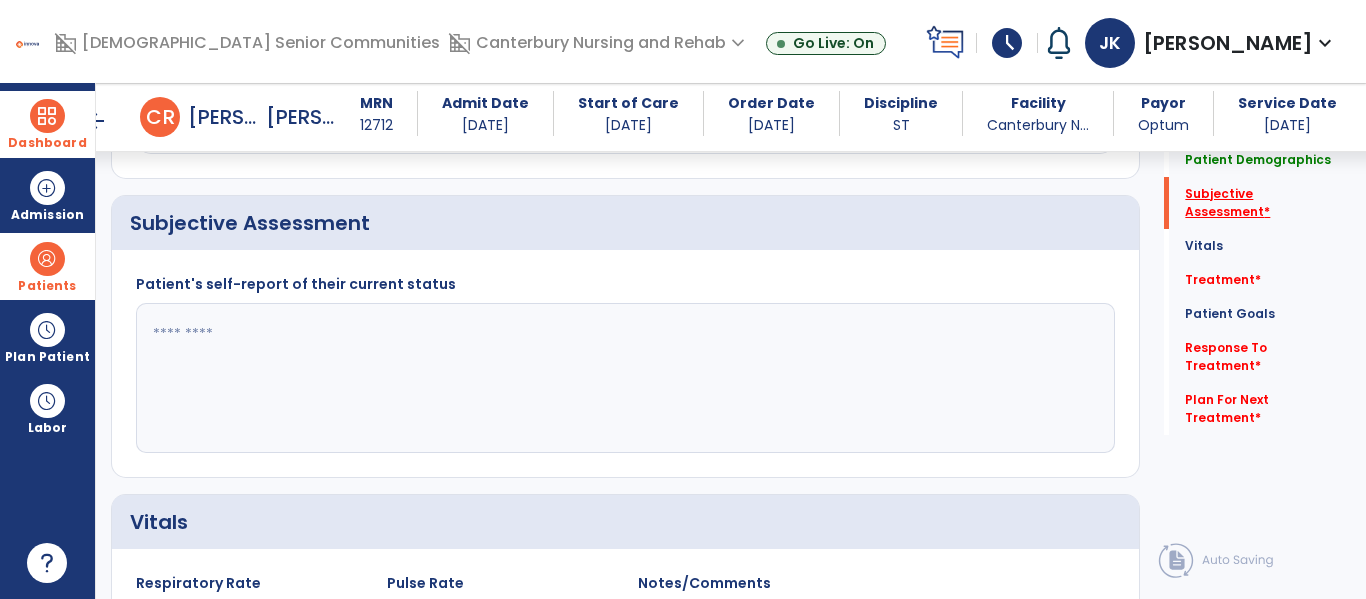 scroll, scrollTop: 347, scrollLeft: 0, axis: vertical 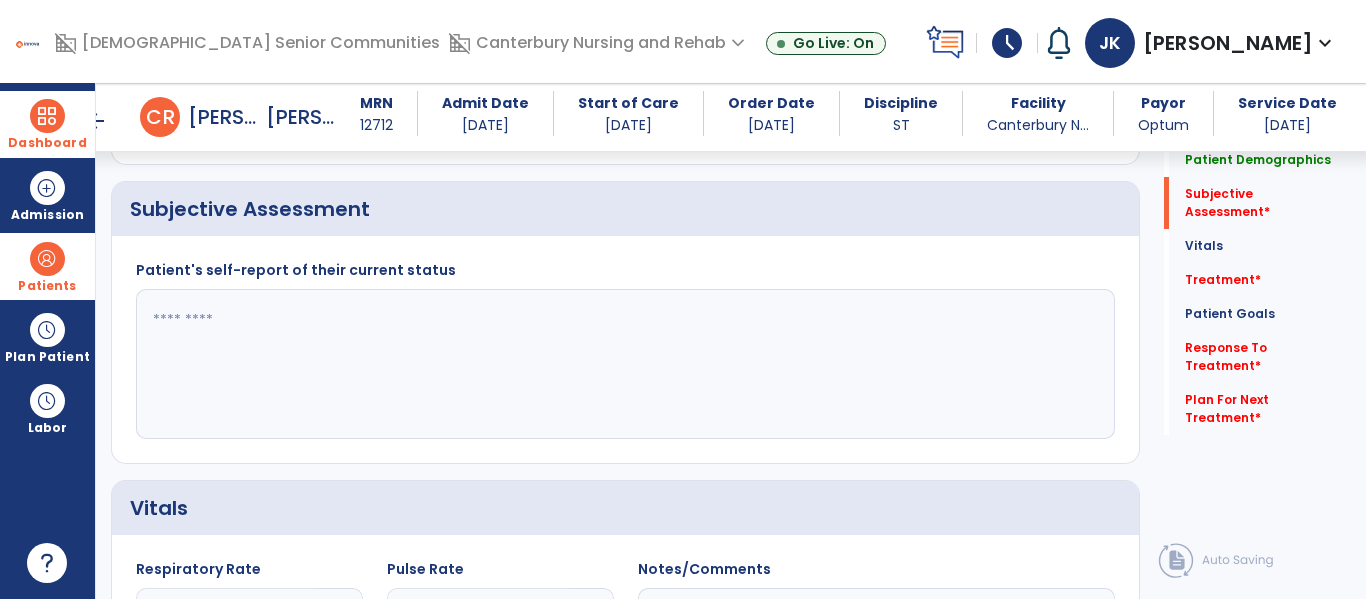 click 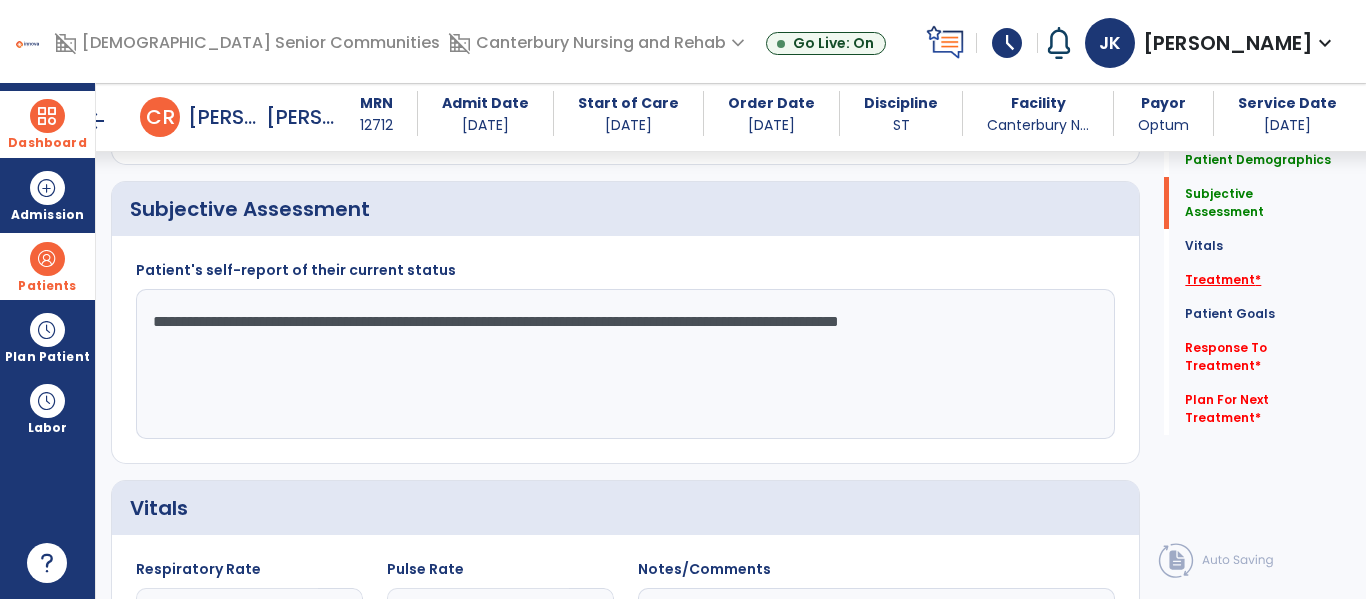 type on "**********" 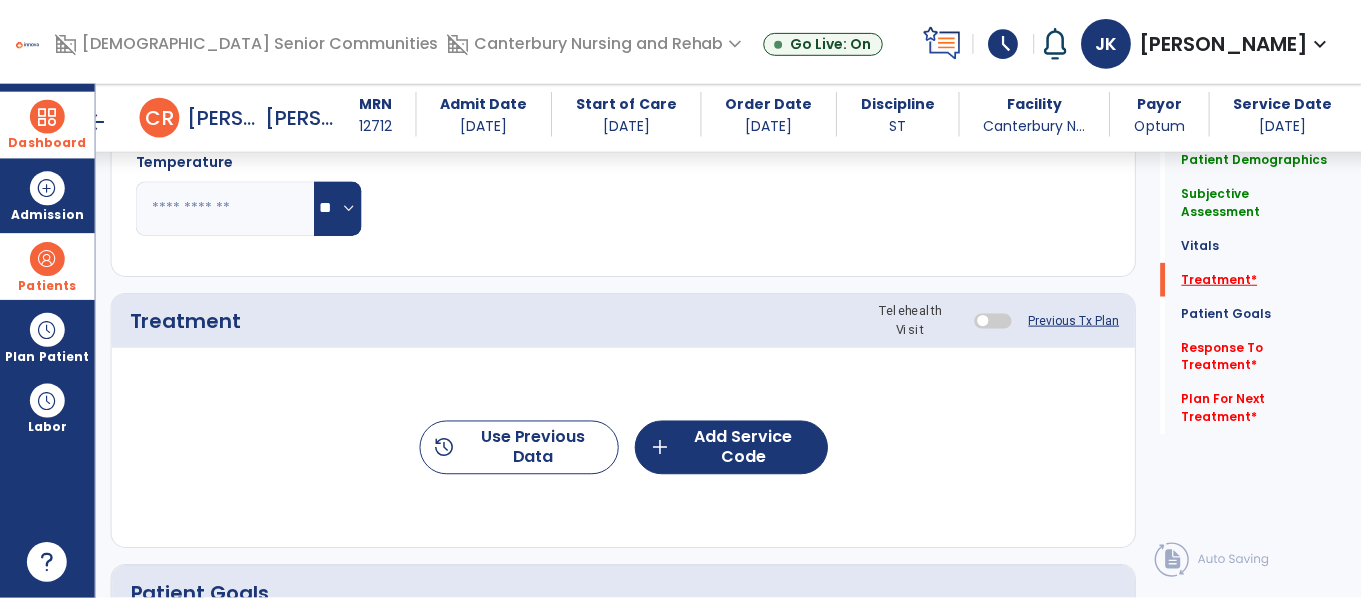 scroll, scrollTop: 1036, scrollLeft: 0, axis: vertical 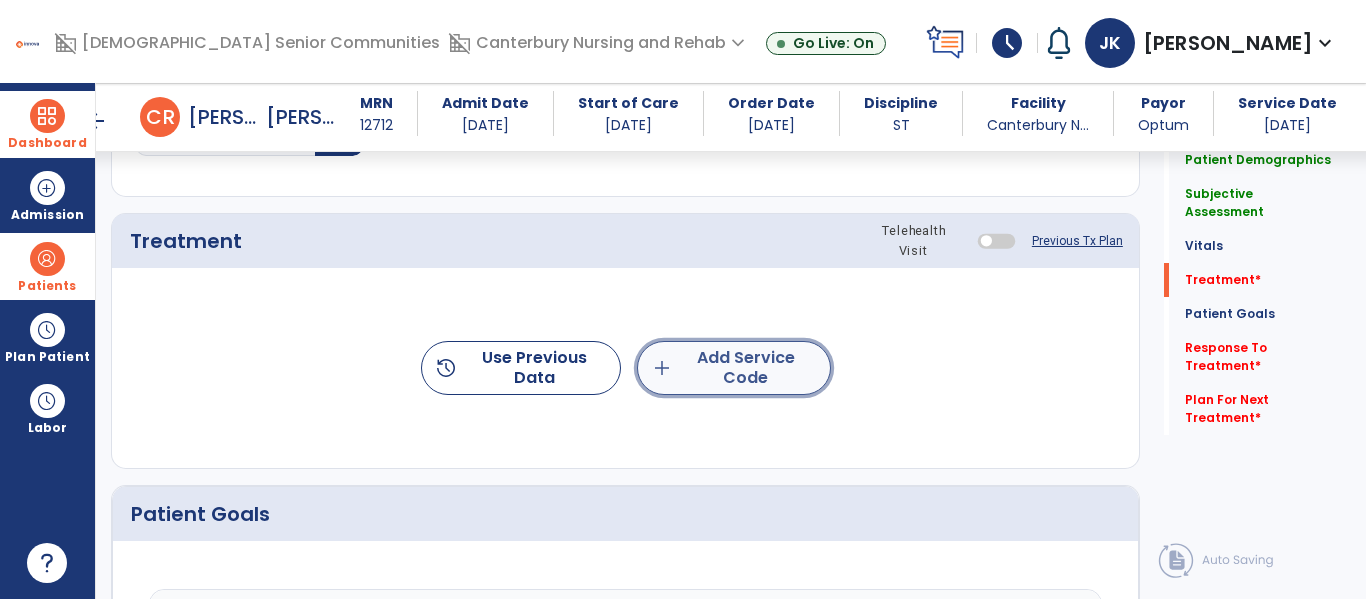 click on "add  Add Service Code" 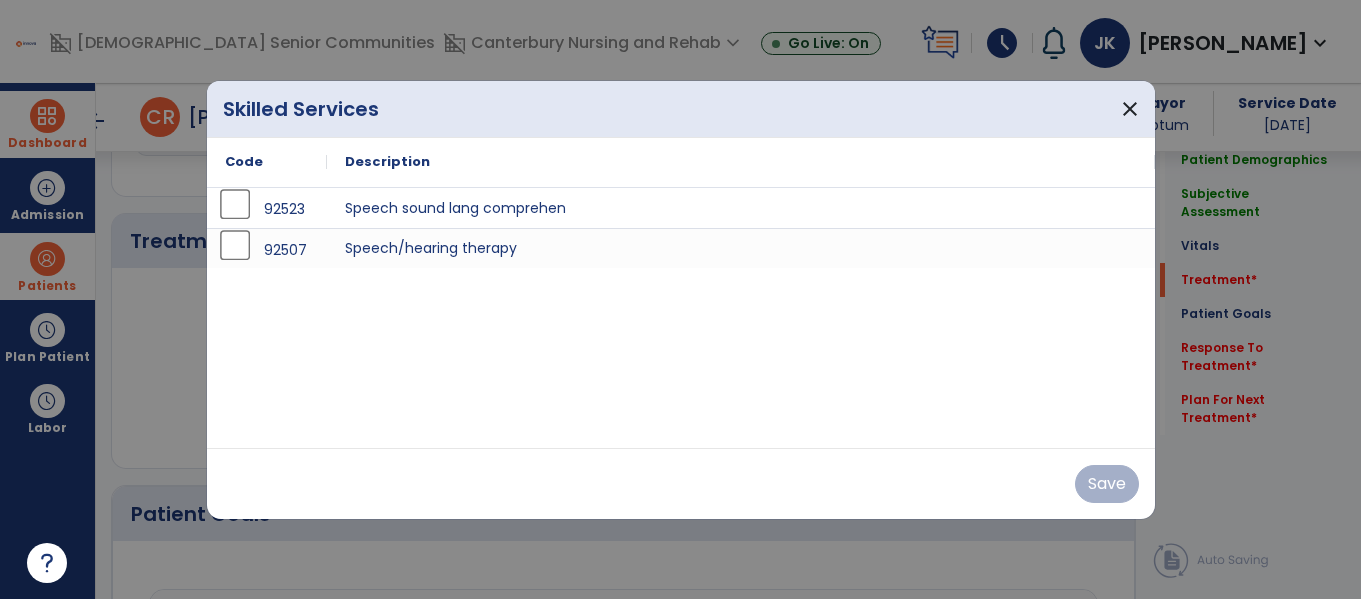 scroll, scrollTop: 1036, scrollLeft: 0, axis: vertical 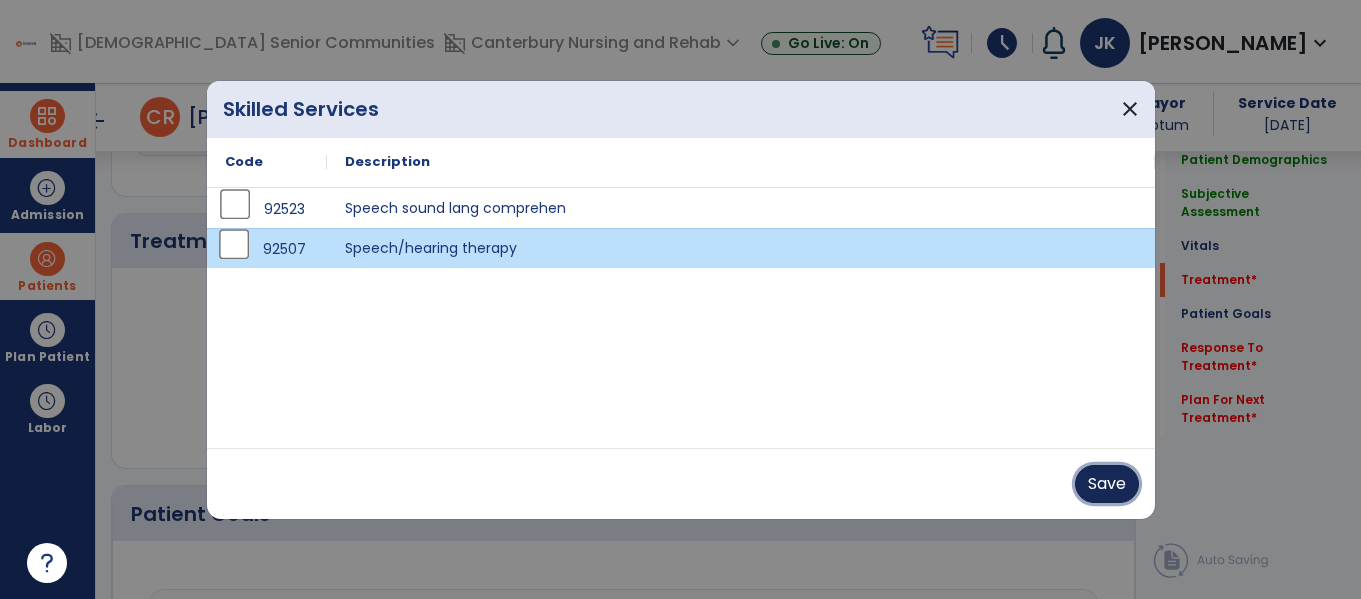 click on "Save" at bounding box center [1107, 484] 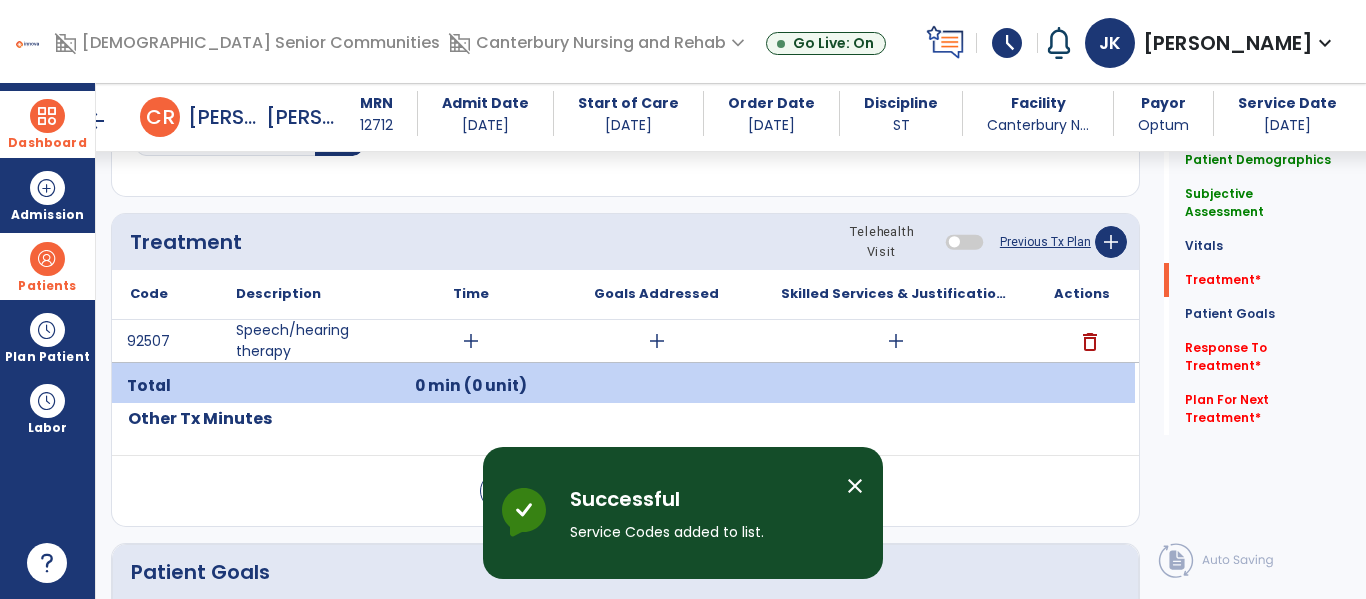 click on "add" at bounding box center [471, 341] 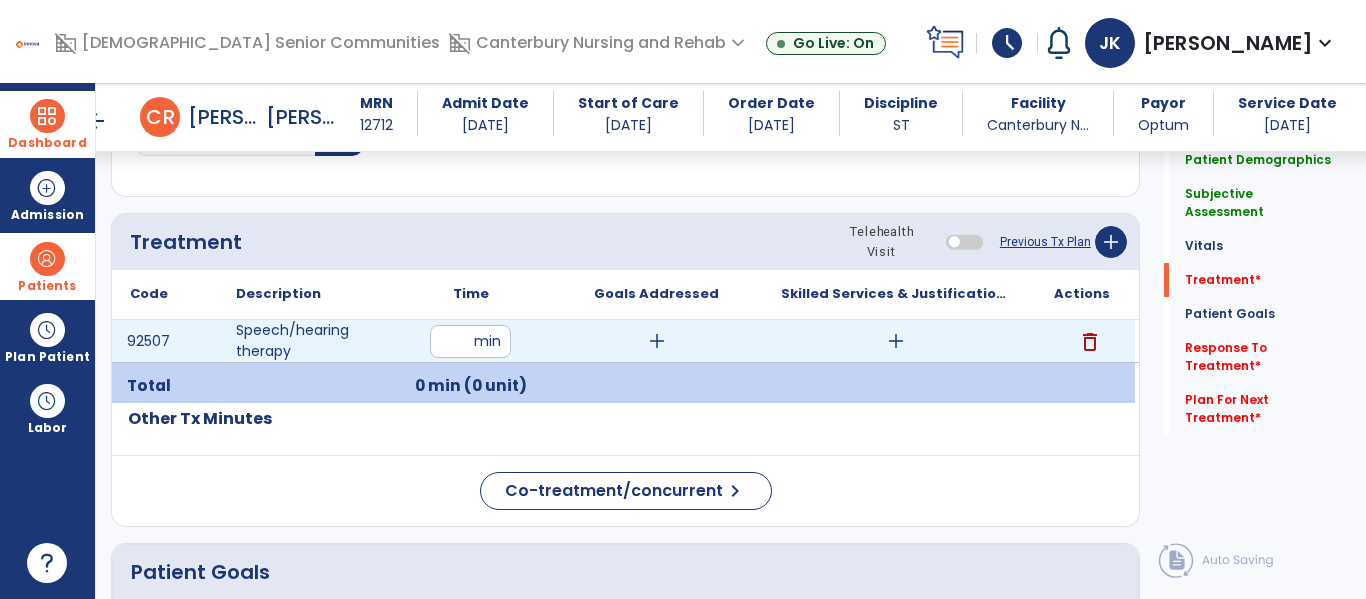 type on "**" 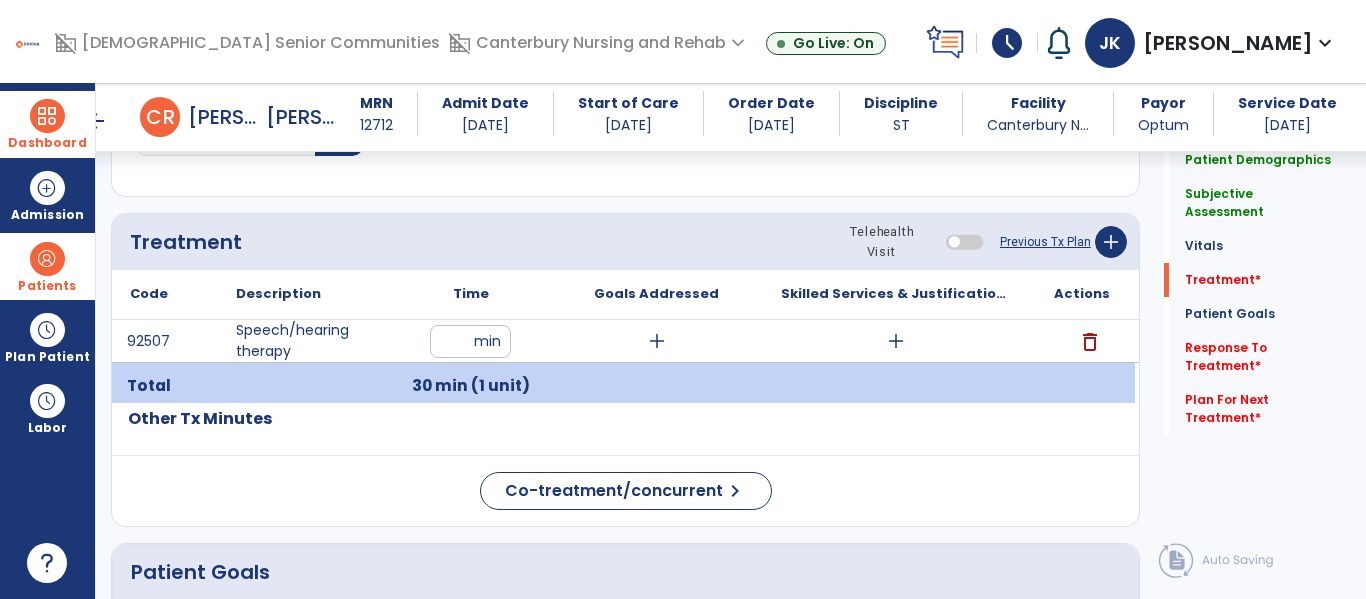 click on "add" at bounding box center [657, 341] 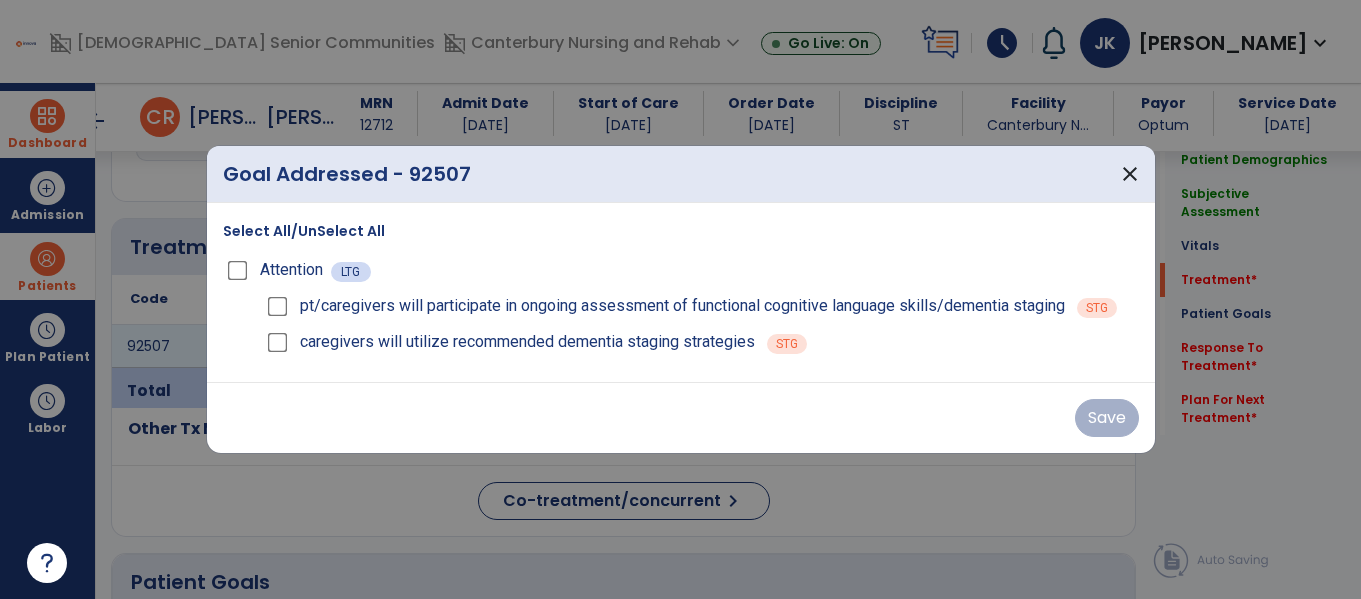 scroll, scrollTop: 1036, scrollLeft: 0, axis: vertical 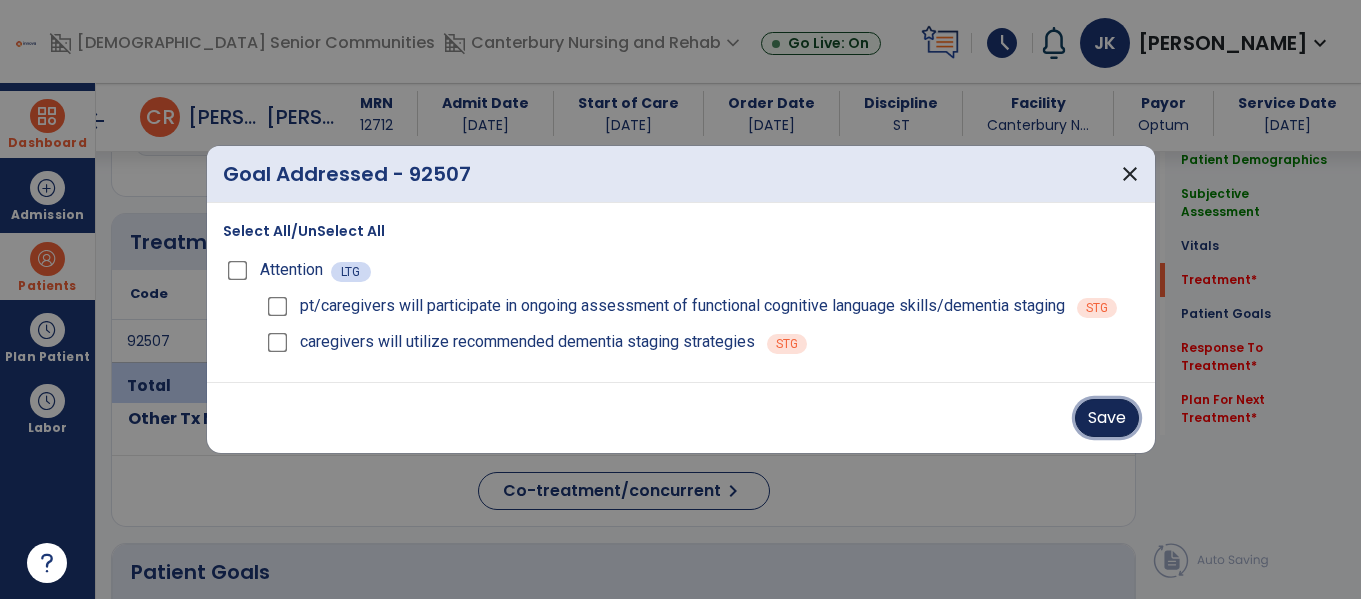 click on "Save" at bounding box center [1107, 418] 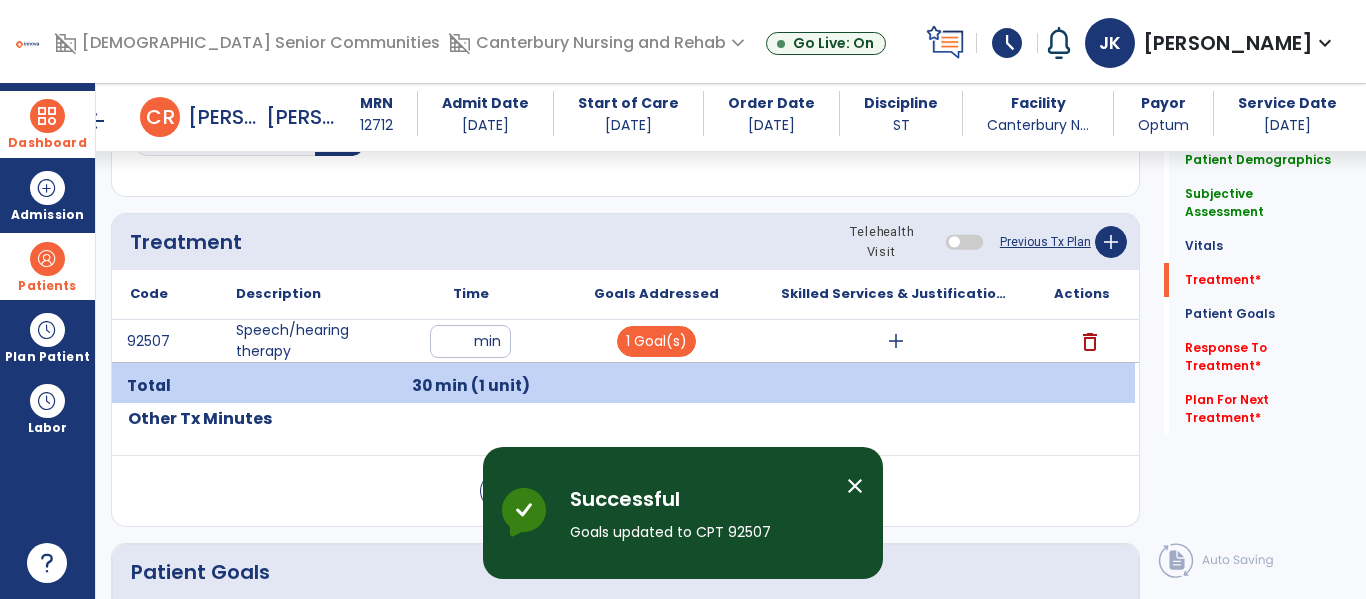 click on "add" at bounding box center (896, 341) 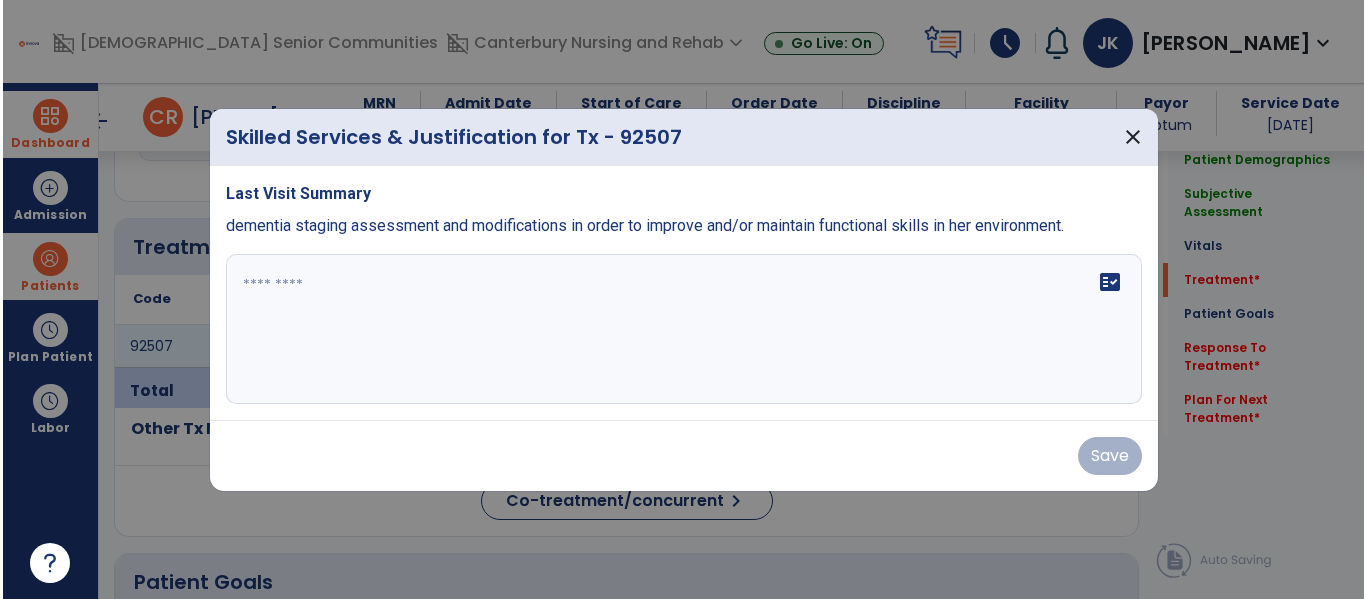 scroll, scrollTop: 1036, scrollLeft: 0, axis: vertical 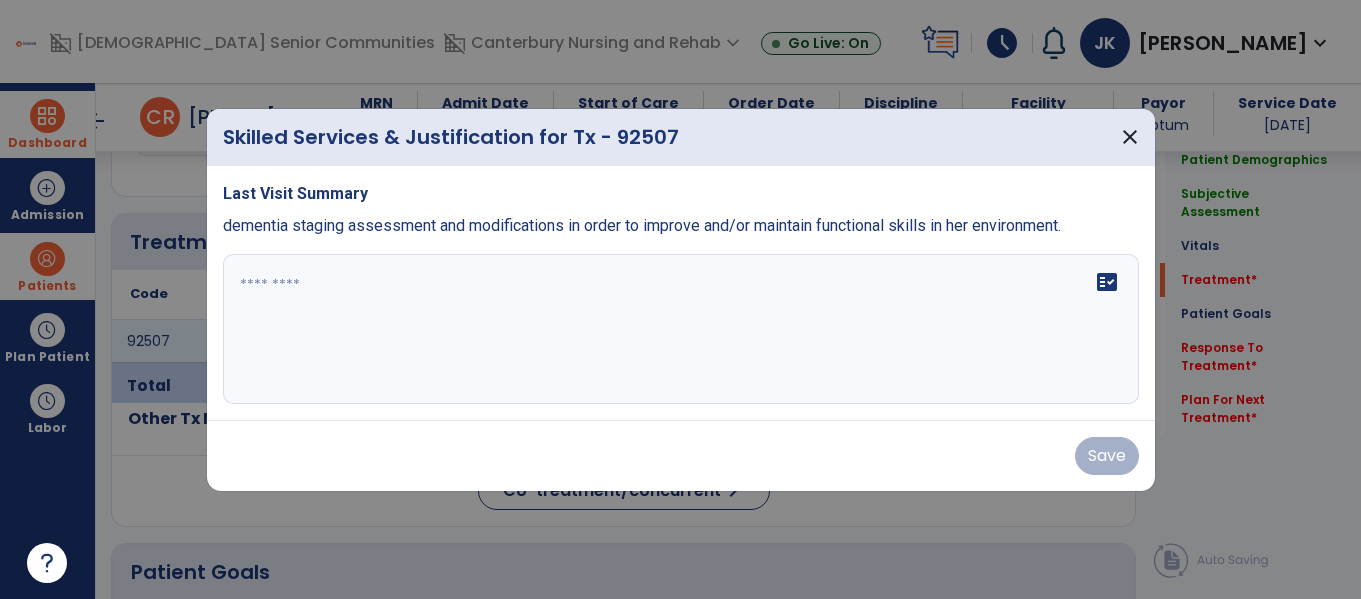 click on "fact_check" at bounding box center (681, 329) 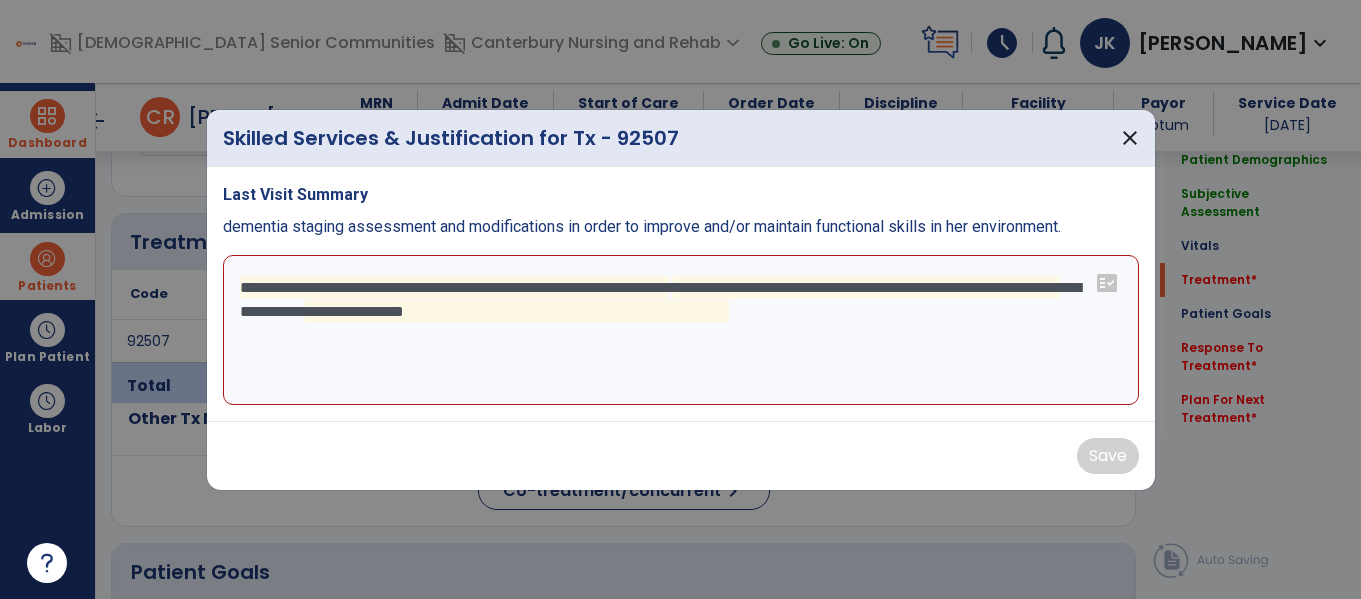 click on "**********" at bounding box center [681, 330] 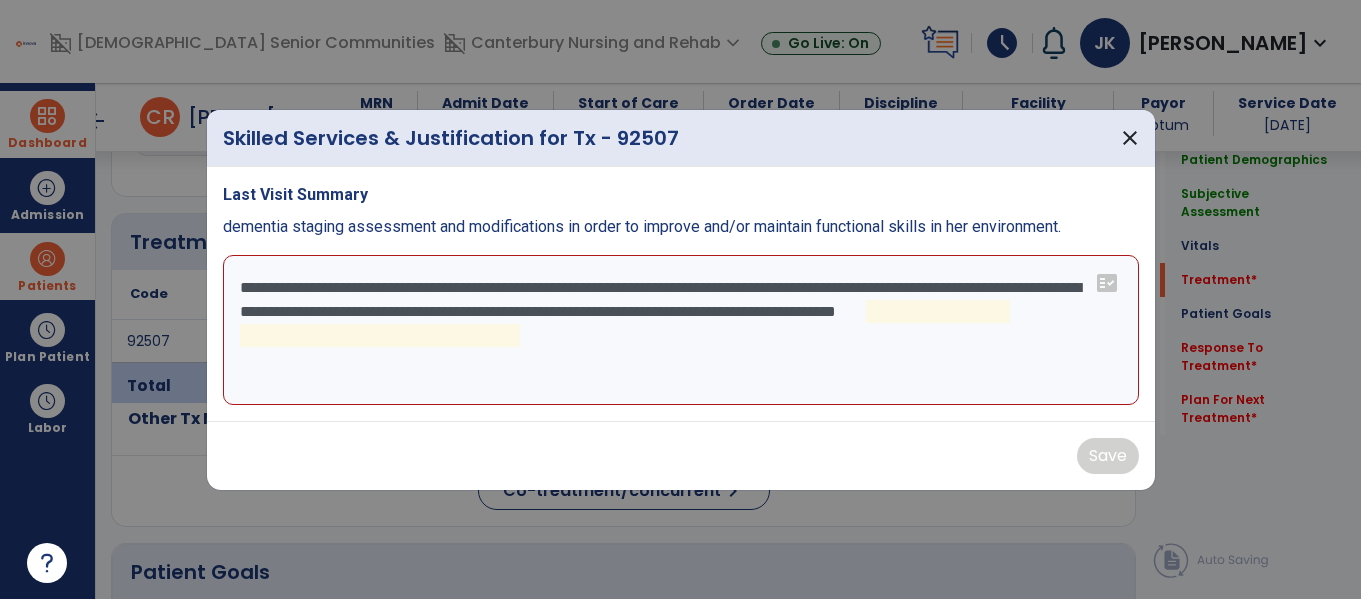 click on "**********" at bounding box center [681, 330] 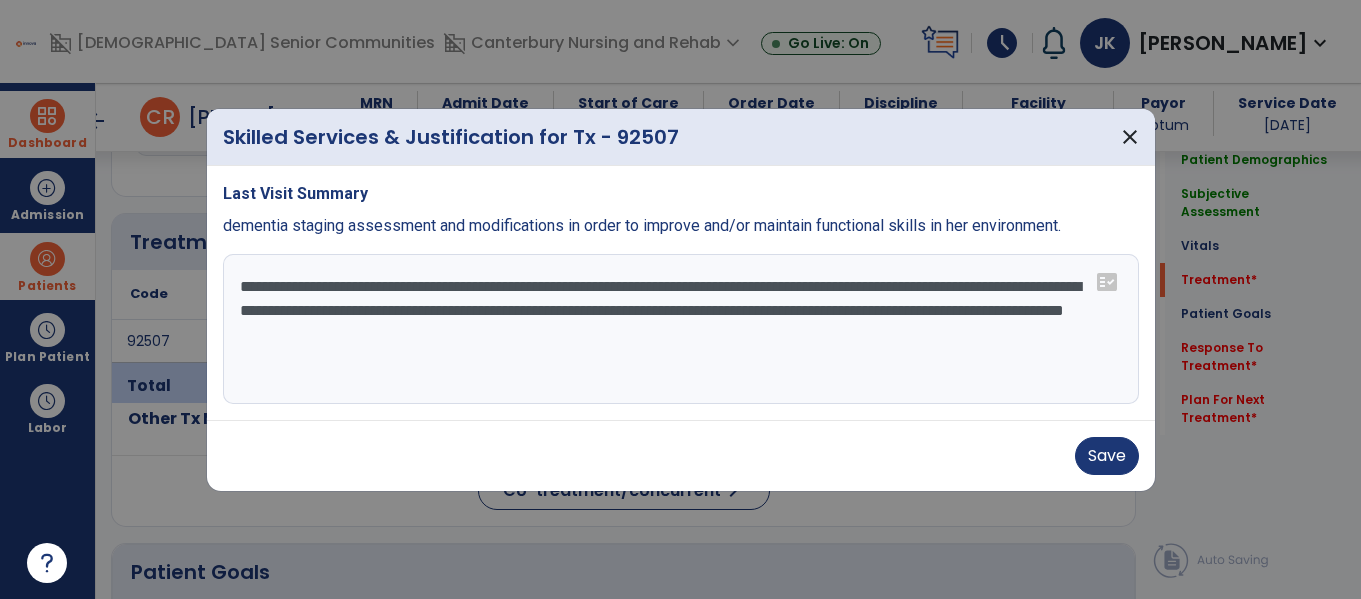 type on "**********" 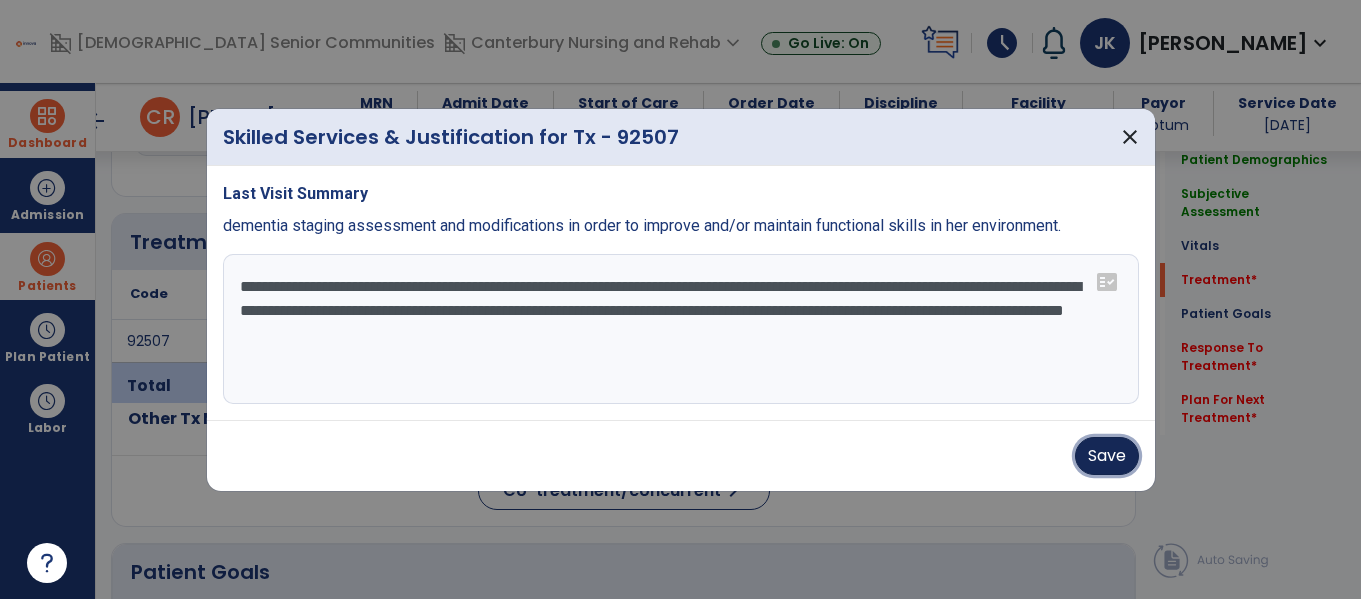 type 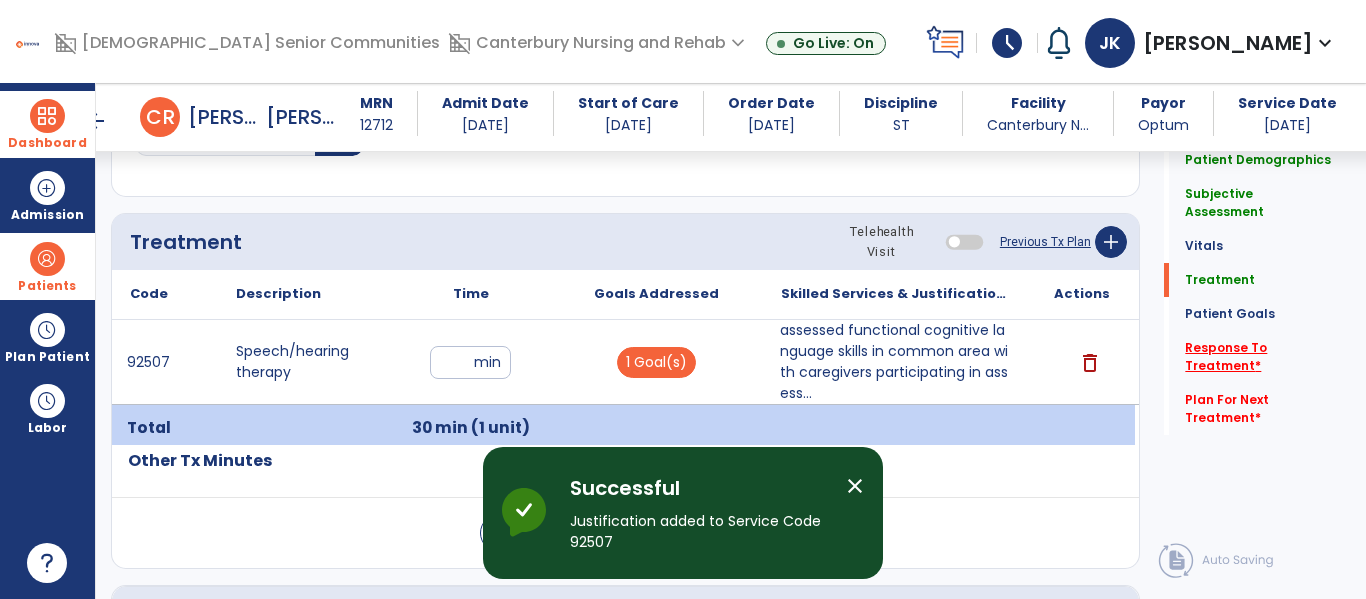 click on "Response To Treatment   *" 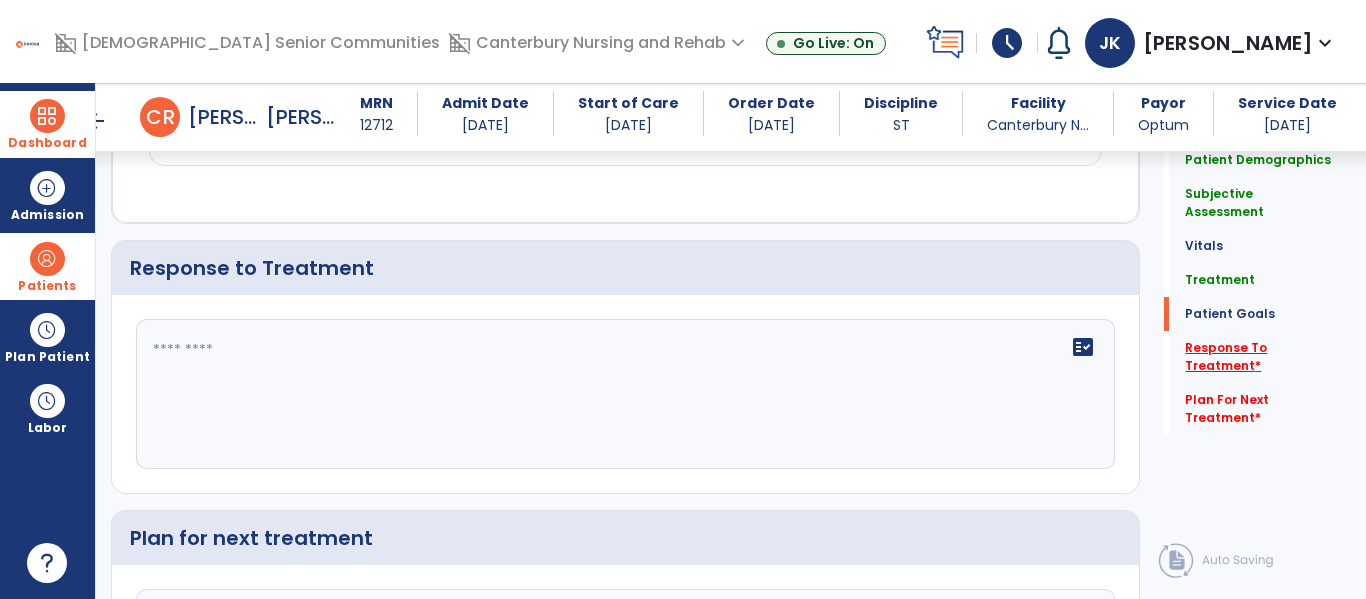 scroll, scrollTop: 2101, scrollLeft: 0, axis: vertical 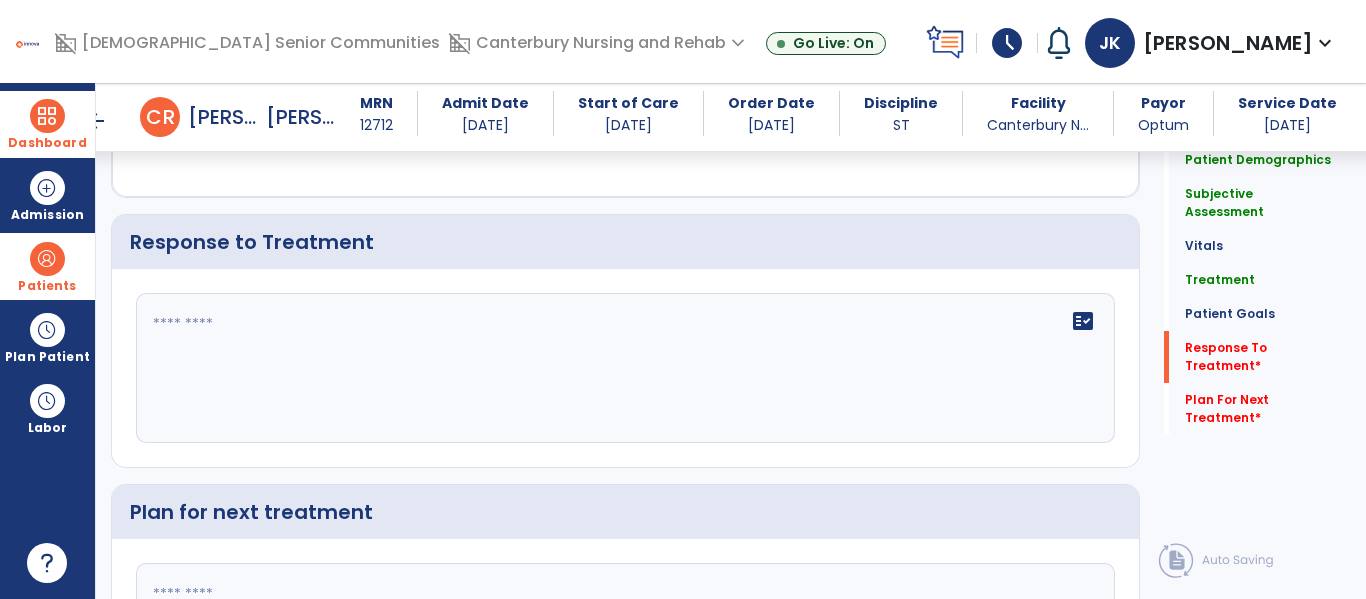 click on "fact_check" 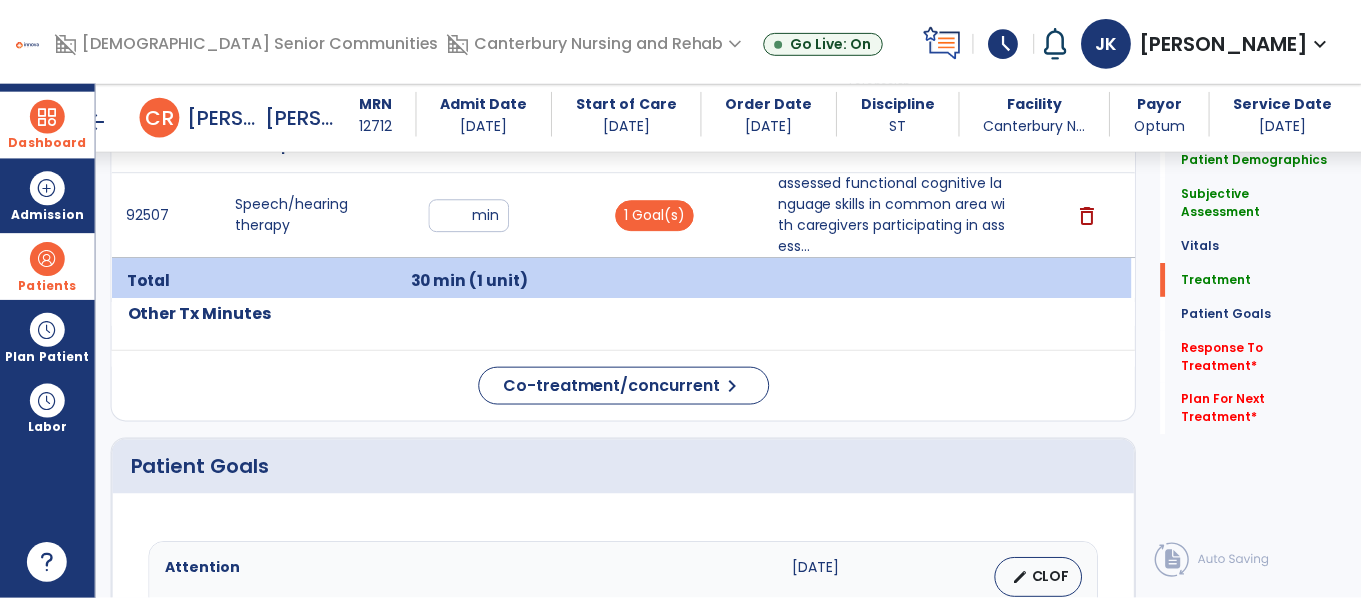 scroll, scrollTop: 1182, scrollLeft: 0, axis: vertical 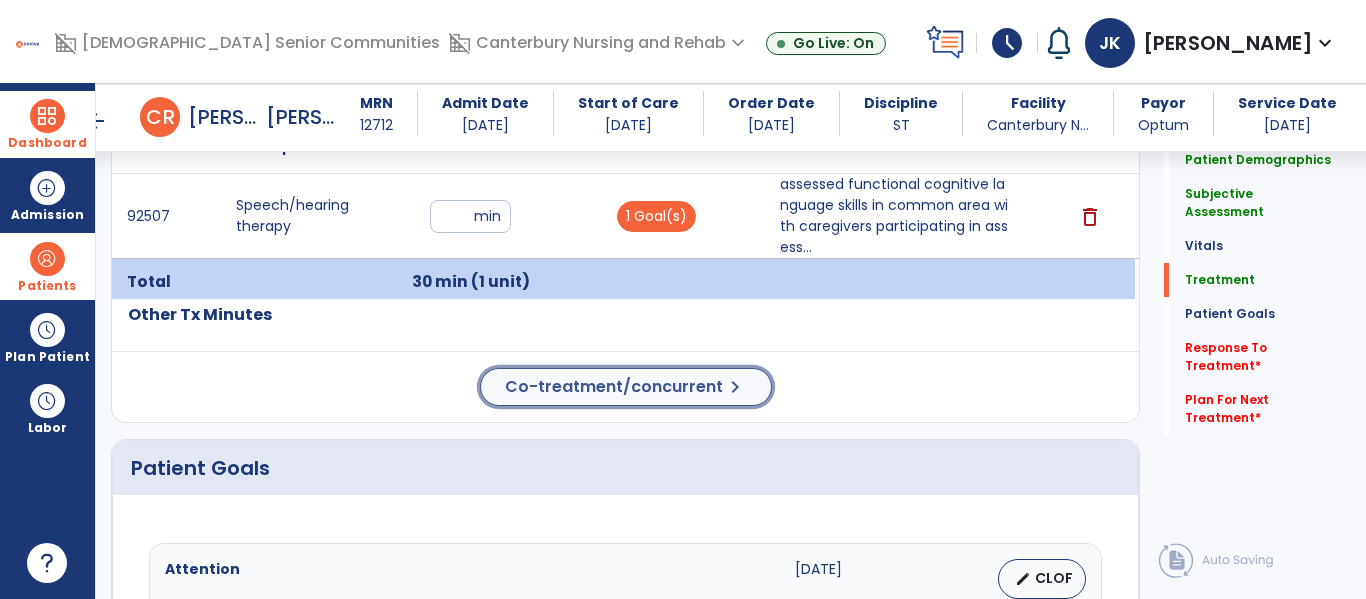 click on "Co-treatment/concurrent" 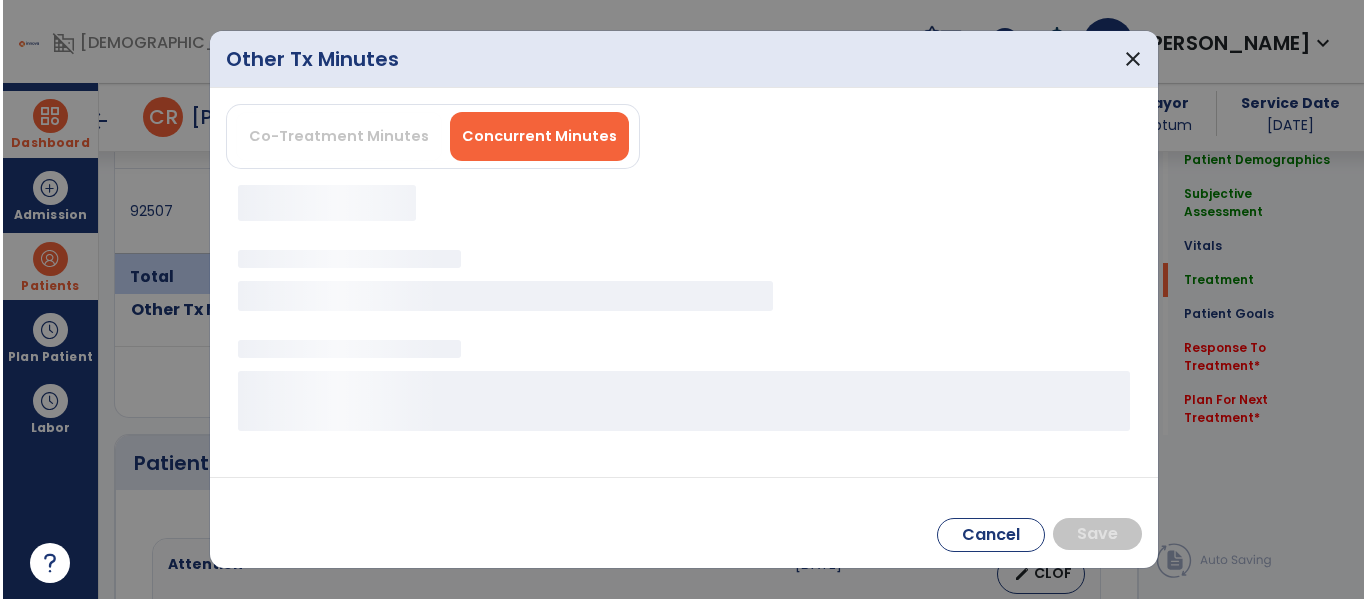 scroll, scrollTop: 1182, scrollLeft: 0, axis: vertical 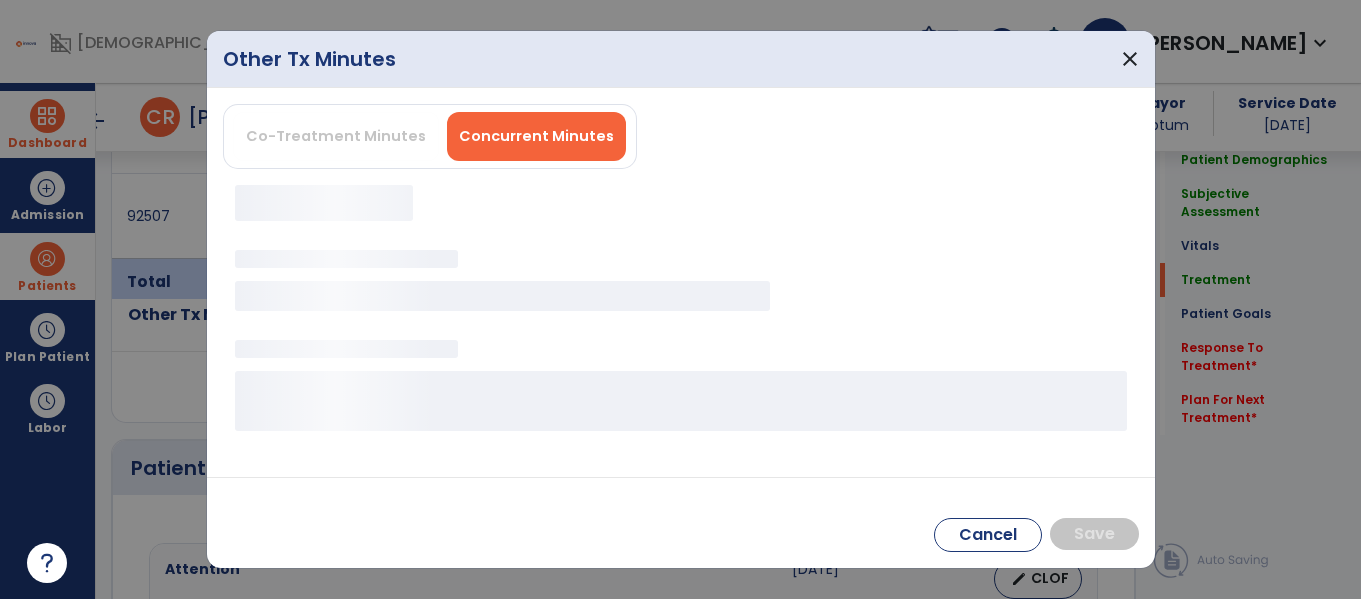 click on "Concurrent Minutes" at bounding box center [536, 136] 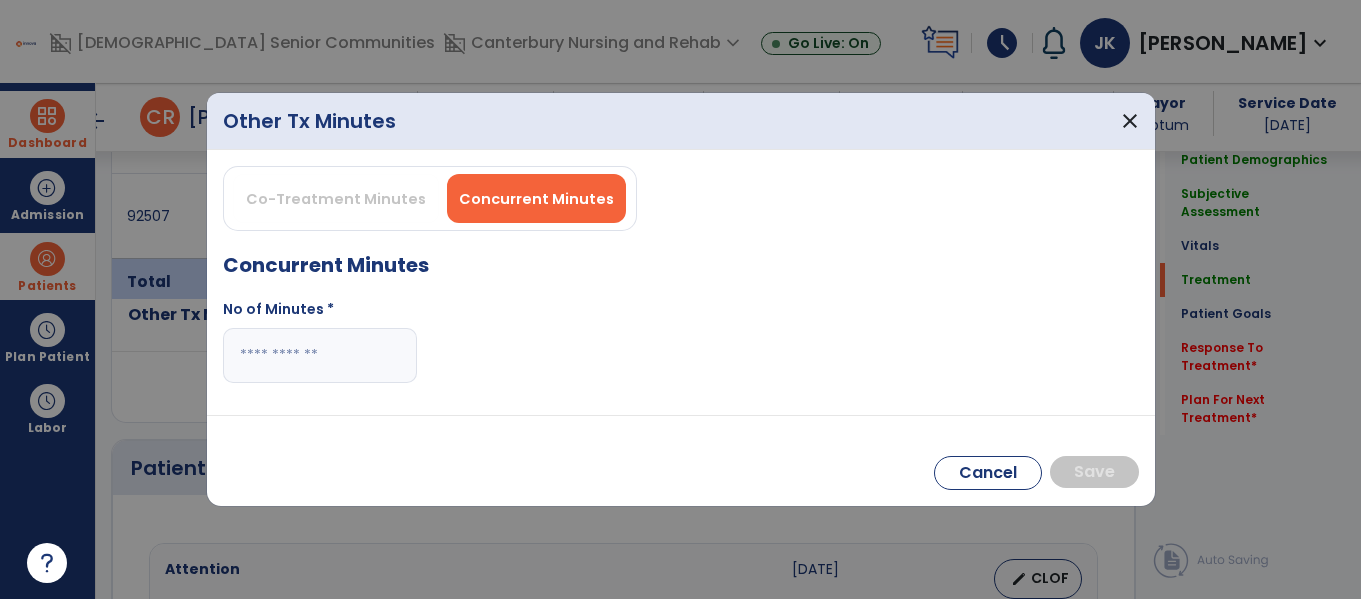 click on "Concurrent Minutes" at bounding box center [536, 199] 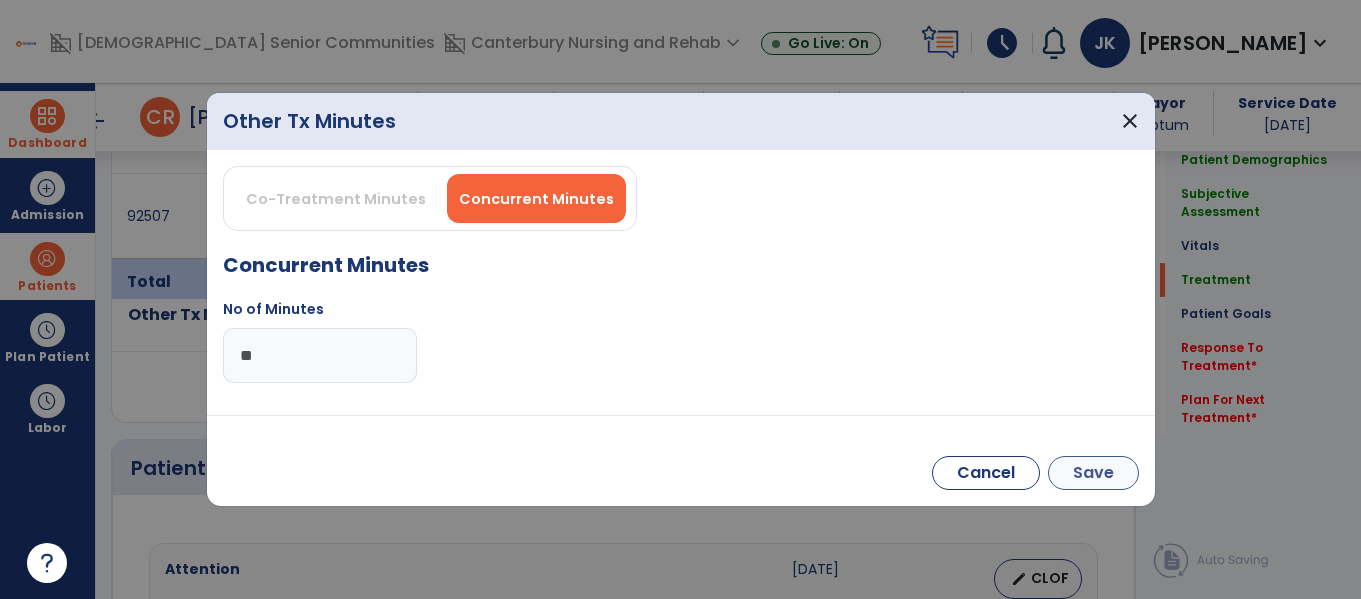 type on "**" 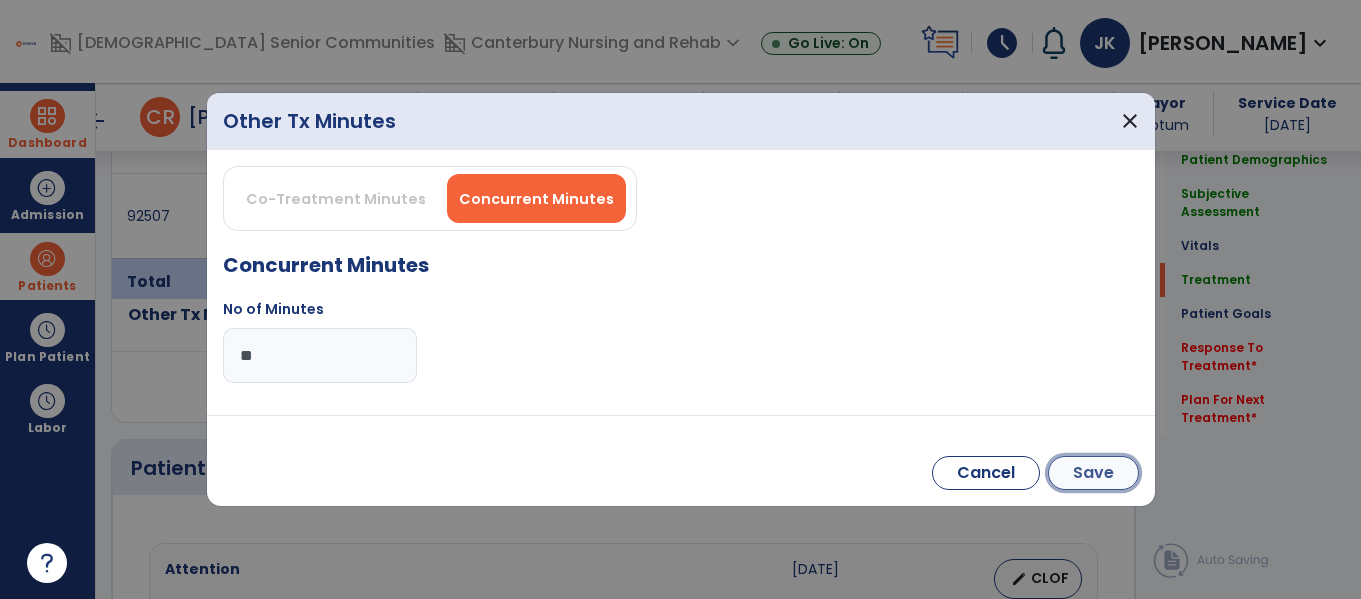 click on "Save" at bounding box center [1093, 473] 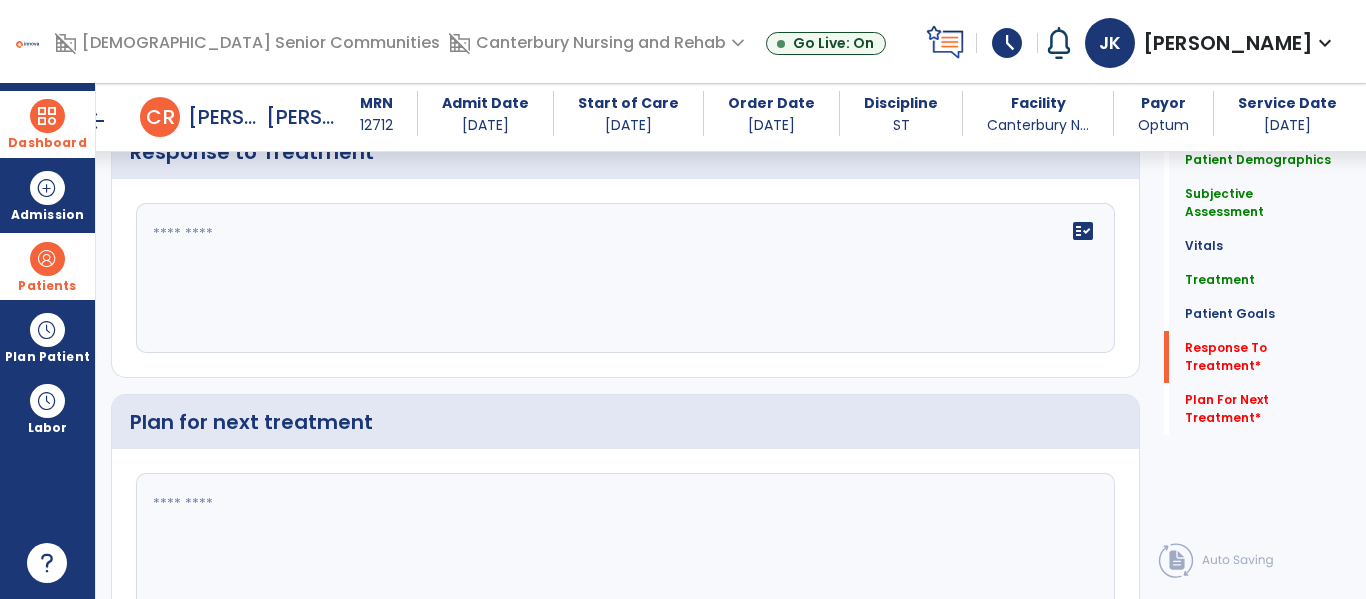 scroll, scrollTop: 2269, scrollLeft: 0, axis: vertical 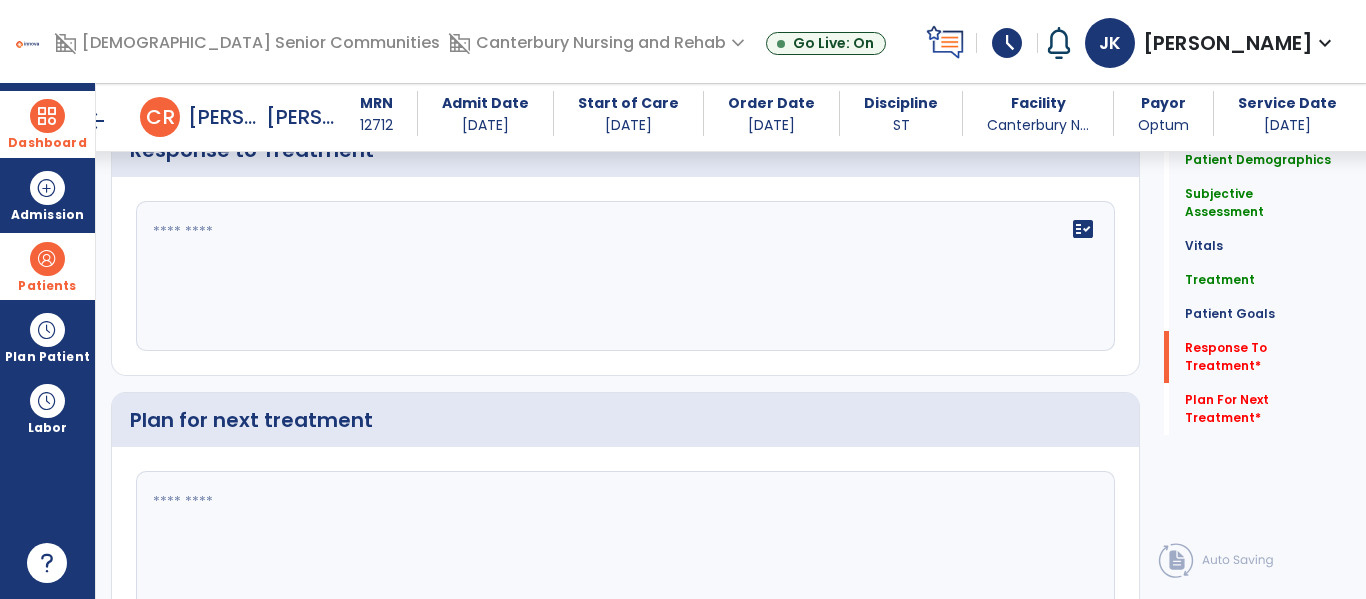 click on "fact_check" 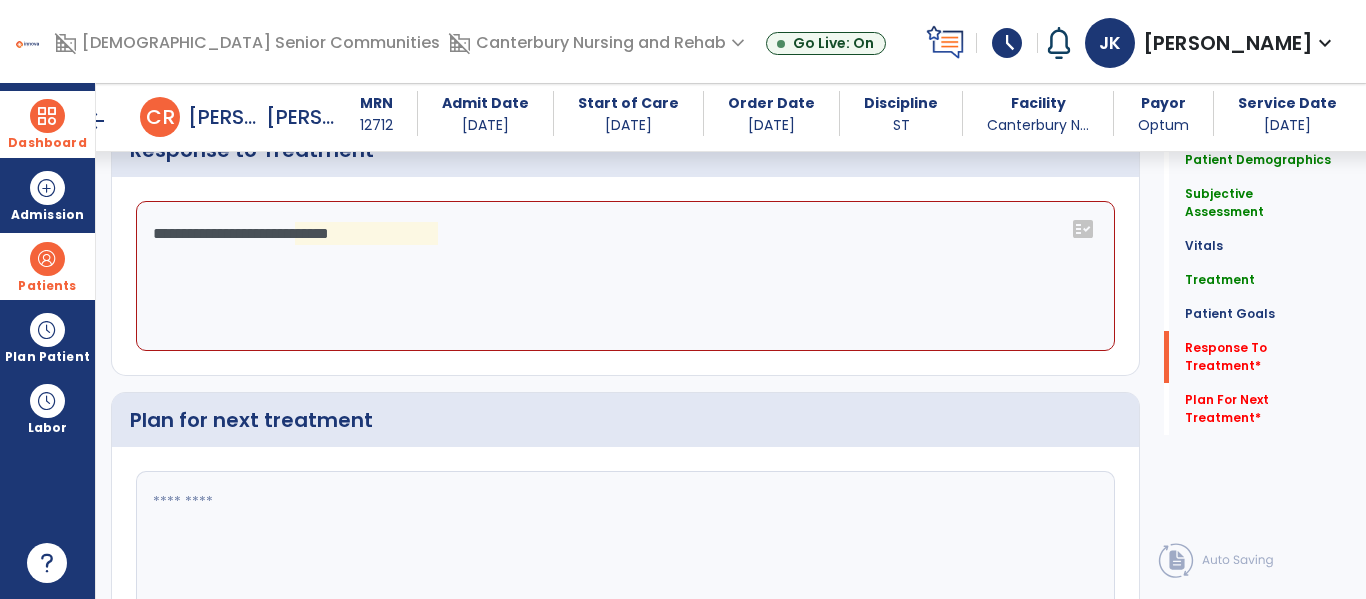 click on "**********" 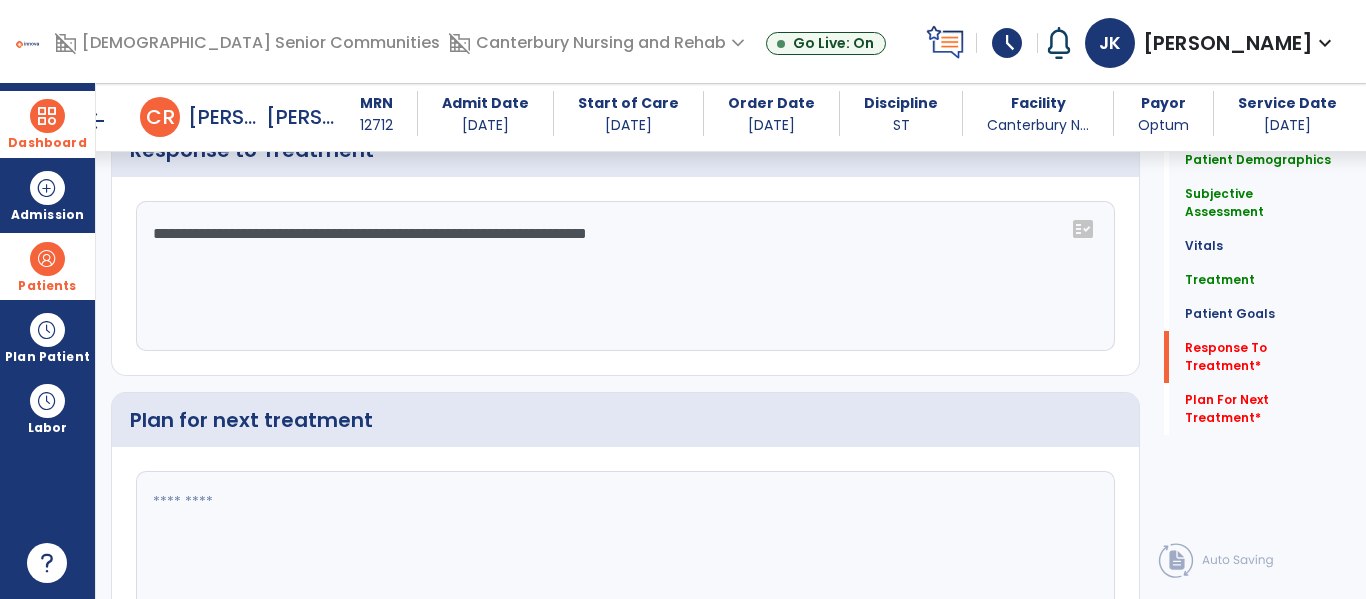 type on "**********" 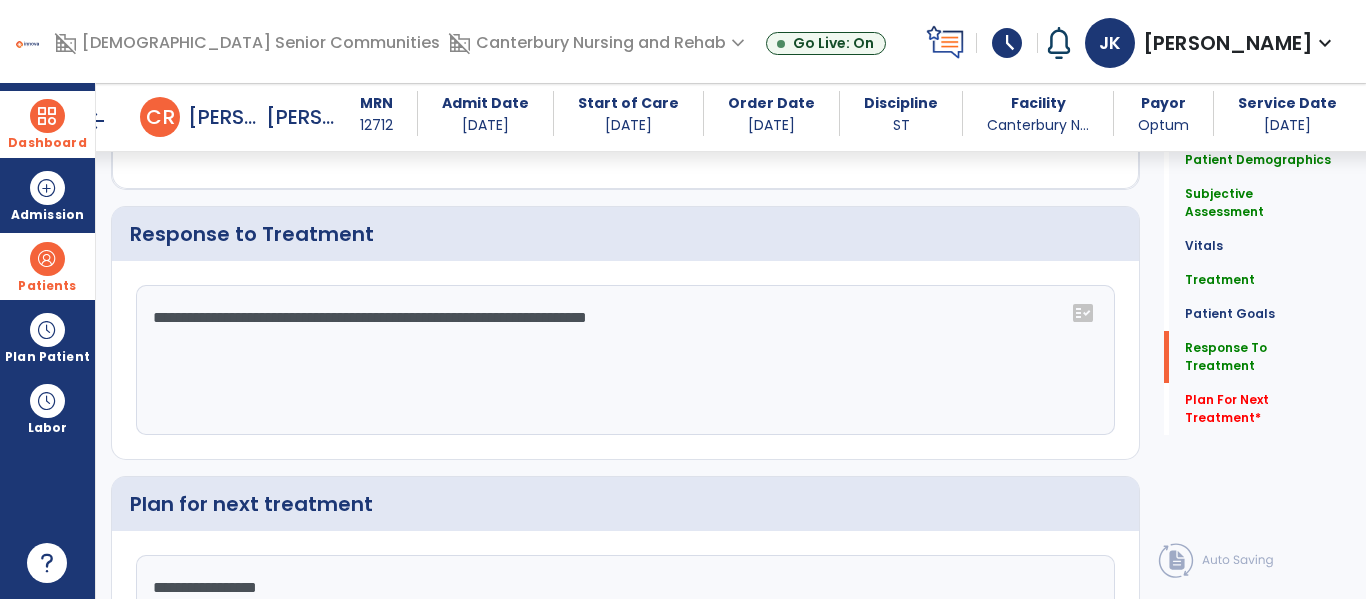 scroll, scrollTop: 2269, scrollLeft: 0, axis: vertical 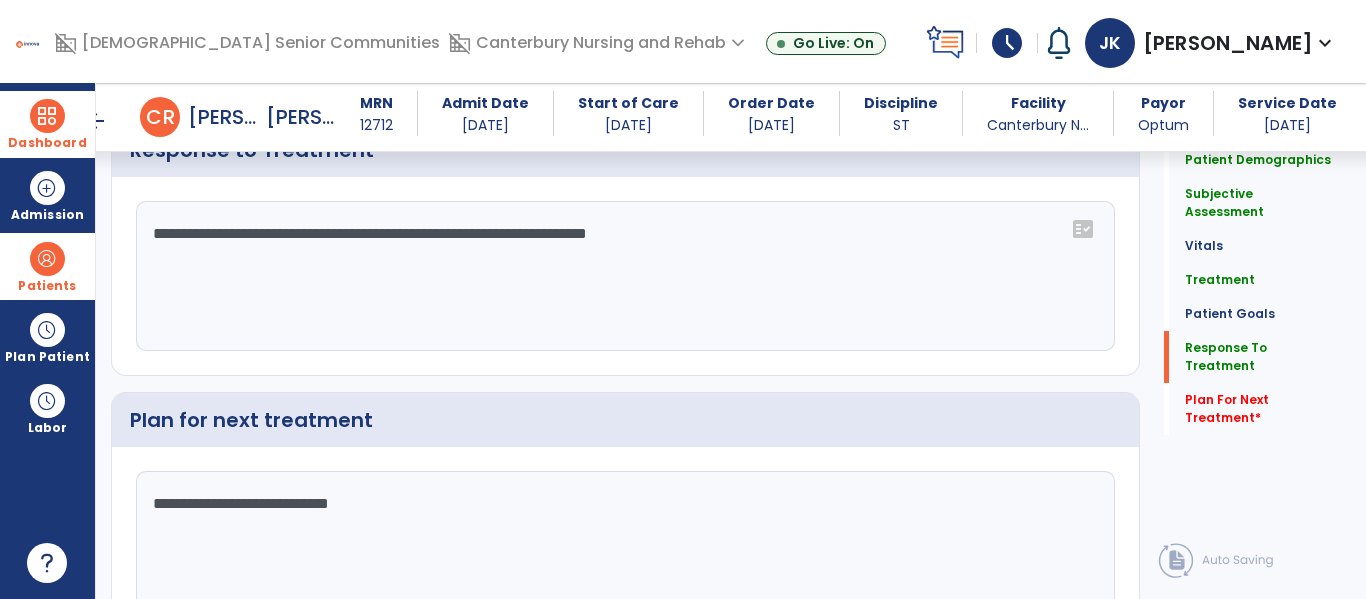 type on "**********" 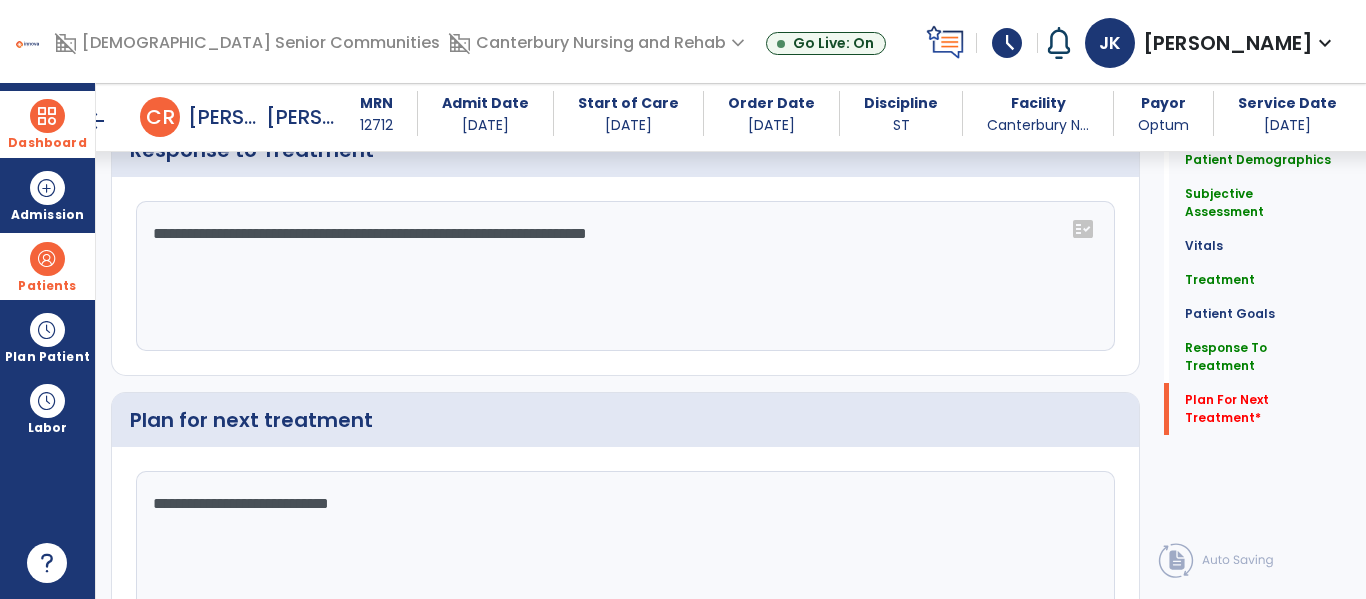 type 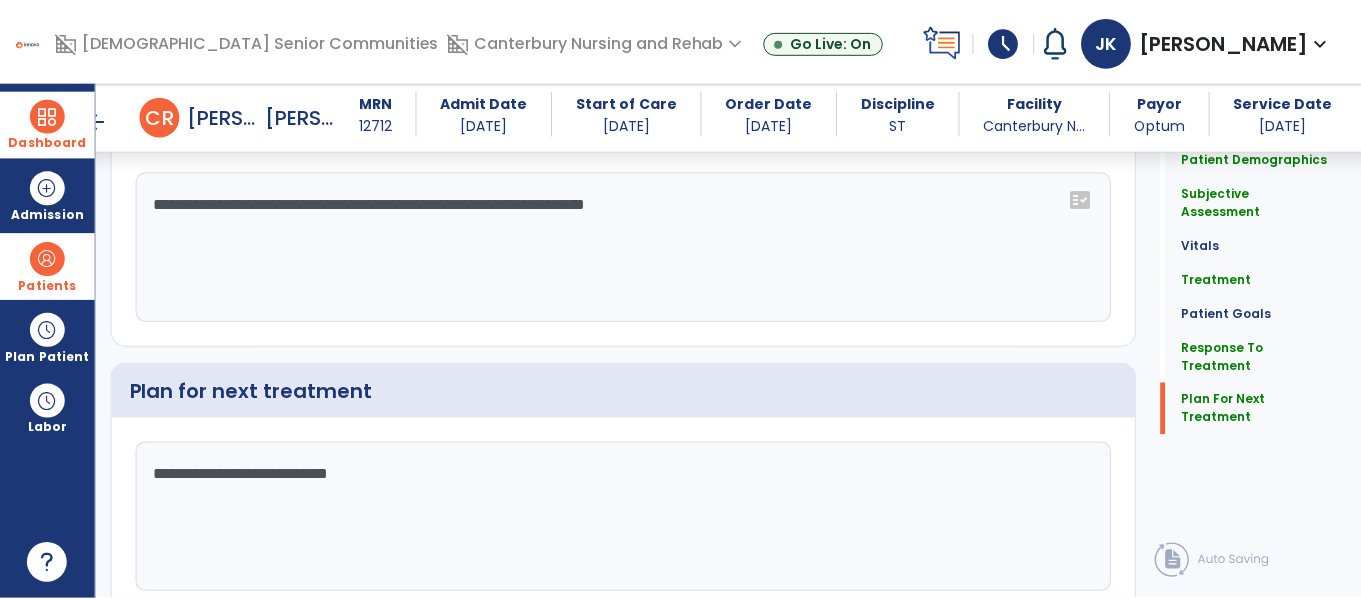 scroll, scrollTop: 2382, scrollLeft: 0, axis: vertical 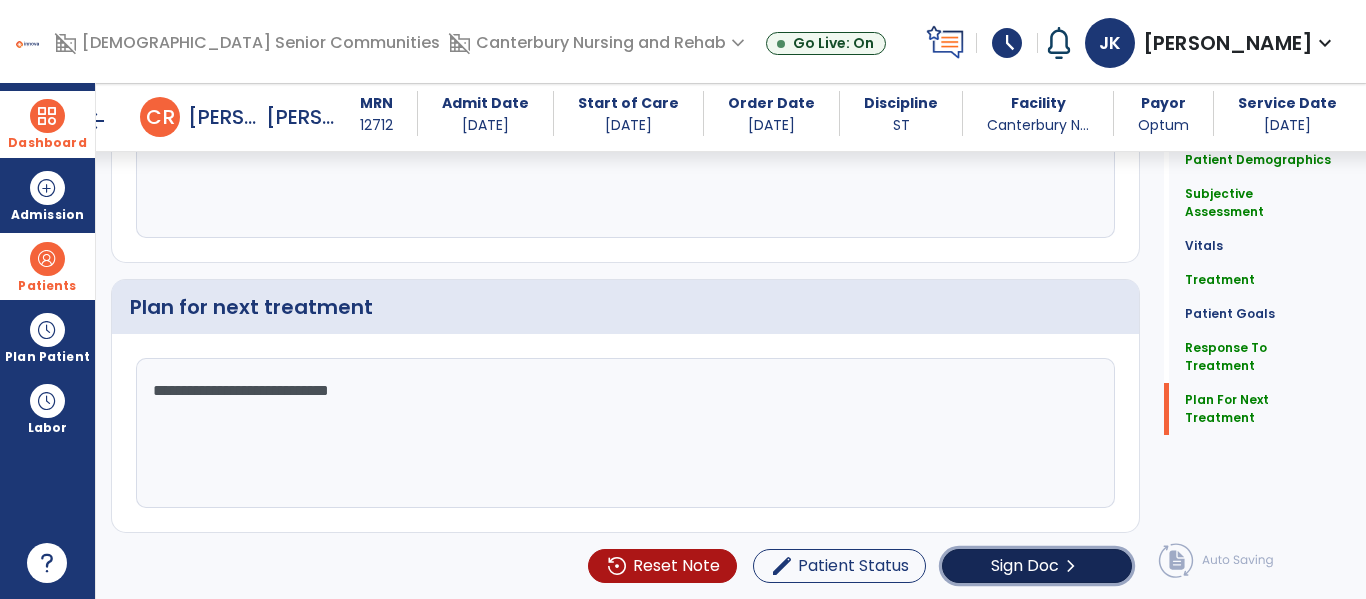 click on "chevron_right" 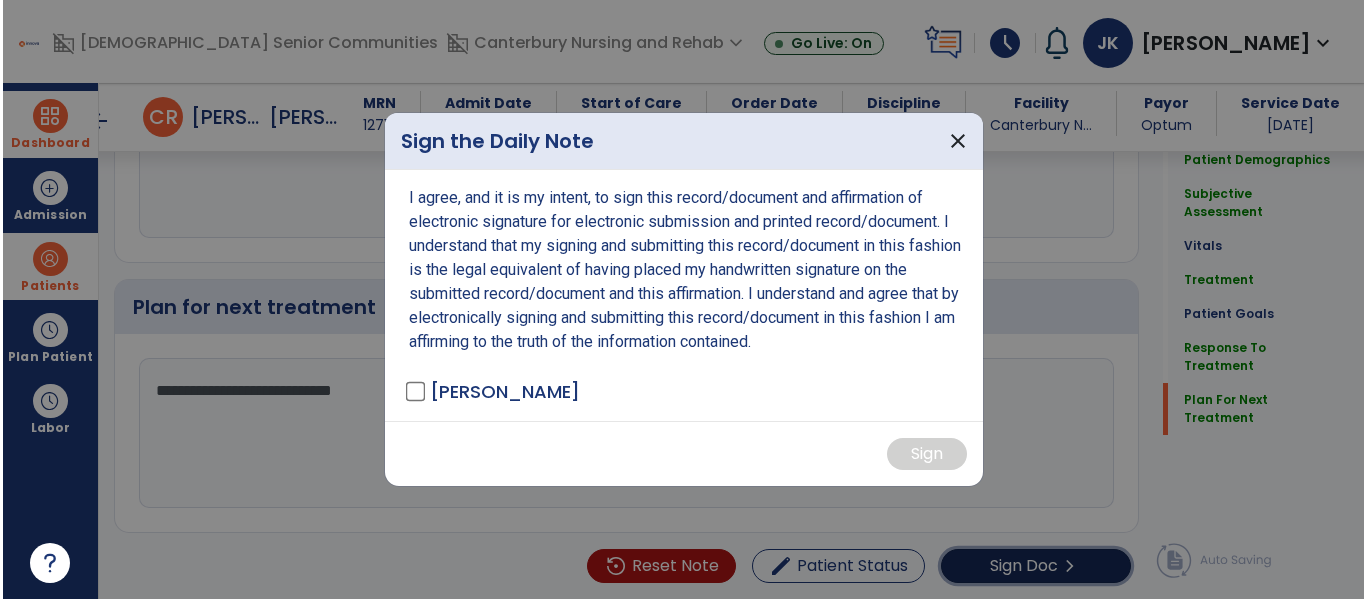 scroll, scrollTop: 2382, scrollLeft: 0, axis: vertical 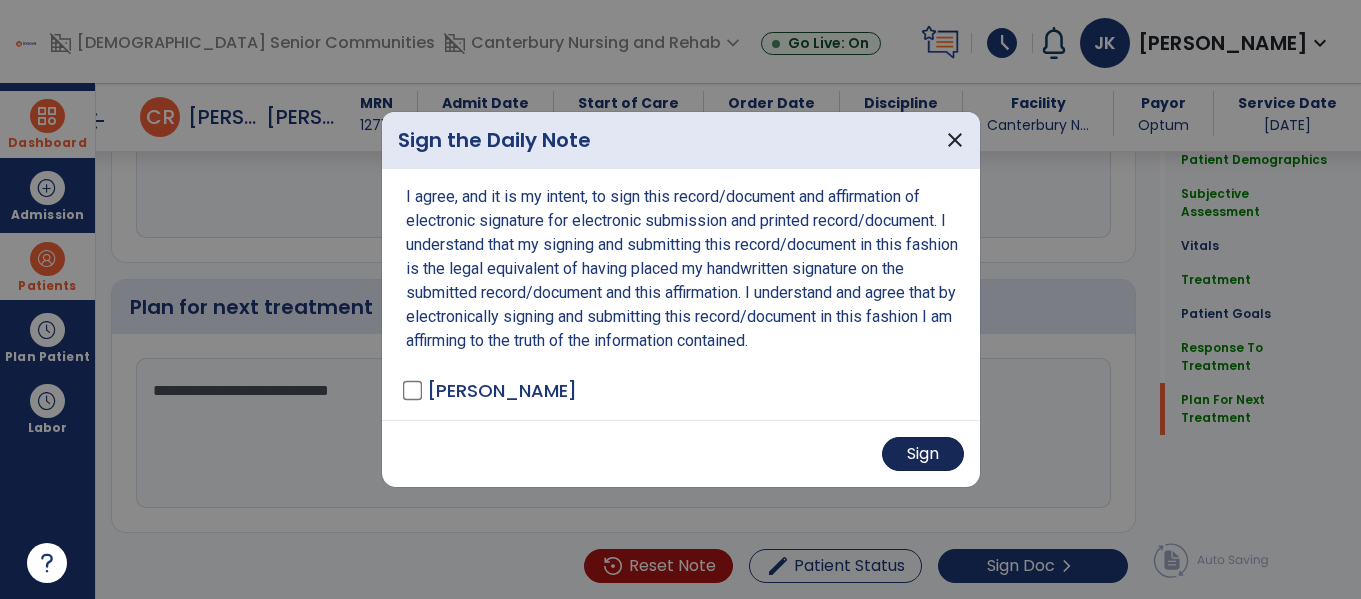 click on "Sign" at bounding box center [923, 454] 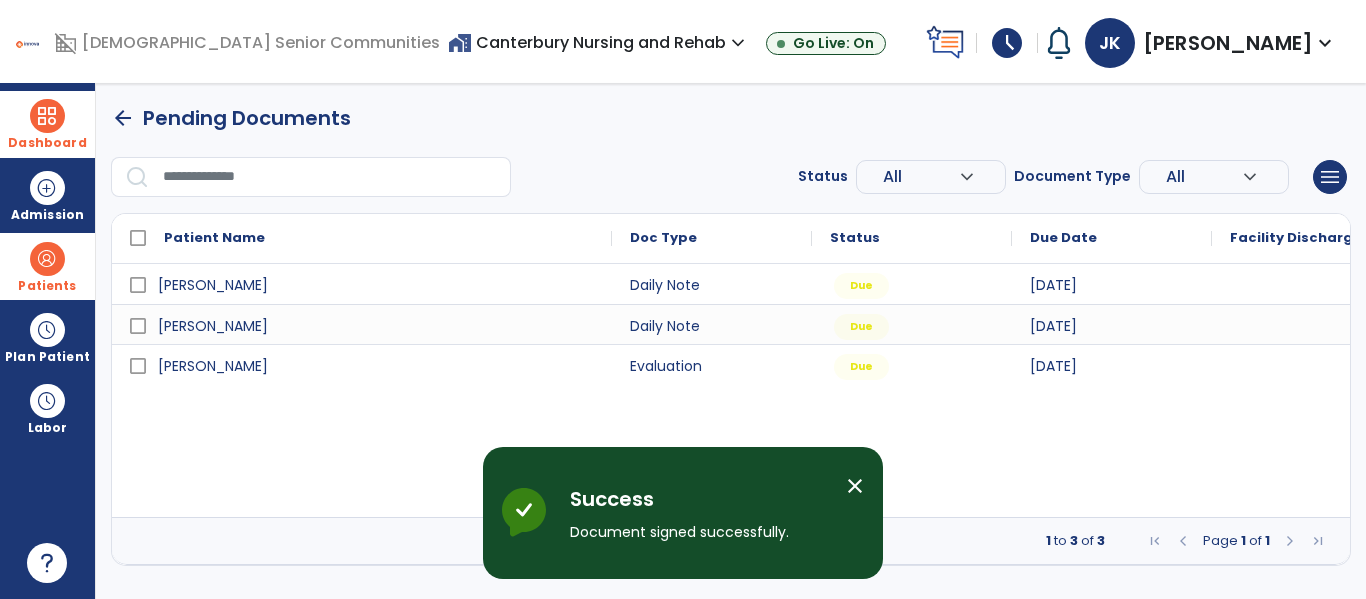 scroll, scrollTop: 0, scrollLeft: 0, axis: both 